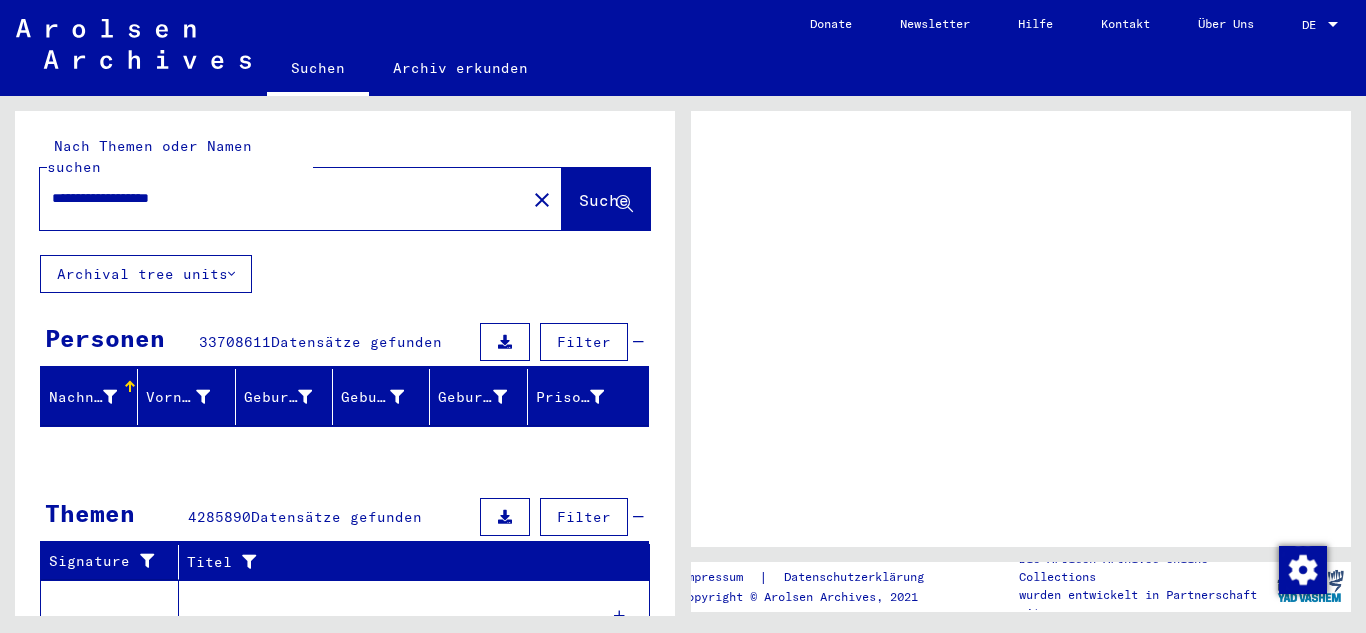 scroll, scrollTop: 0, scrollLeft: 0, axis: both 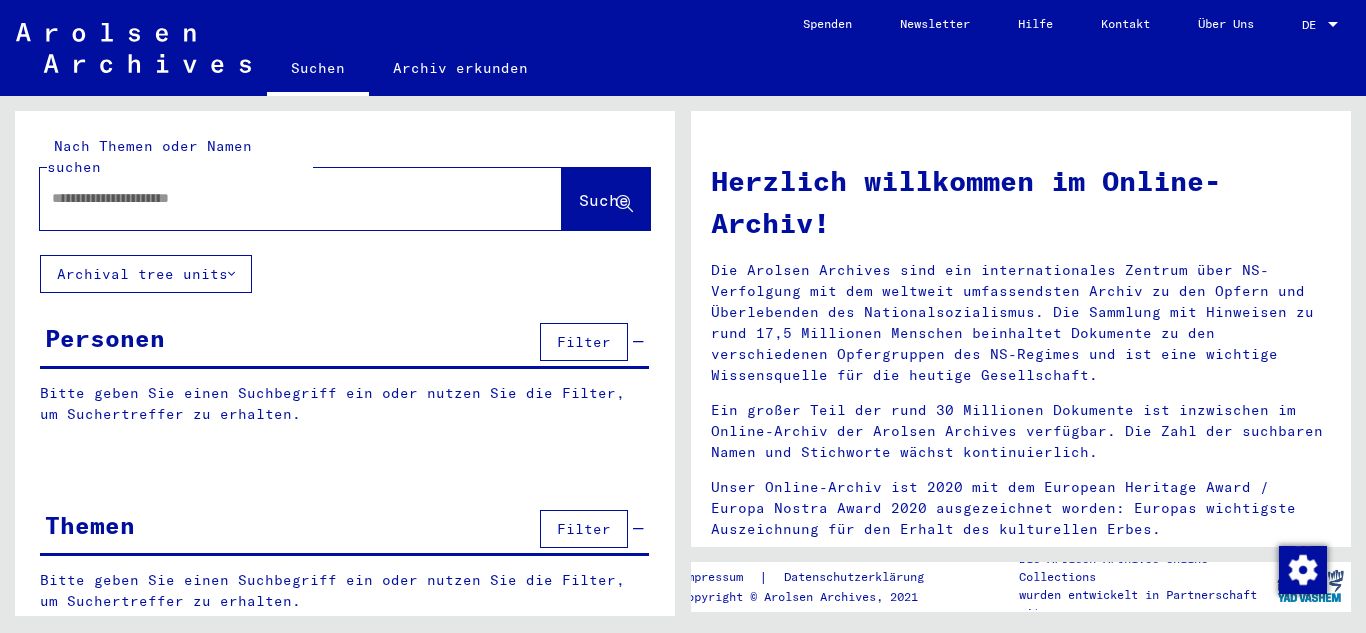 type on "**********" 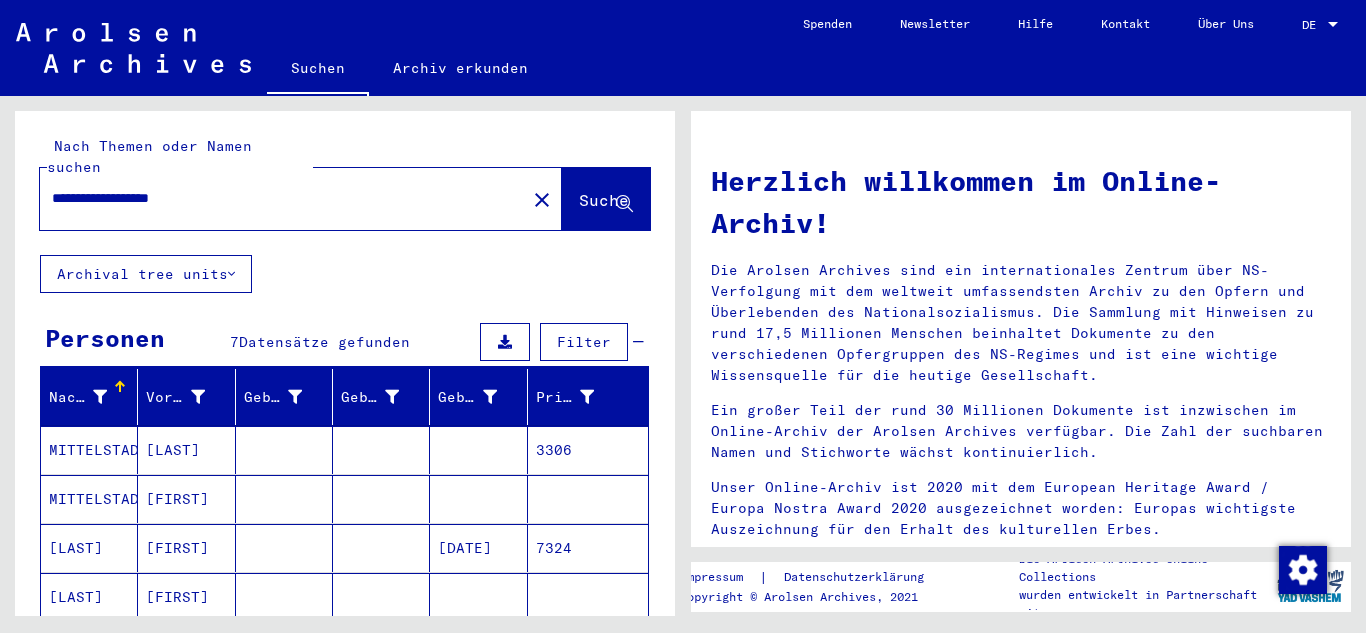 click on "[LAST]" at bounding box center (89, 597) 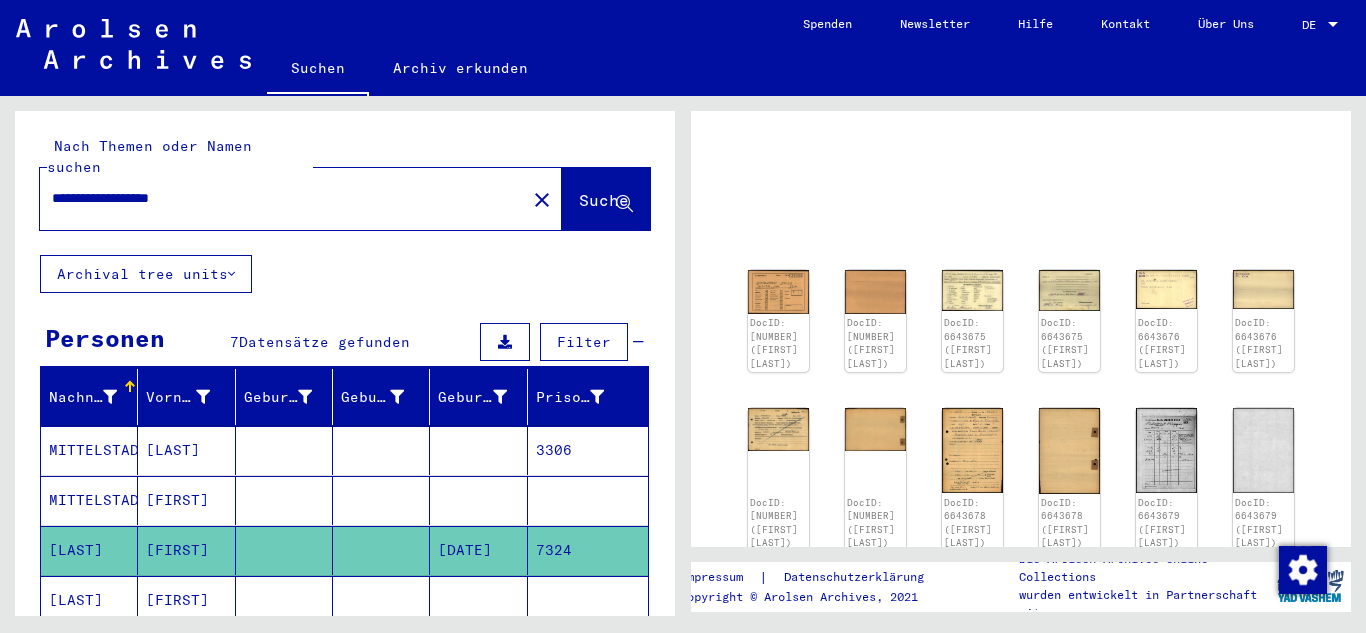 scroll, scrollTop: 92, scrollLeft: 0, axis: vertical 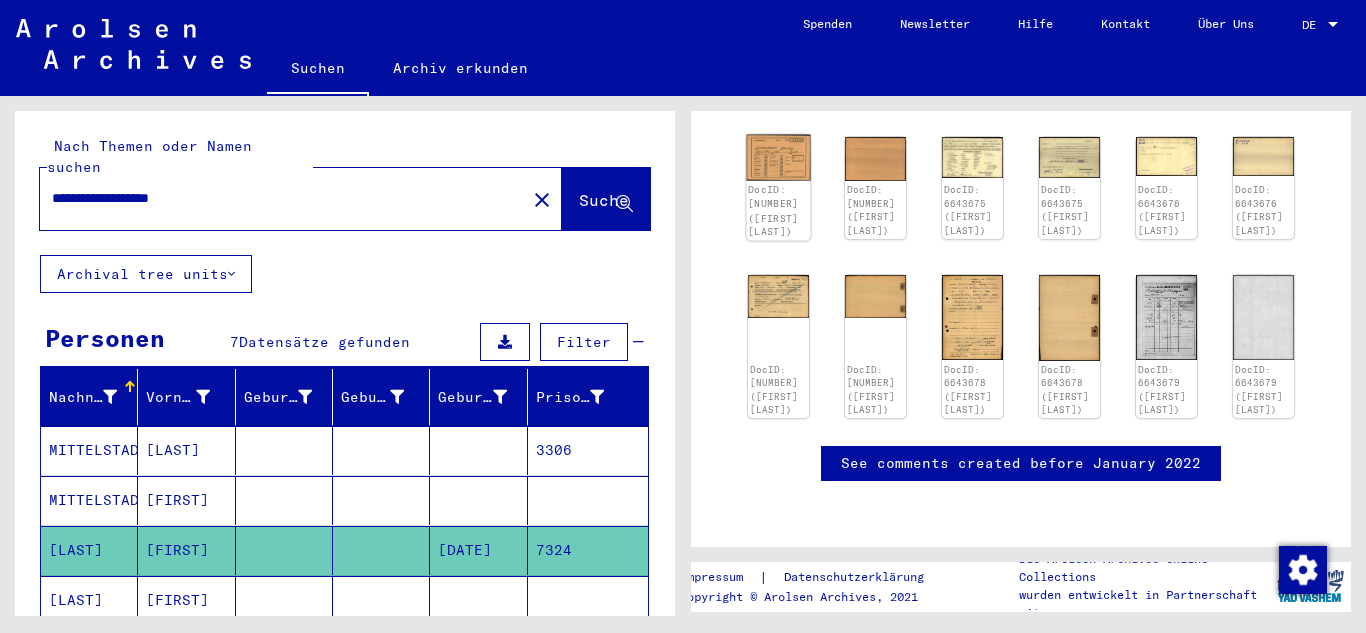 click on "DocID: [NUMBER] ([FIRST] [LAST])" 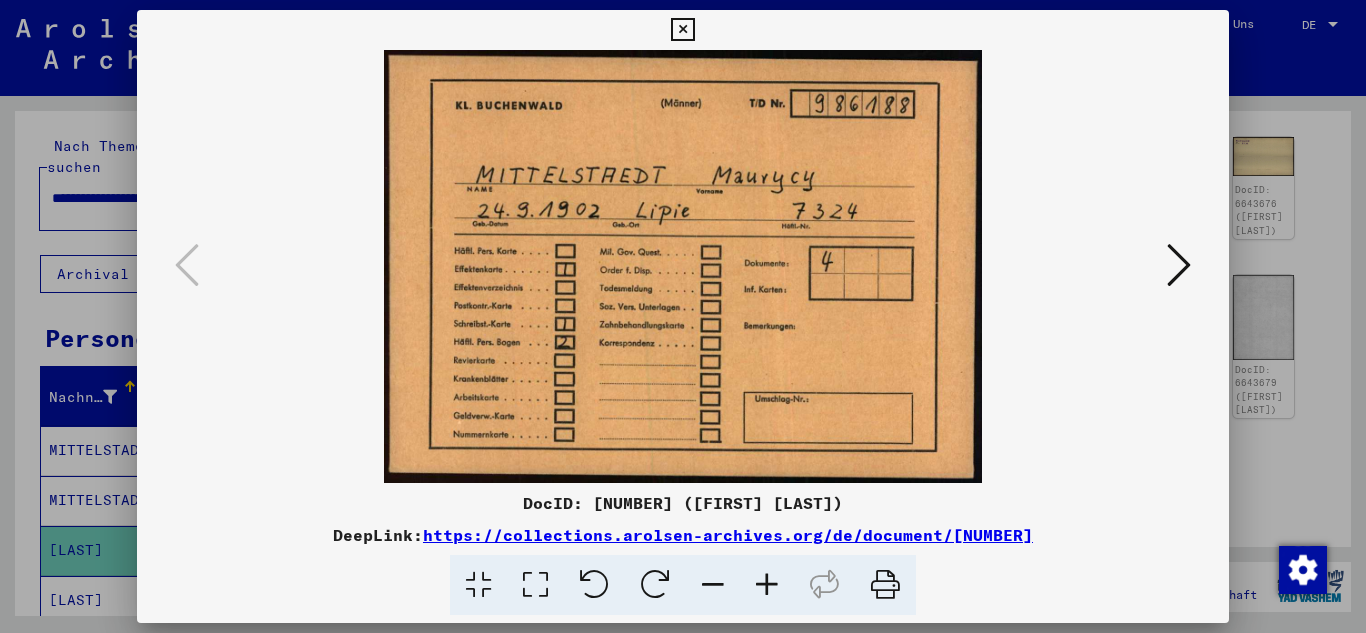 click at bounding box center [1179, 265] 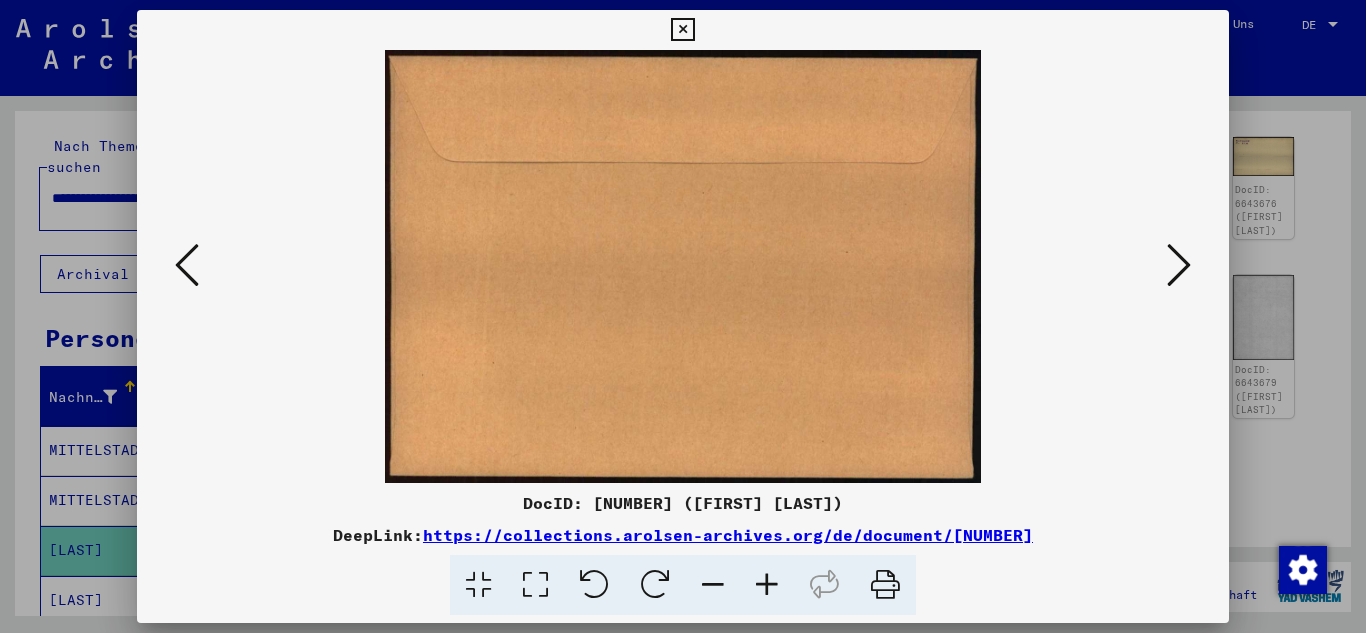 click at bounding box center (1179, 265) 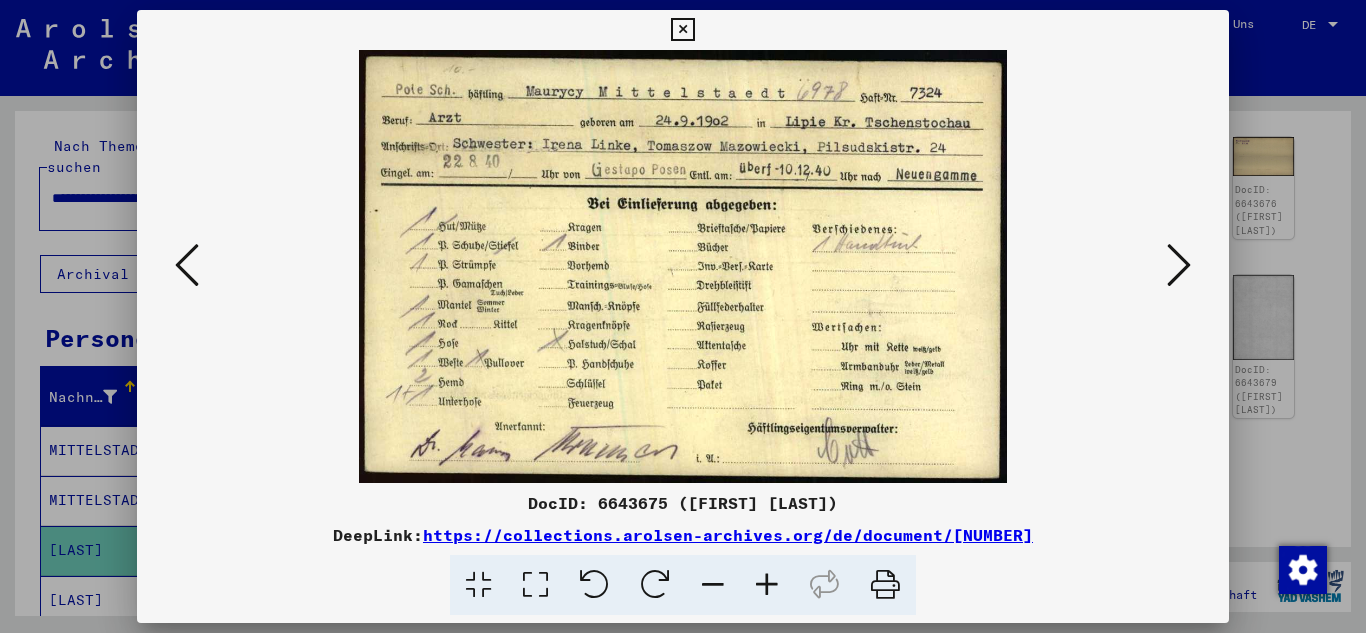 click at bounding box center (1179, 265) 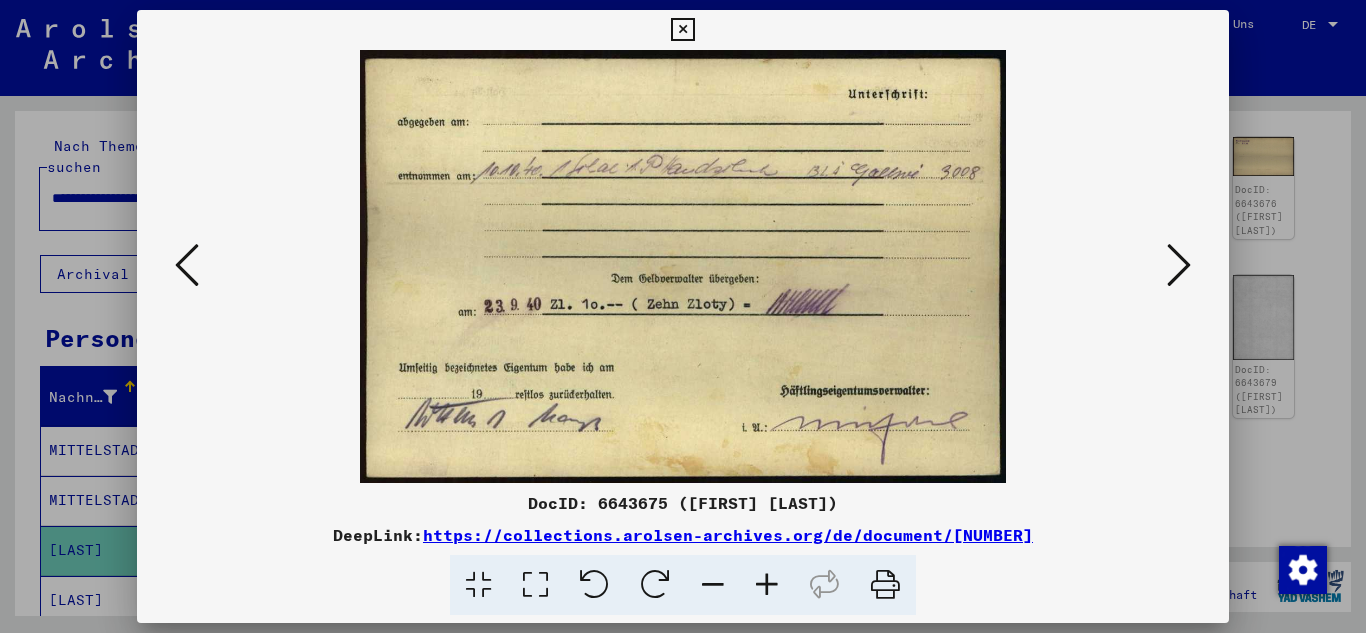 click at bounding box center (1179, 265) 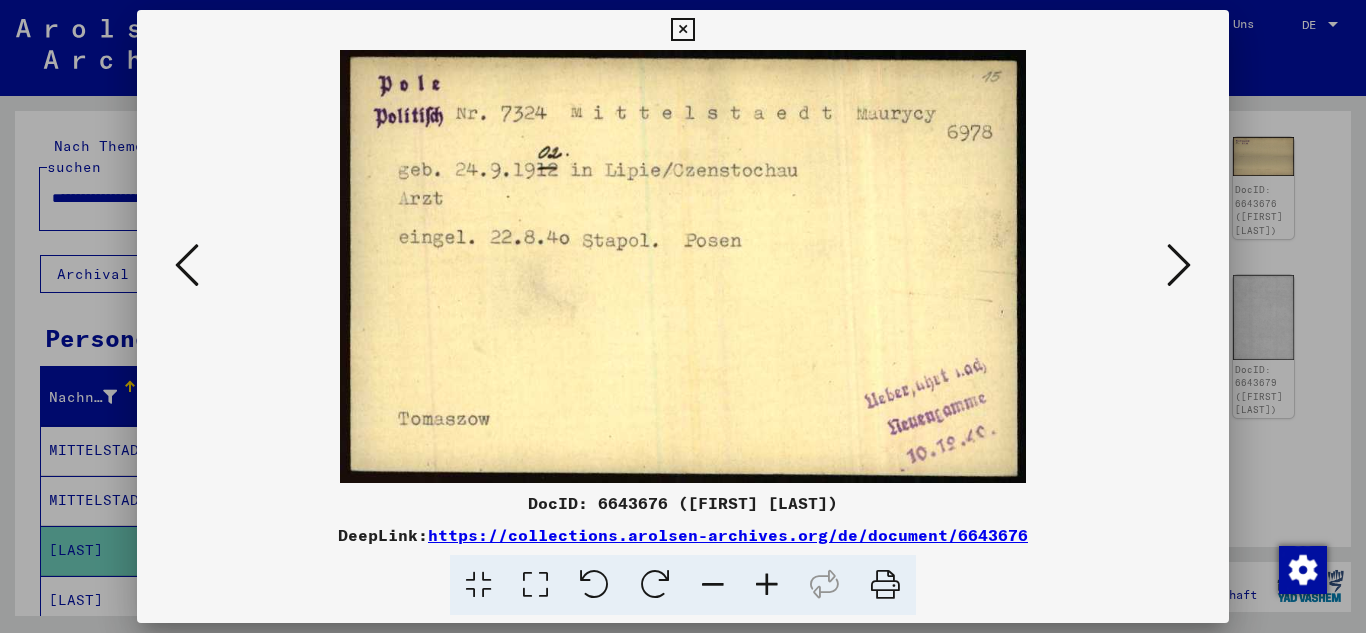 click at bounding box center (1179, 265) 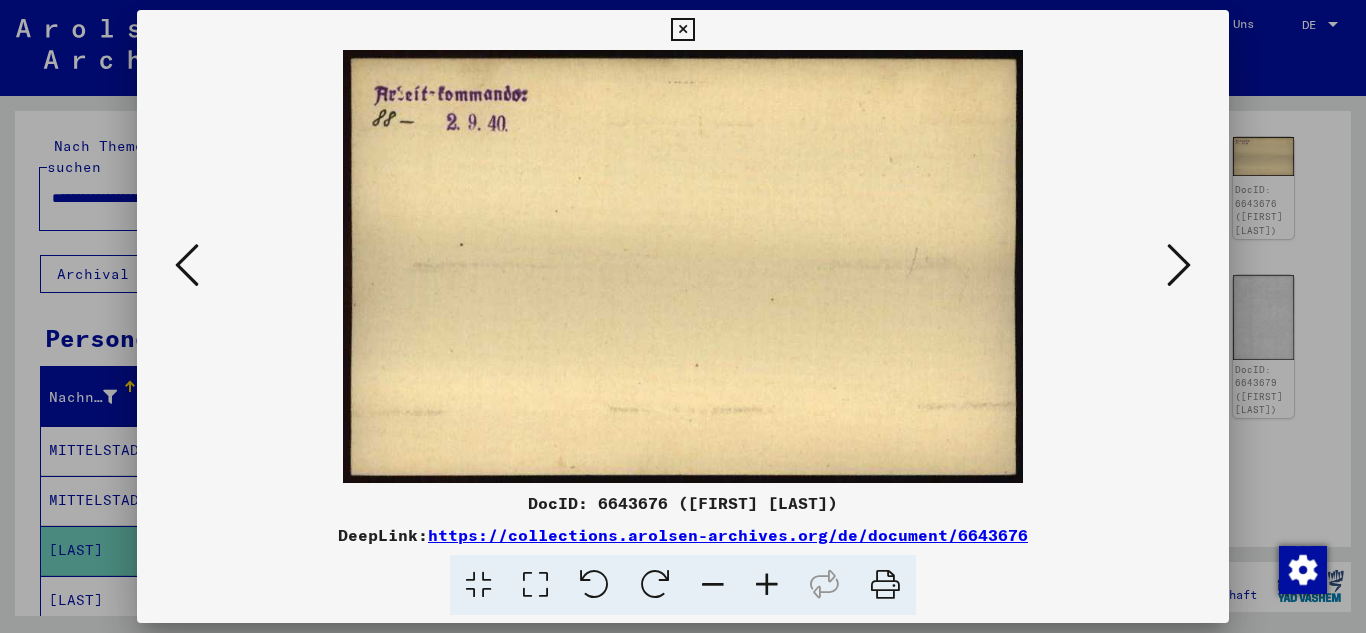 click at bounding box center (1179, 265) 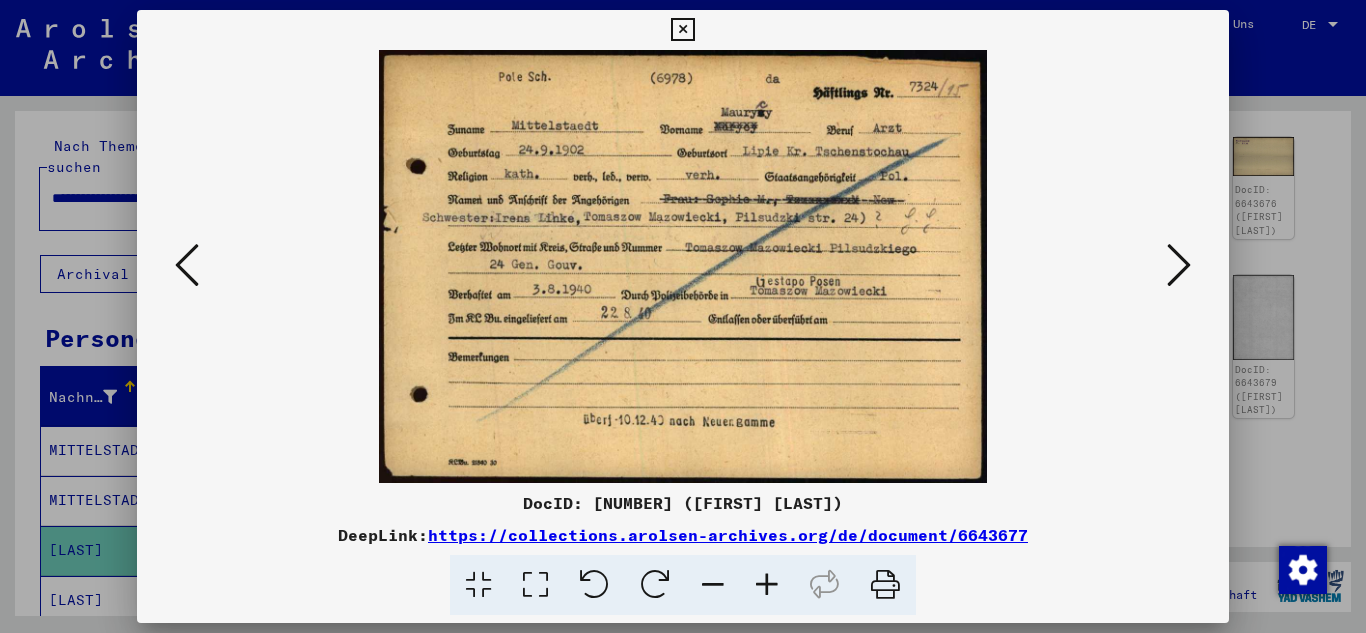 click at bounding box center (1179, 265) 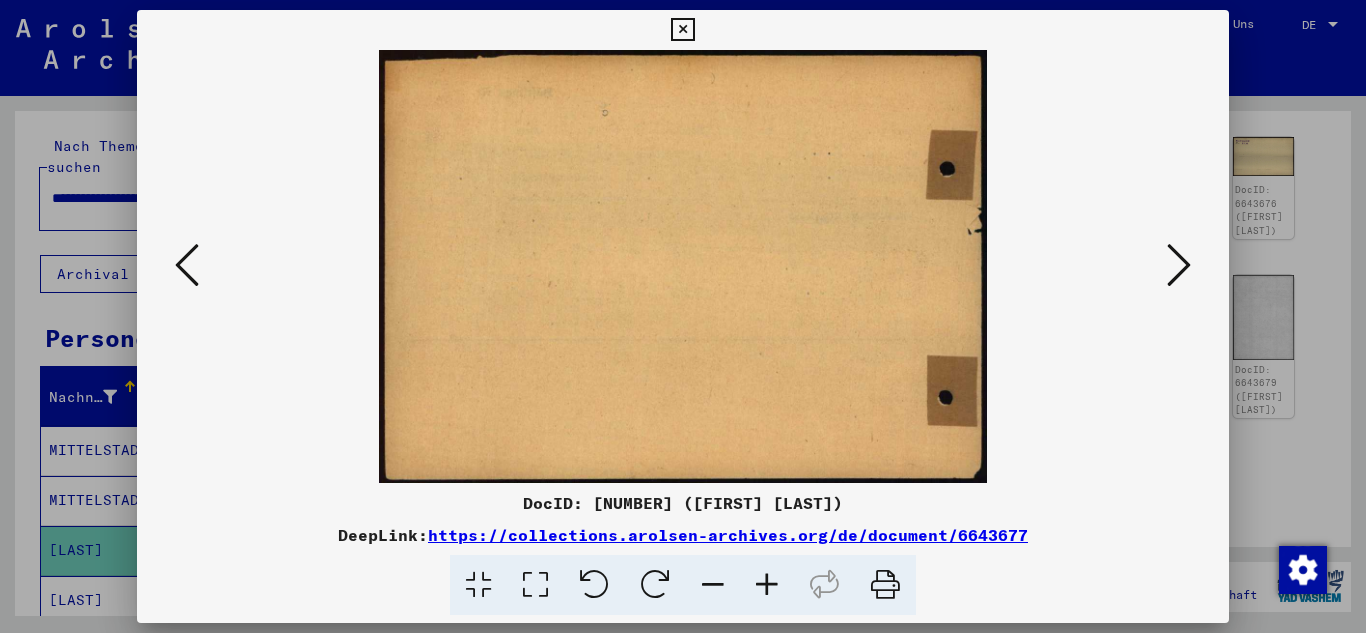 click at bounding box center [1179, 265] 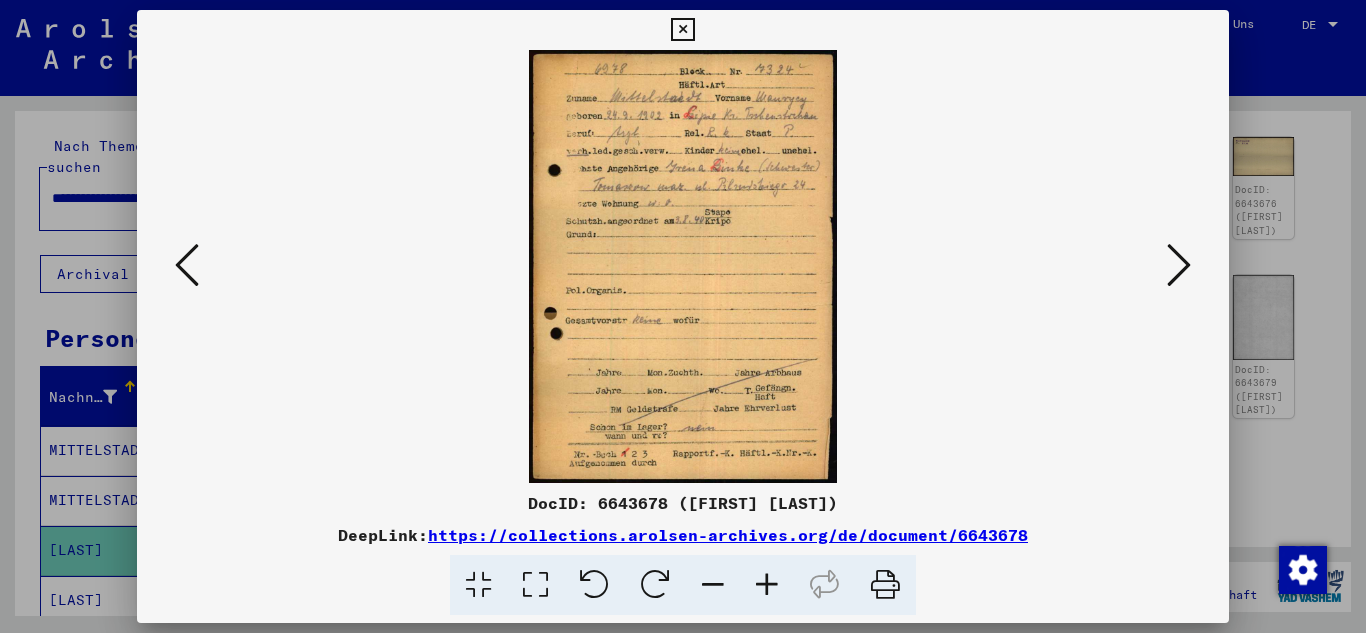 click at bounding box center (1179, 265) 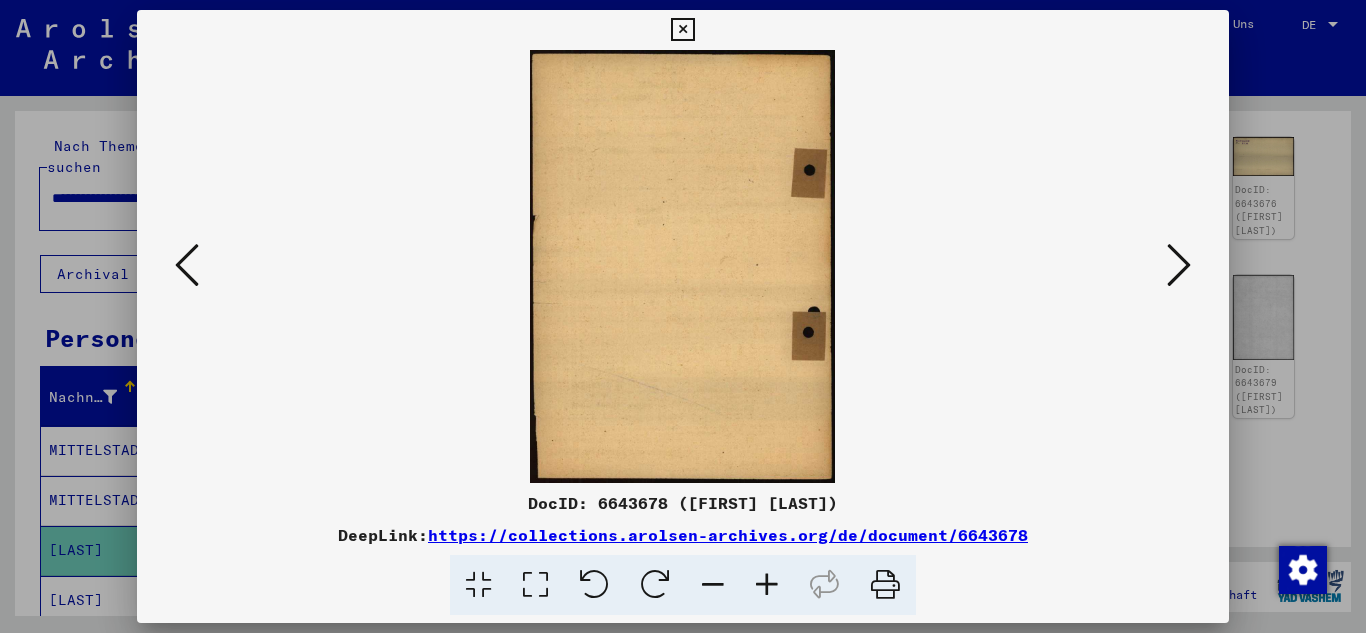click at bounding box center [1179, 265] 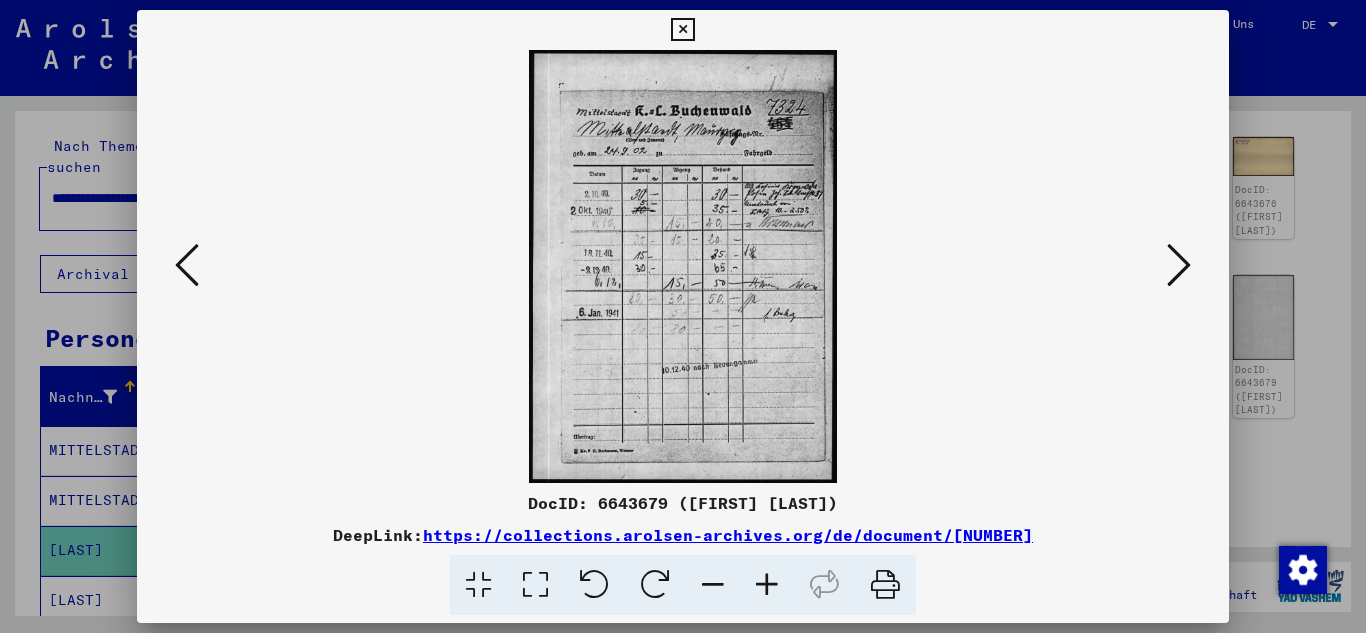 click at bounding box center [1179, 265] 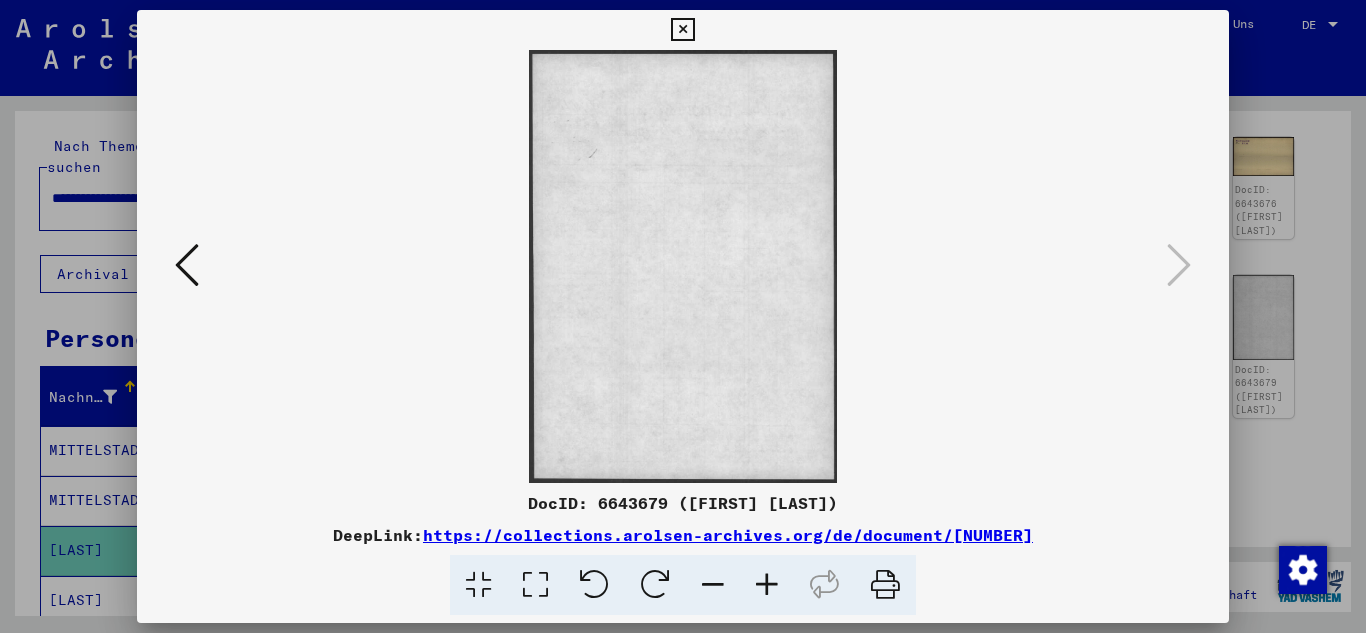 click at bounding box center (682, 30) 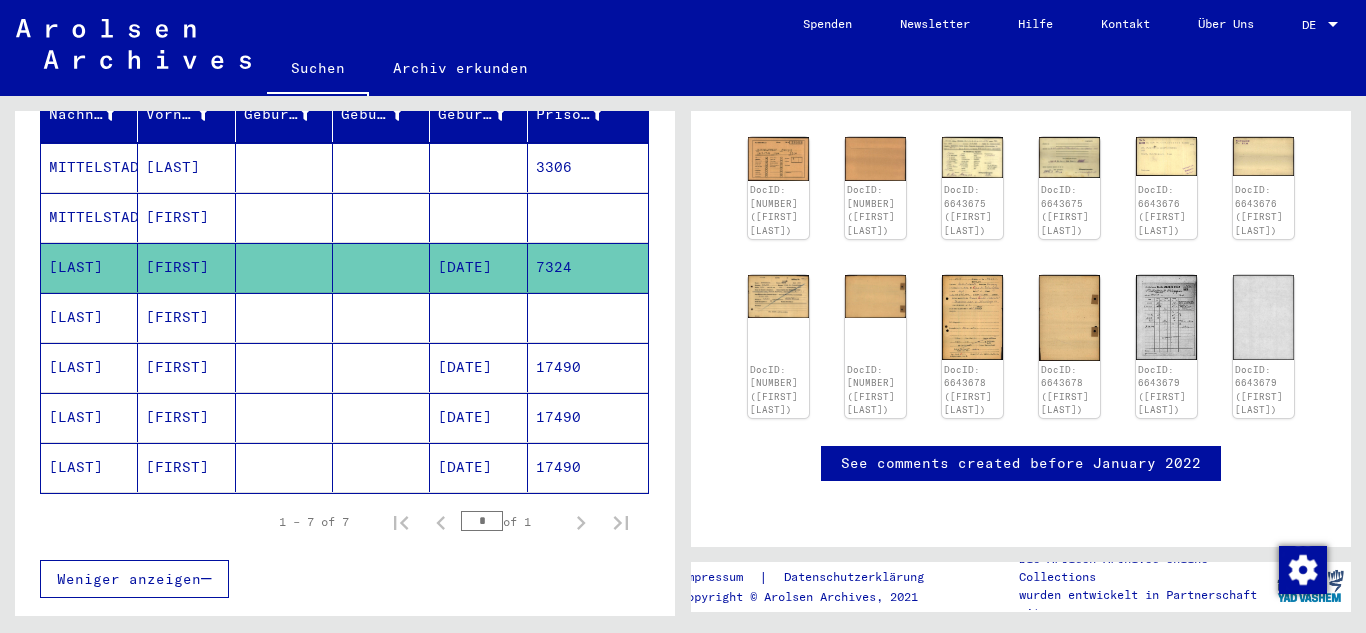 scroll, scrollTop: 294, scrollLeft: 0, axis: vertical 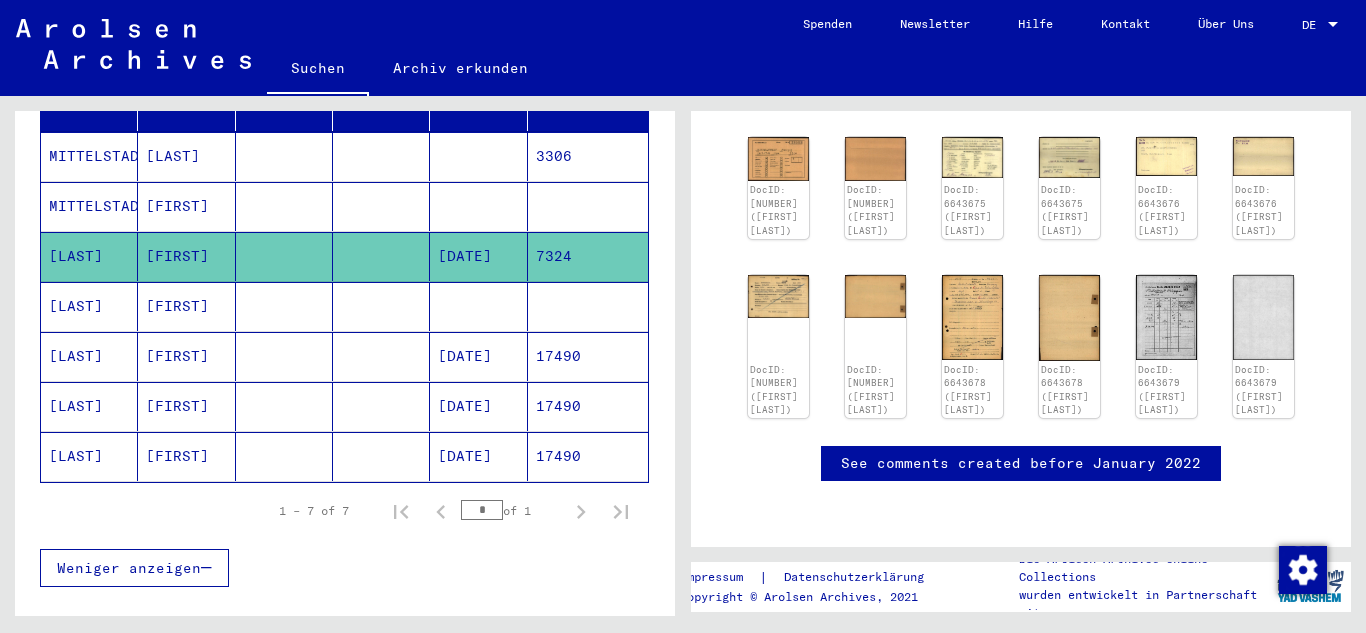 click at bounding box center [381, 406] 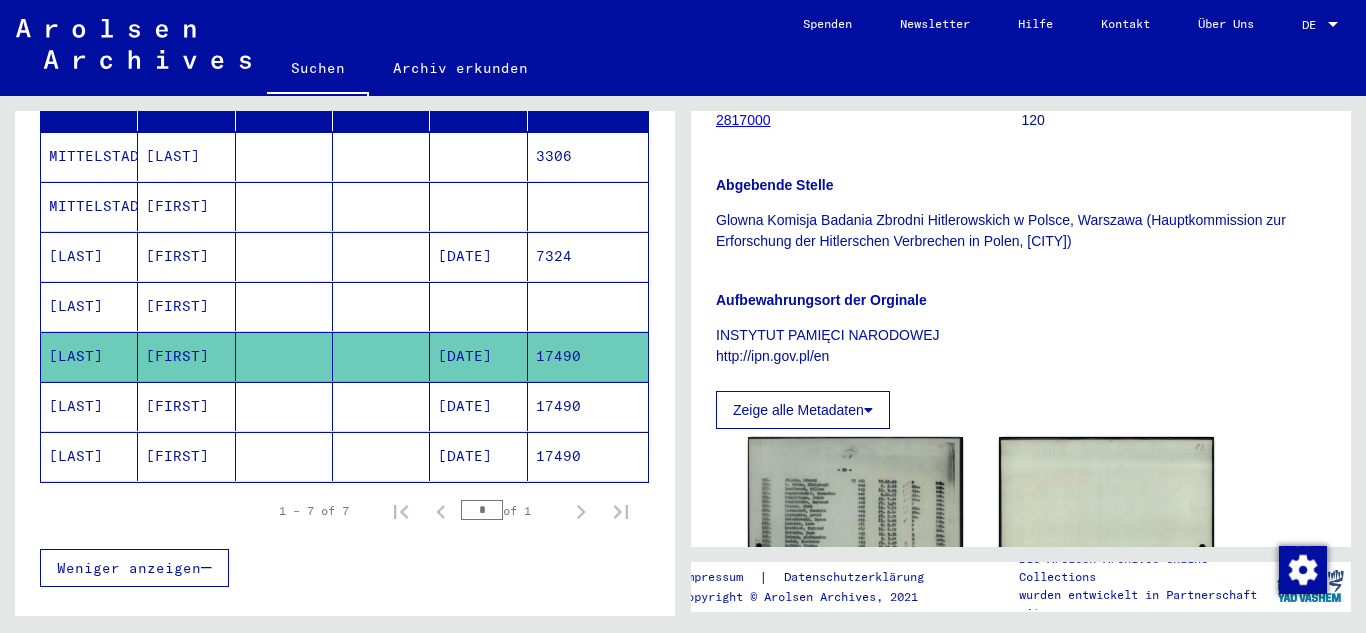 scroll, scrollTop: 296, scrollLeft: 0, axis: vertical 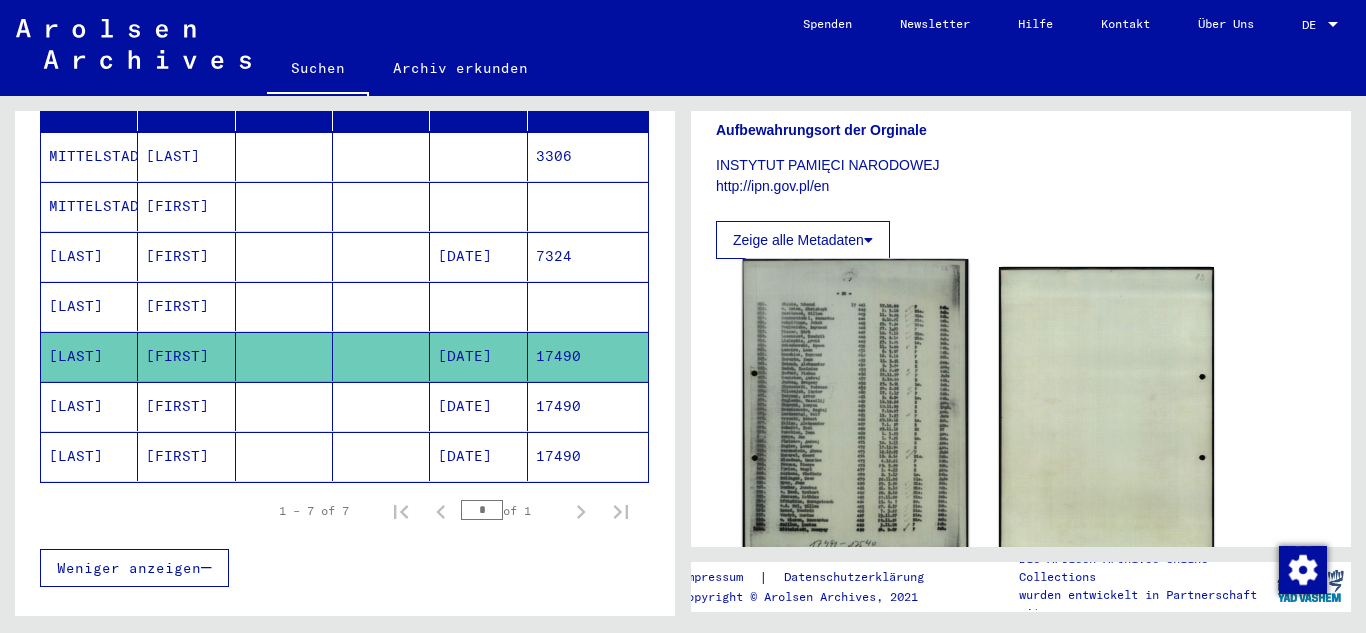 click 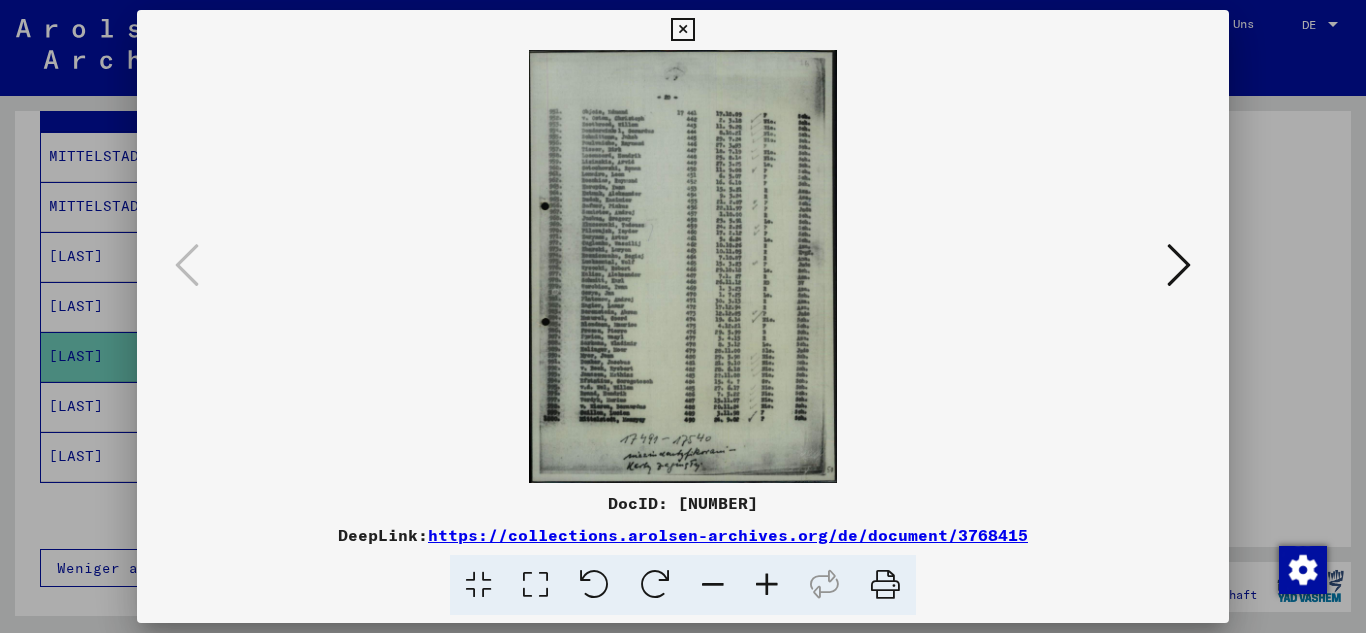 click at bounding box center (682, 30) 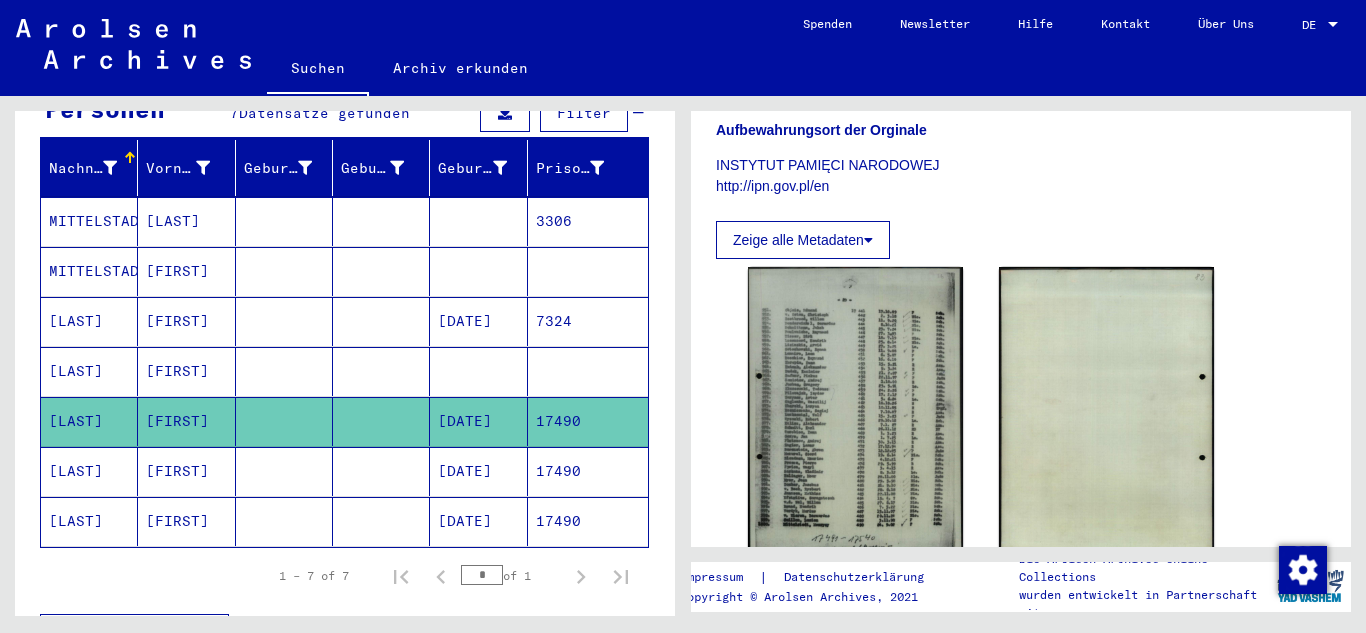 scroll, scrollTop: 166, scrollLeft: 0, axis: vertical 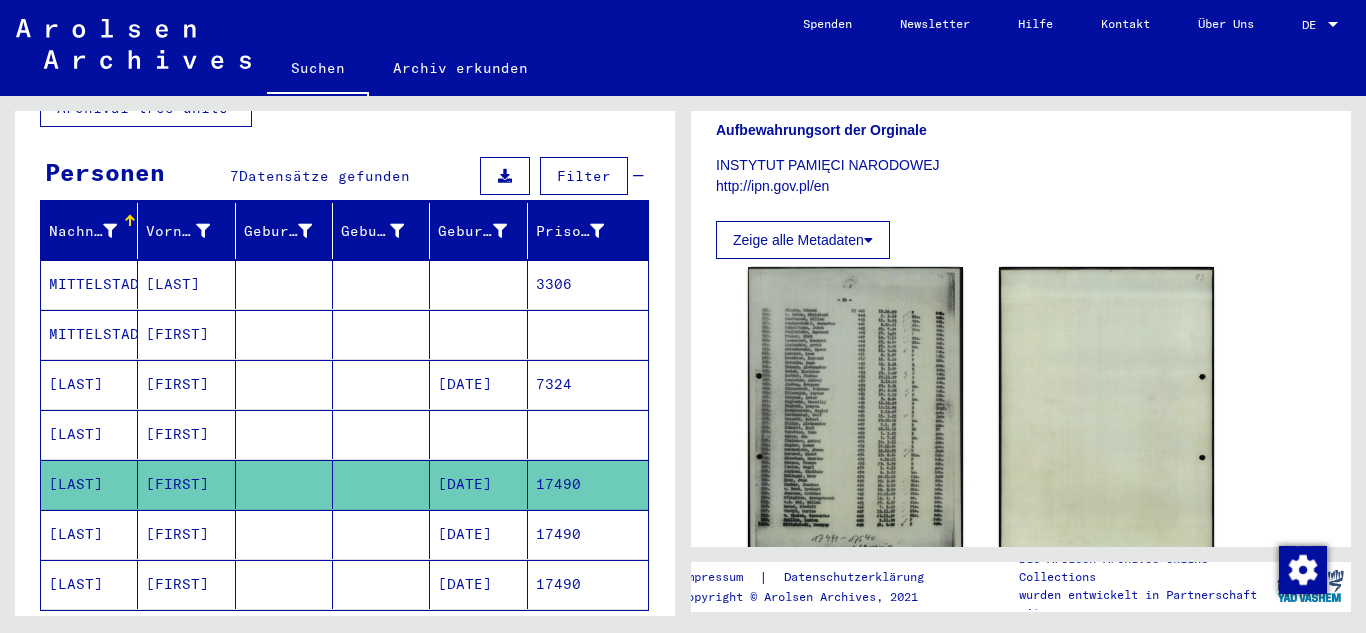 click on "INSTYTUT PAMIĘCI NARODOWEJ http://ipn.gov.pl/en" 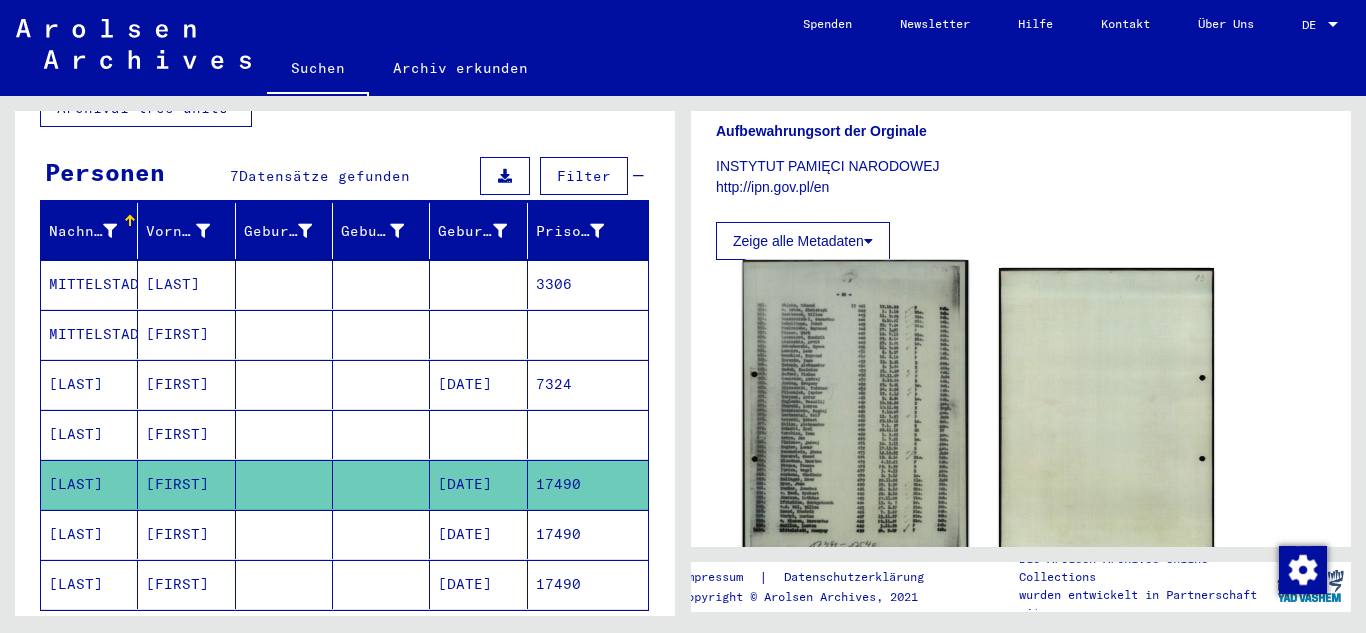 scroll, scrollTop: 454, scrollLeft: 0, axis: vertical 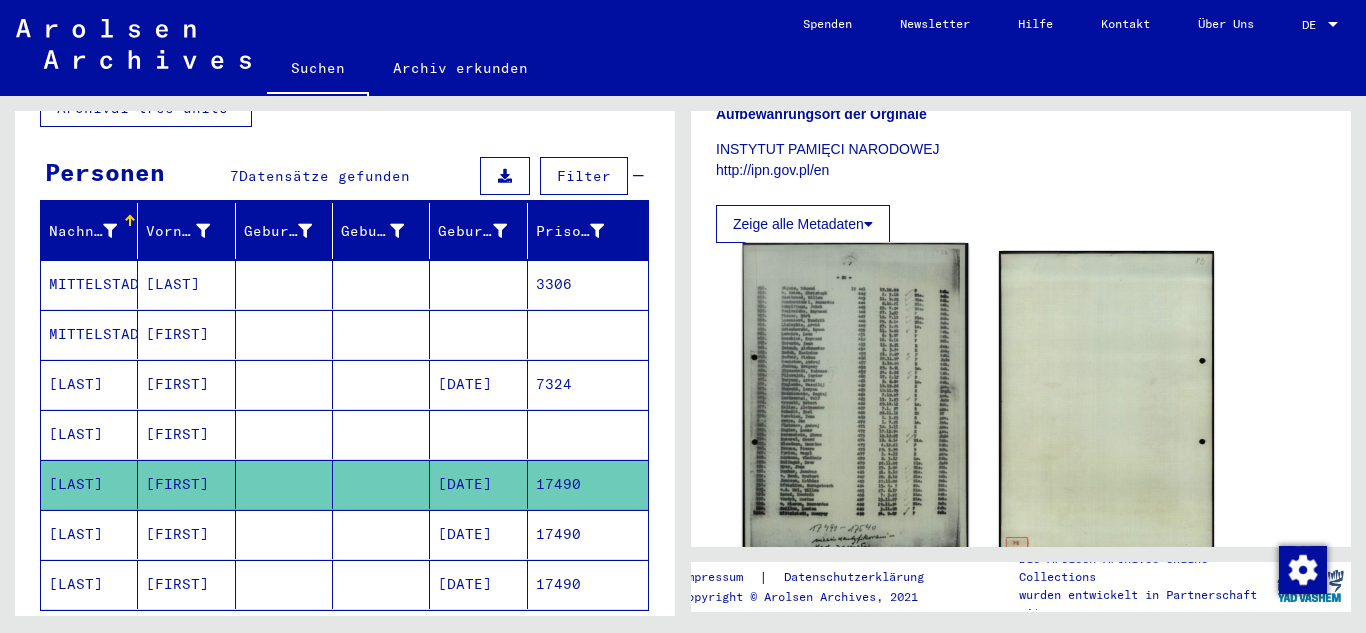 click 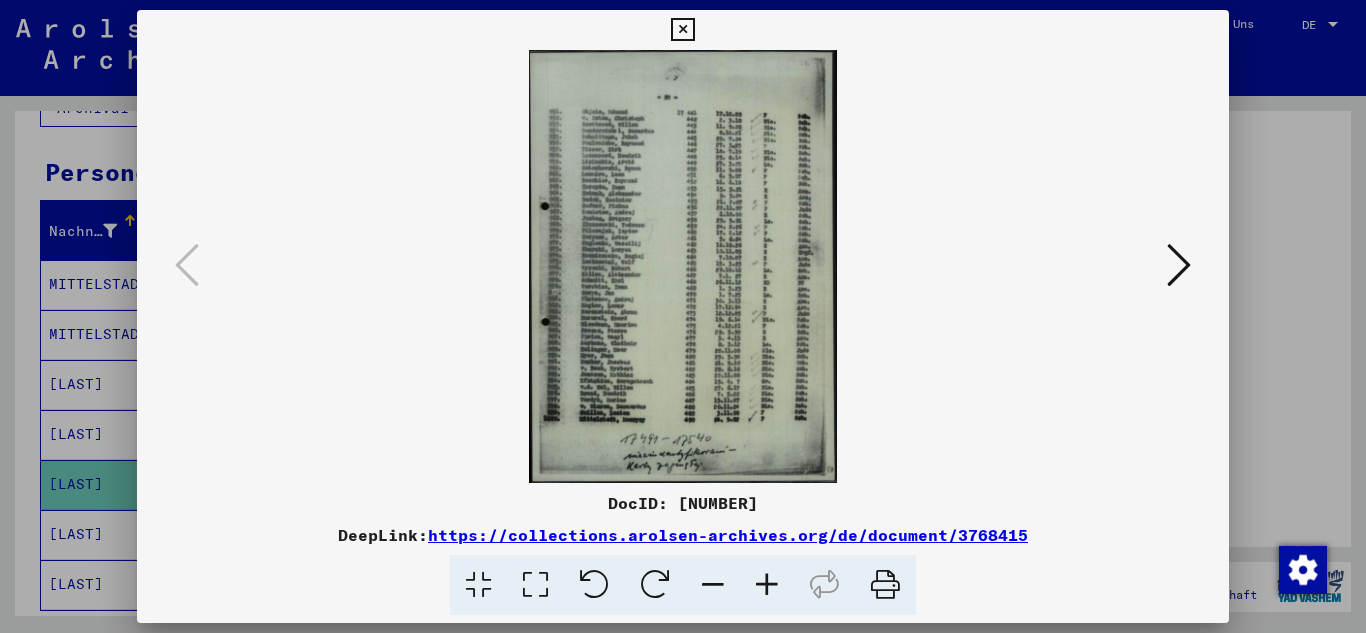 click at bounding box center [535, 585] 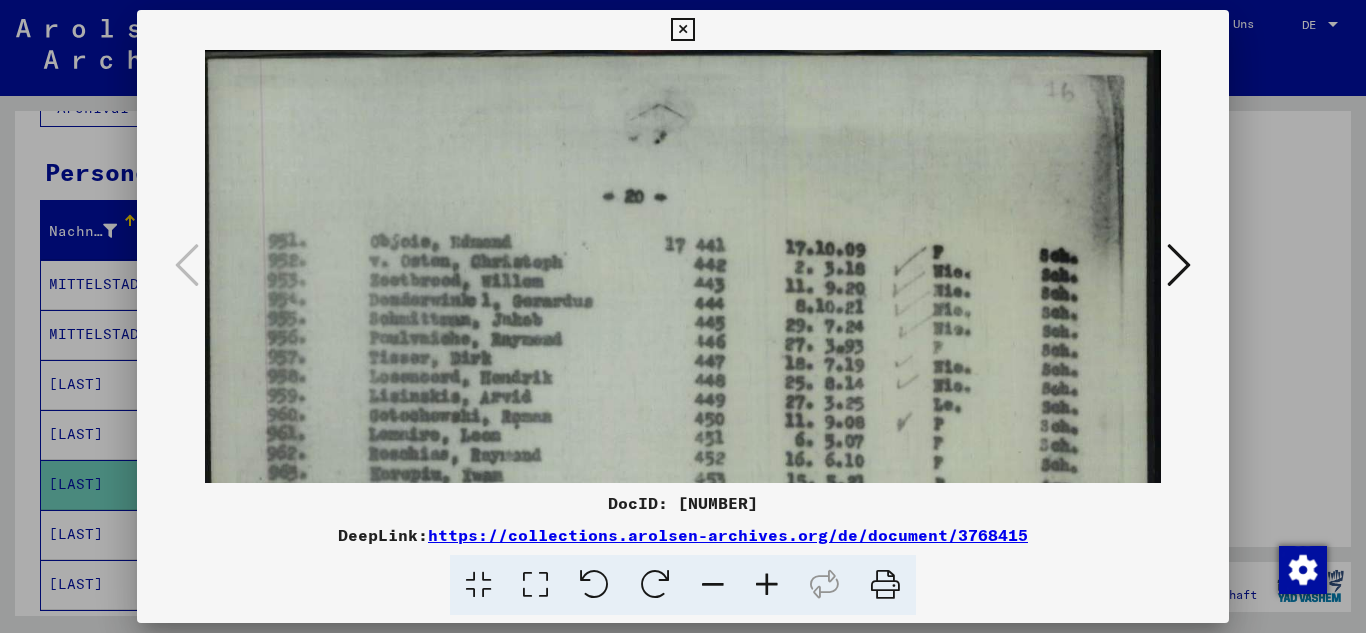click at bounding box center (767, 585) 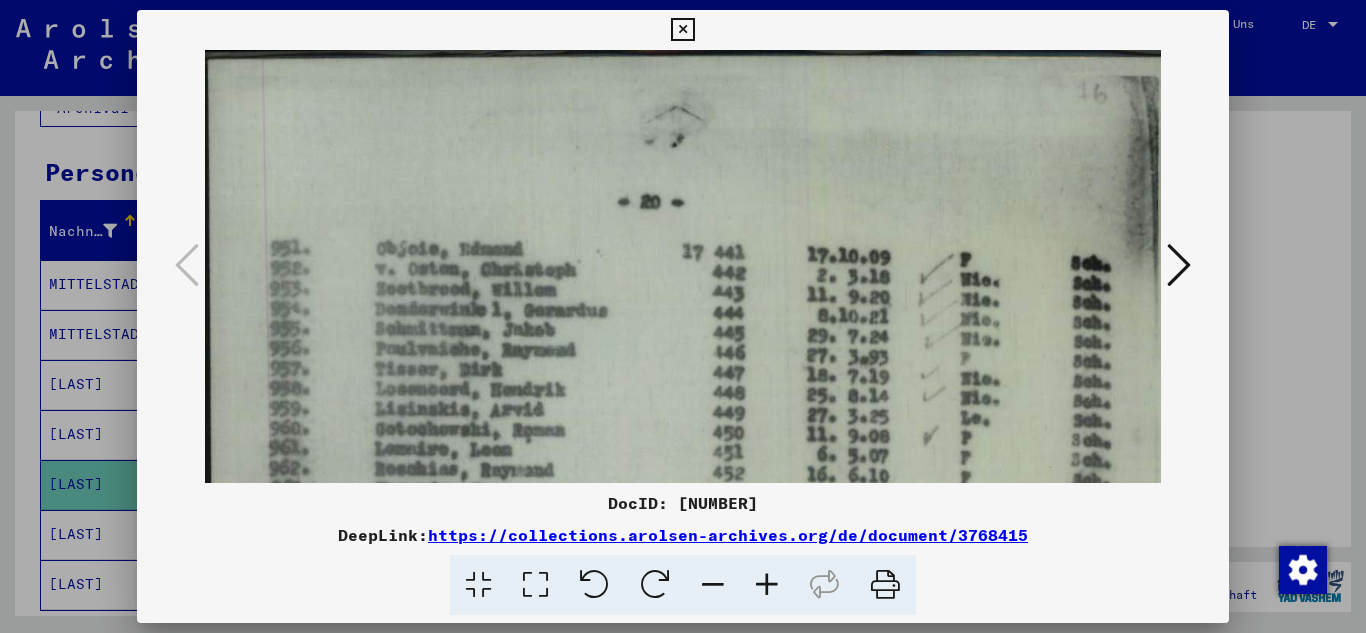 click at bounding box center (713, 585) 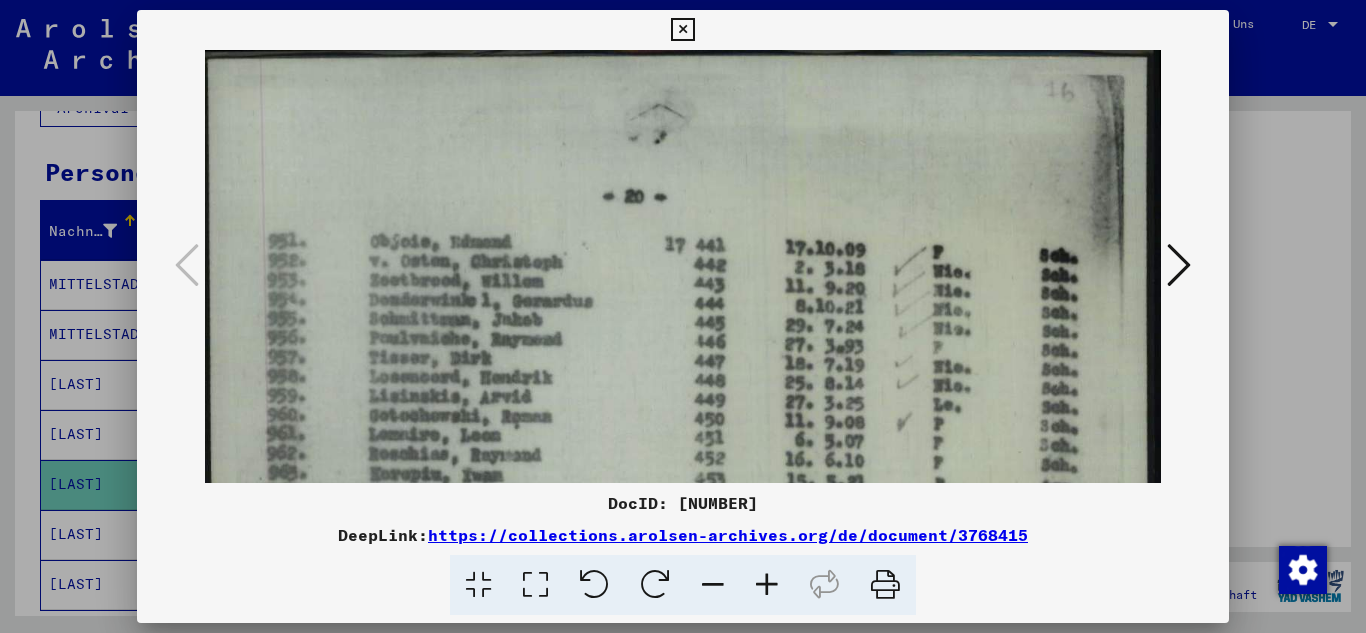 click at bounding box center (713, 585) 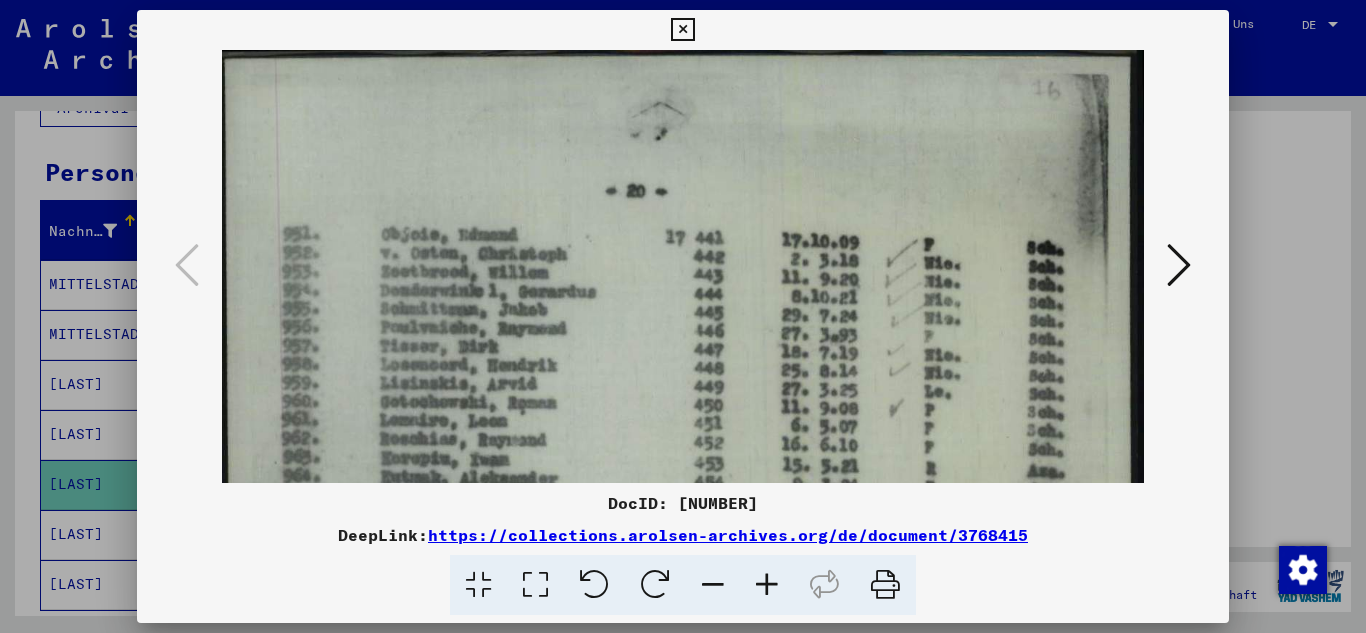 click at bounding box center (713, 585) 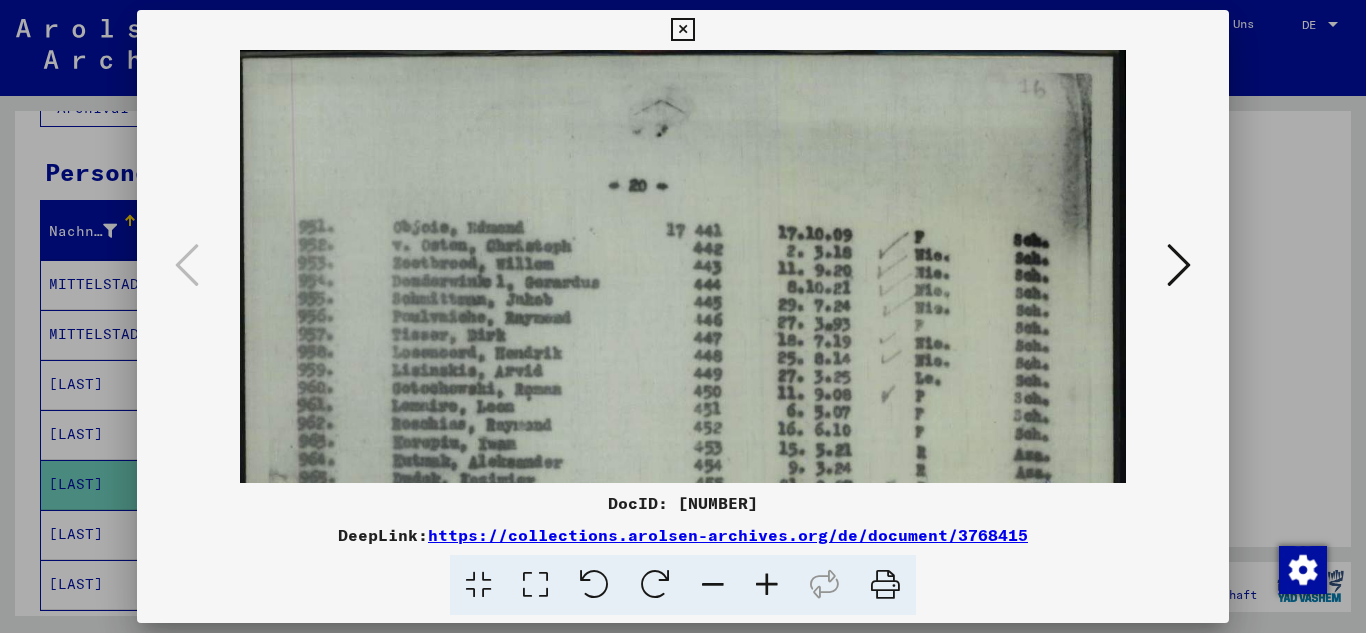 click at bounding box center [713, 585] 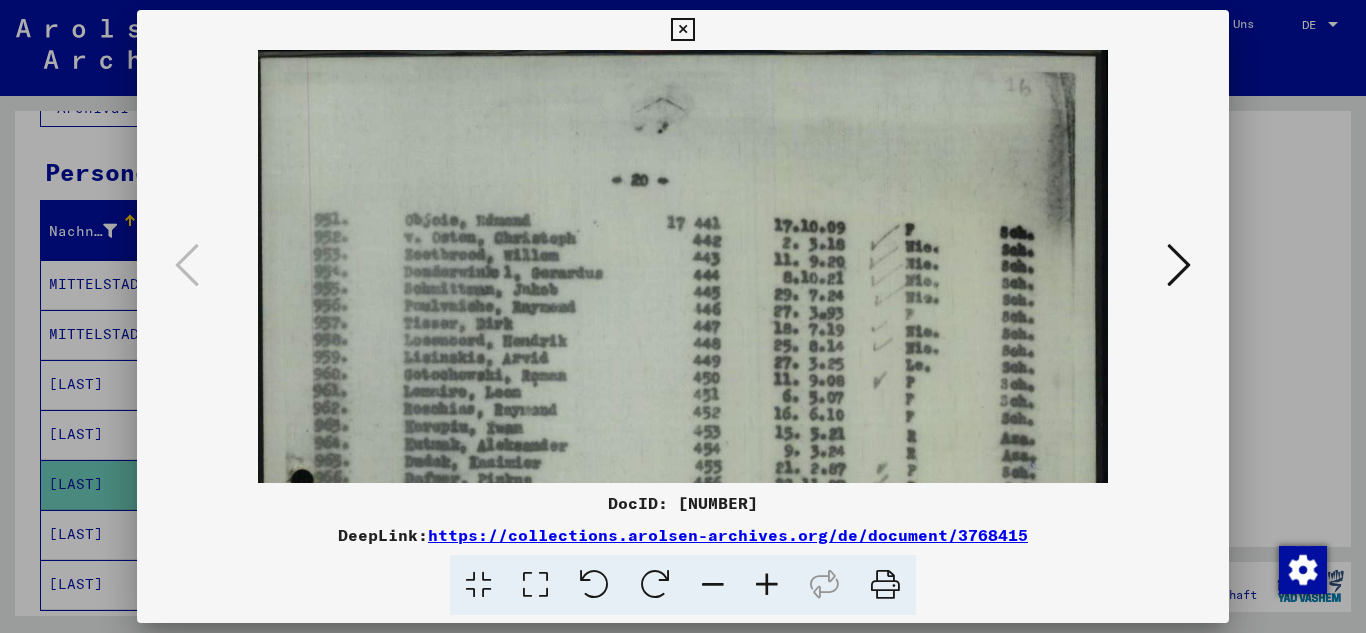 click at bounding box center [713, 585] 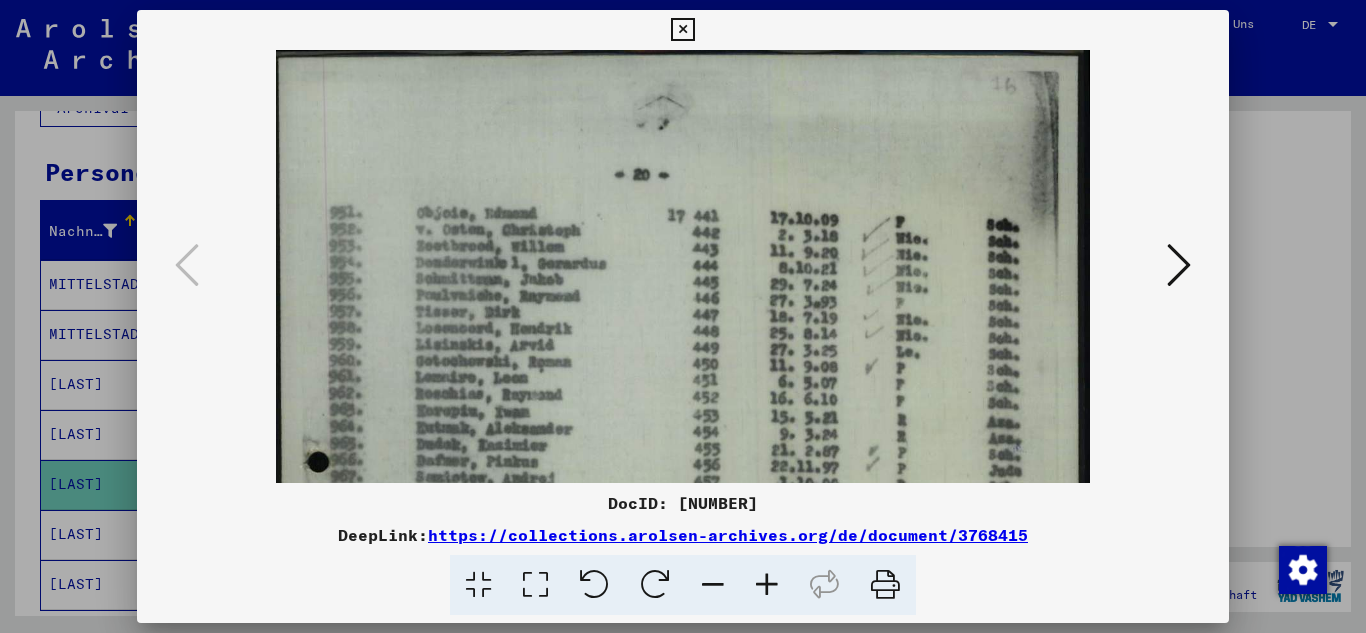click at bounding box center (713, 585) 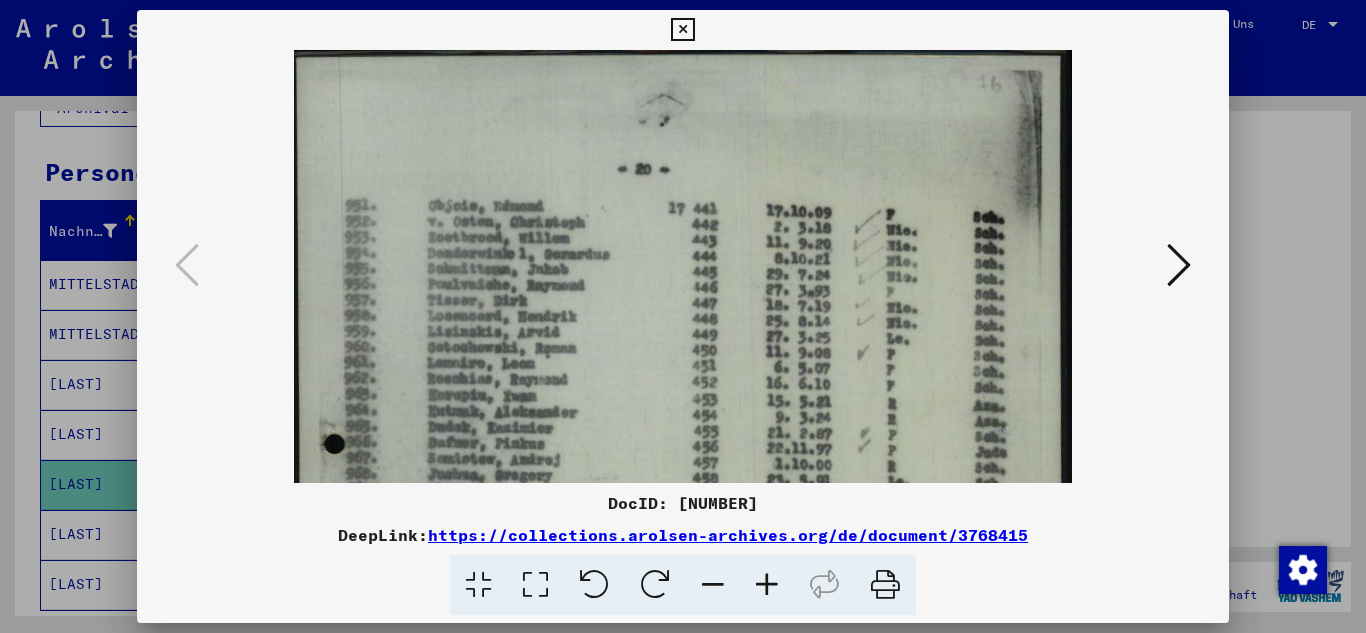 click at bounding box center [713, 585] 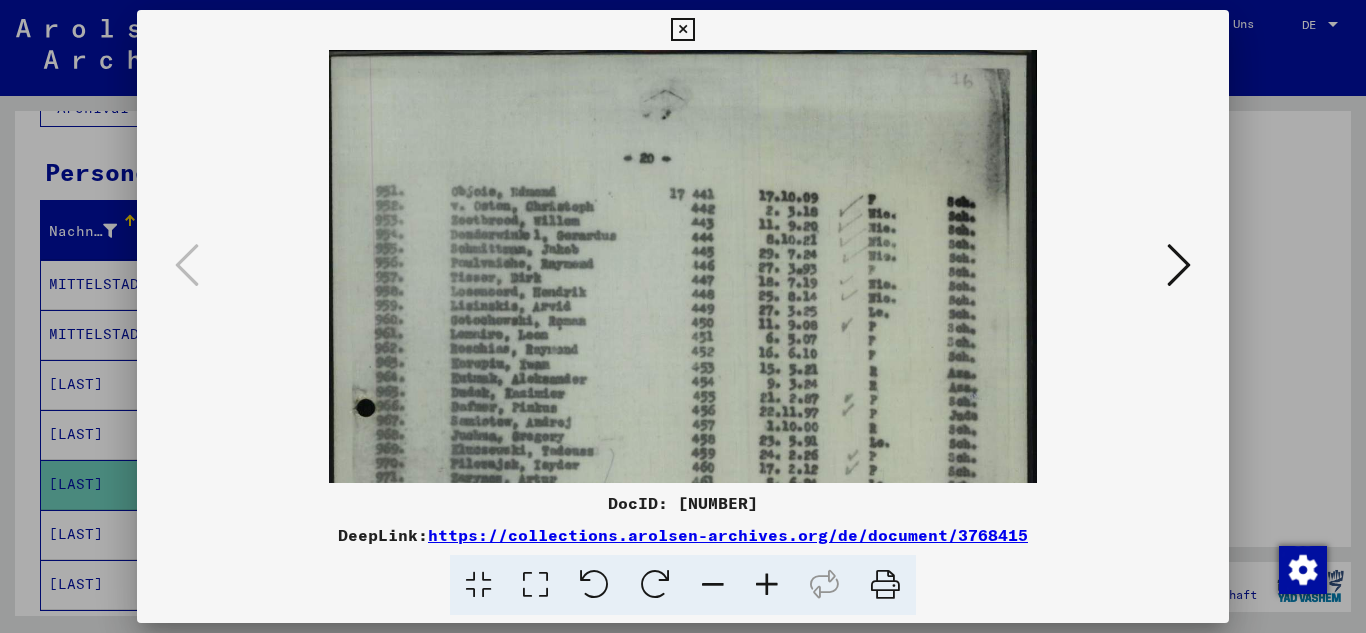 click at bounding box center [713, 585] 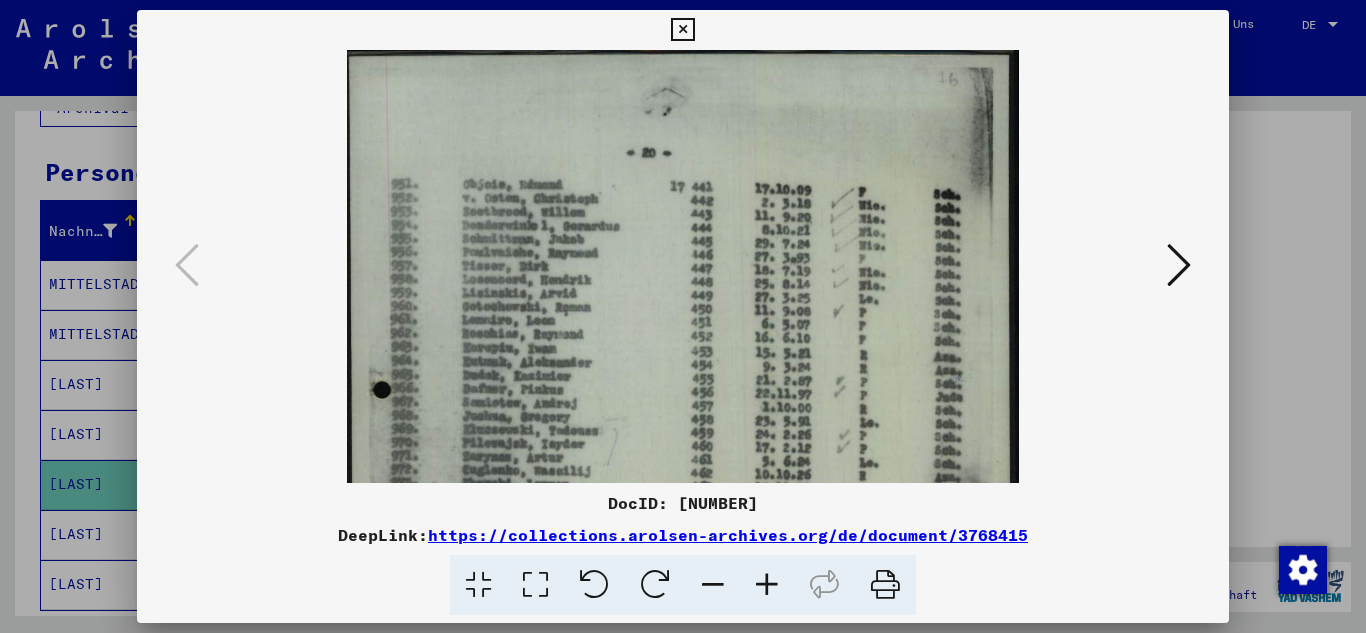 click at bounding box center (713, 585) 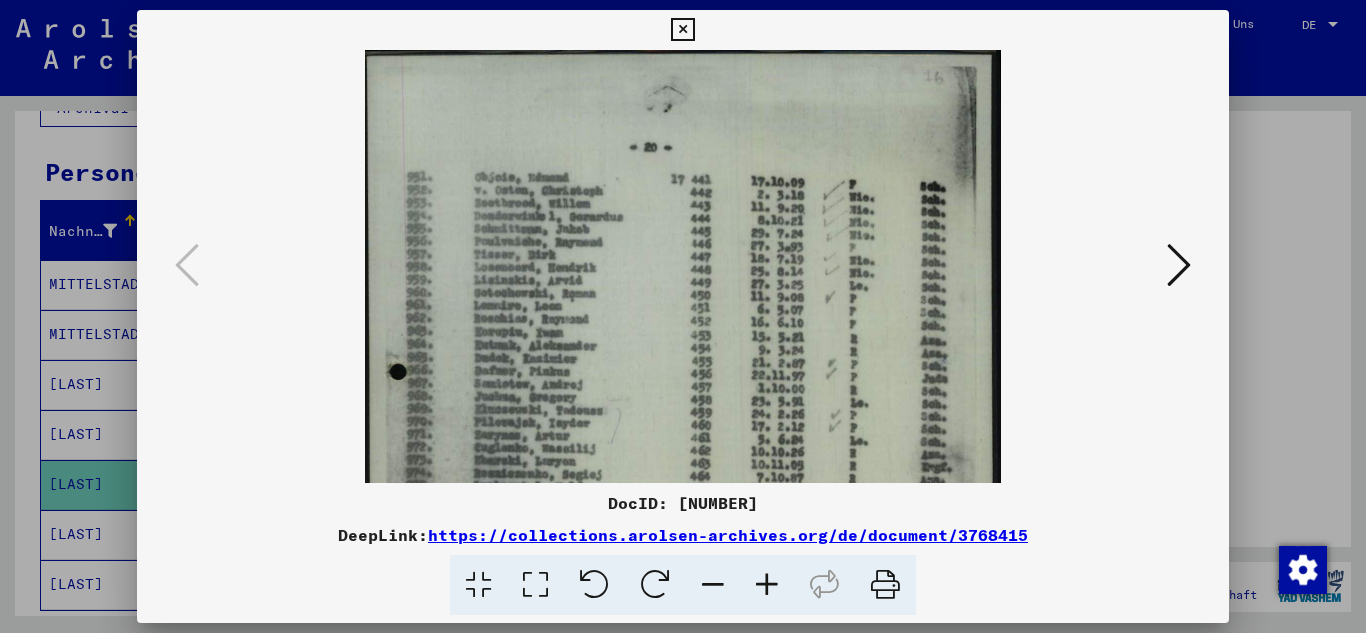 click at bounding box center (713, 585) 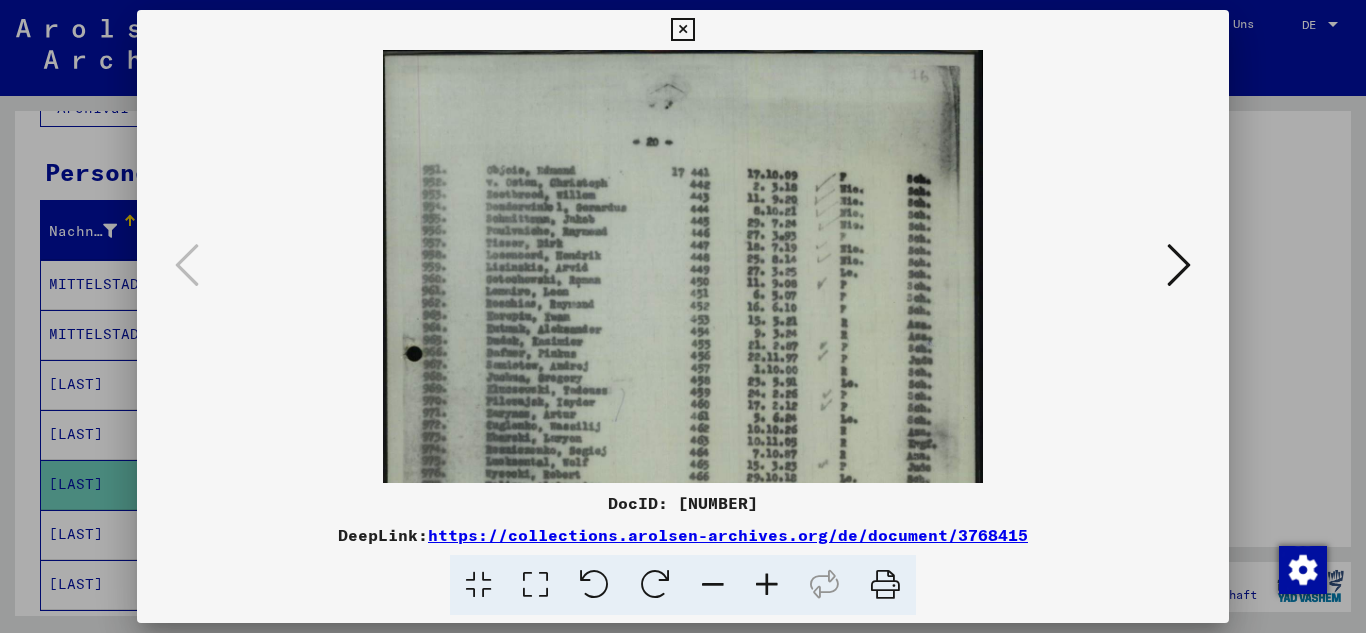 click at bounding box center [713, 585] 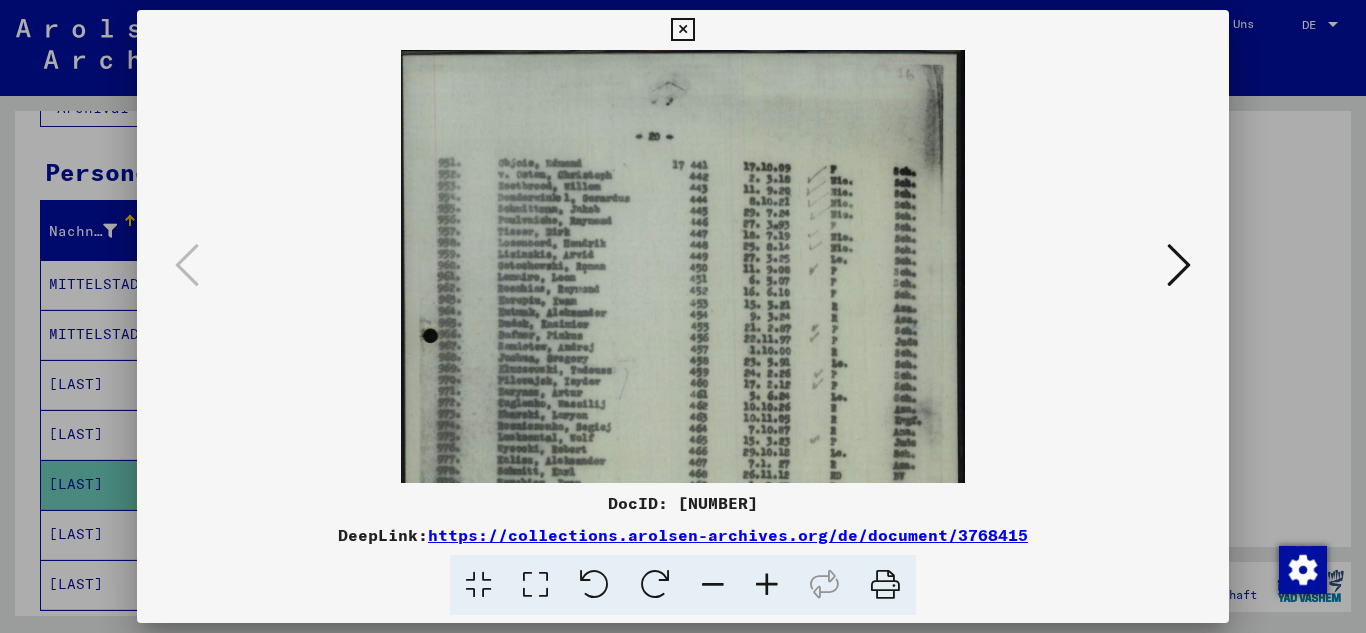 click at bounding box center [713, 585] 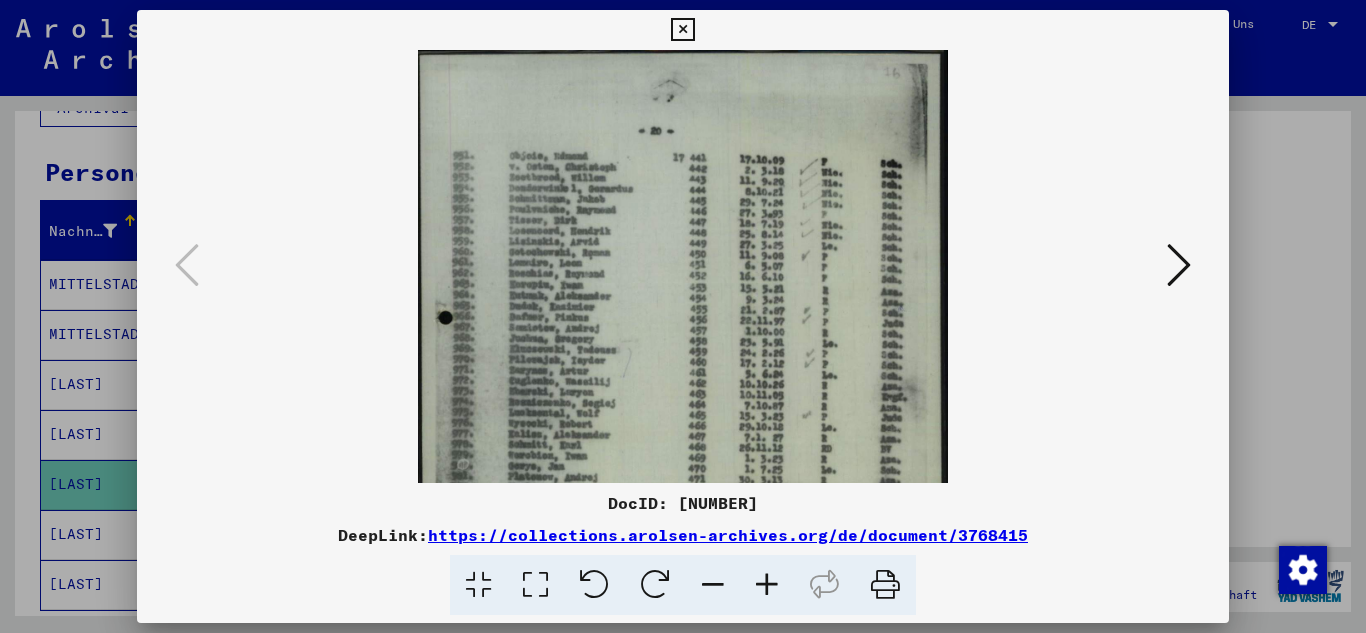 click at bounding box center [713, 585] 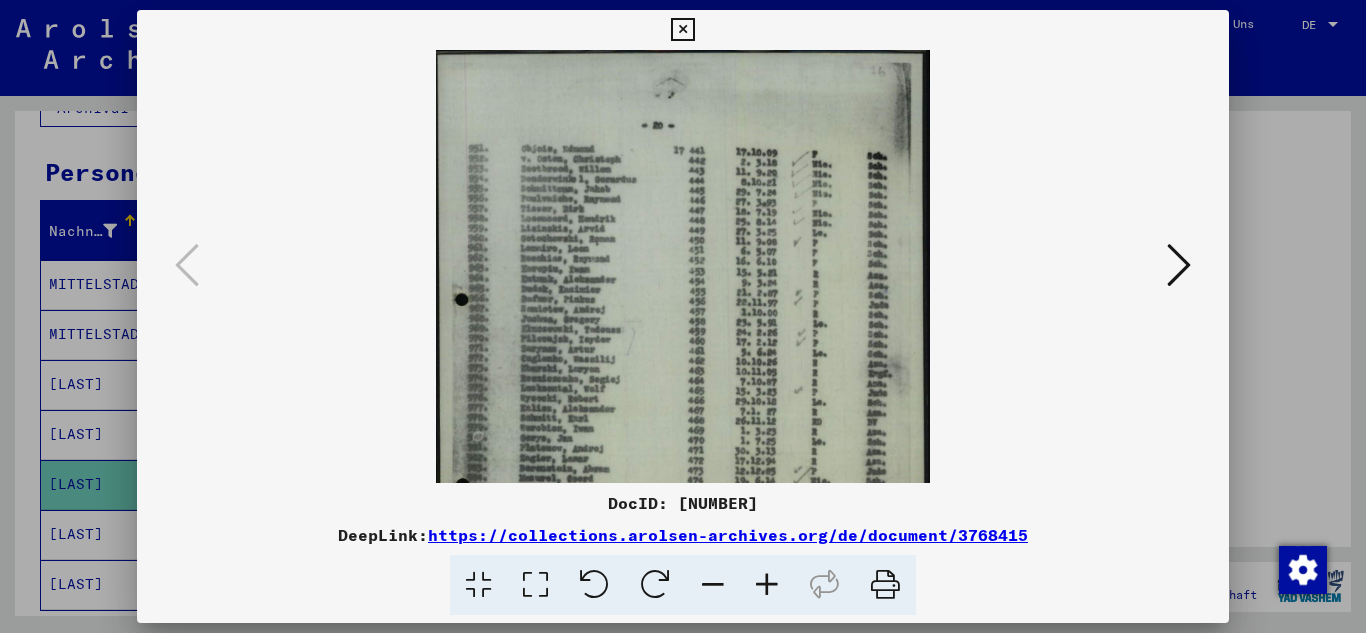 click at bounding box center [713, 585] 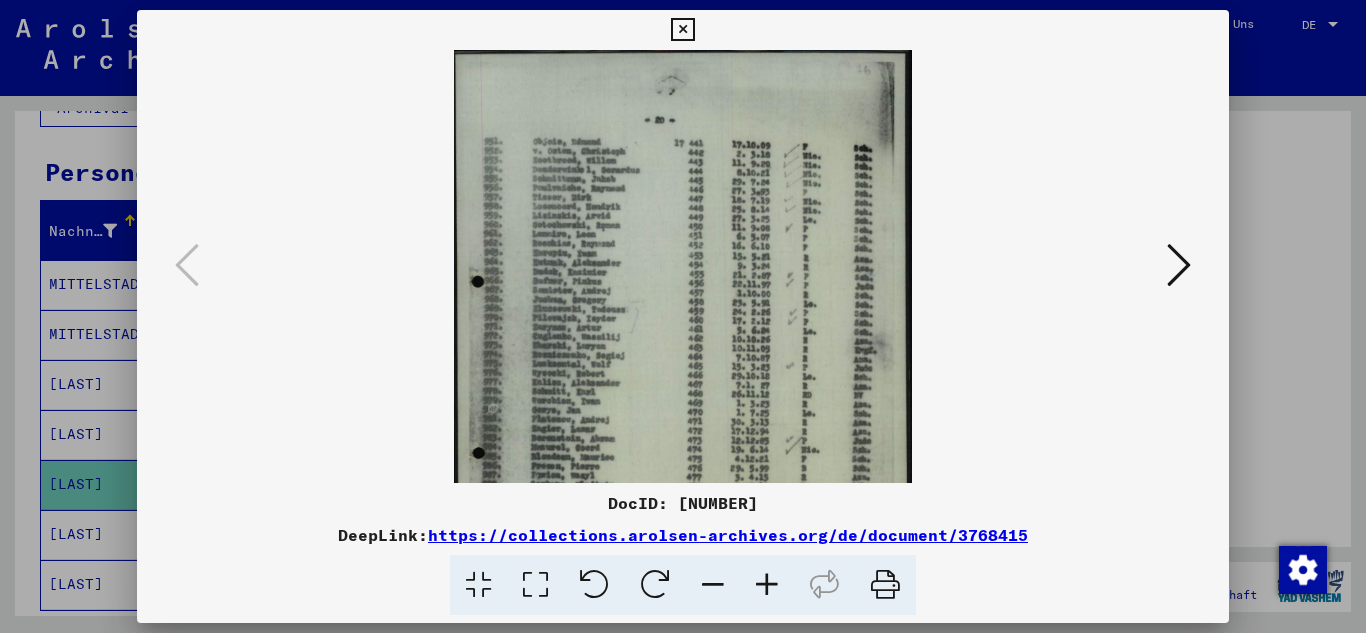 click at bounding box center [713, 585] 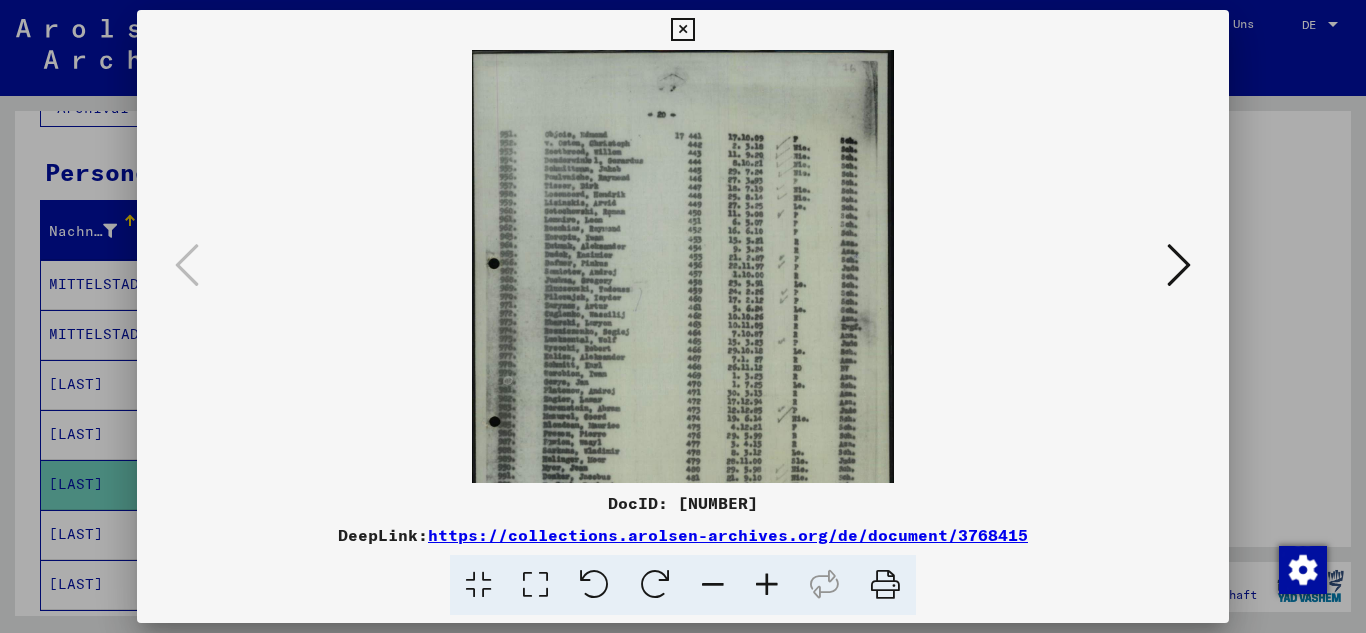 click at bounding box center (682, 30) 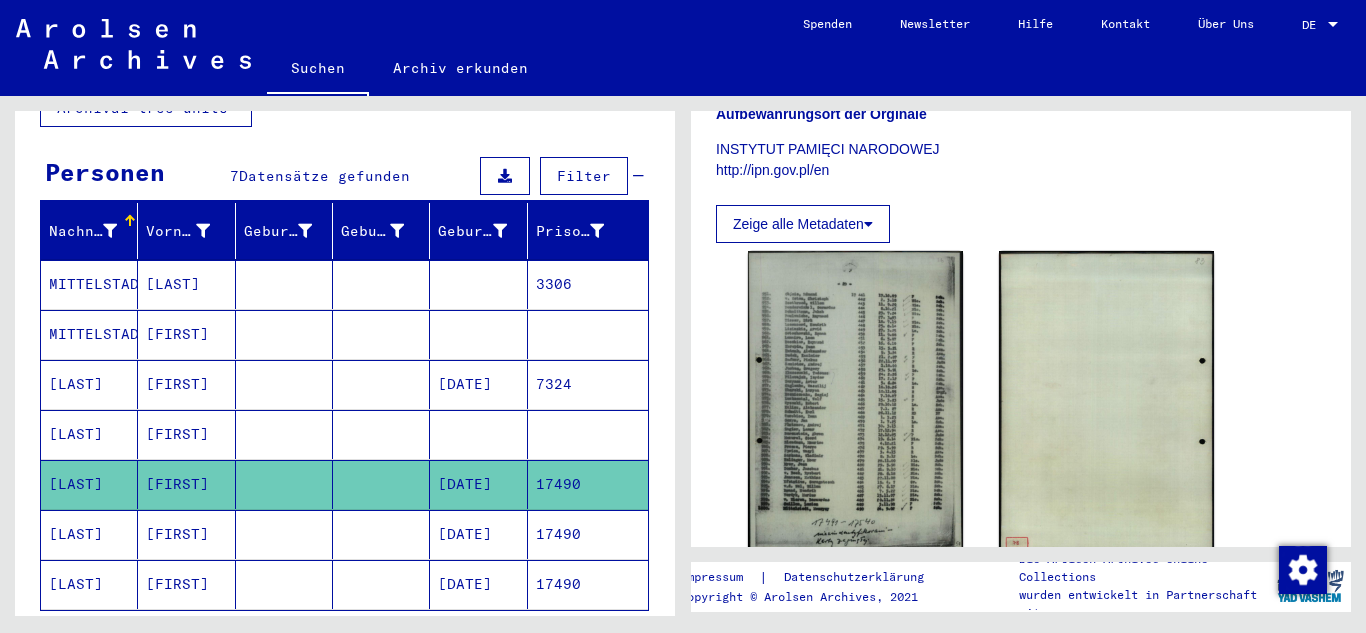 click on "17490" at bounding box center [588, 584] 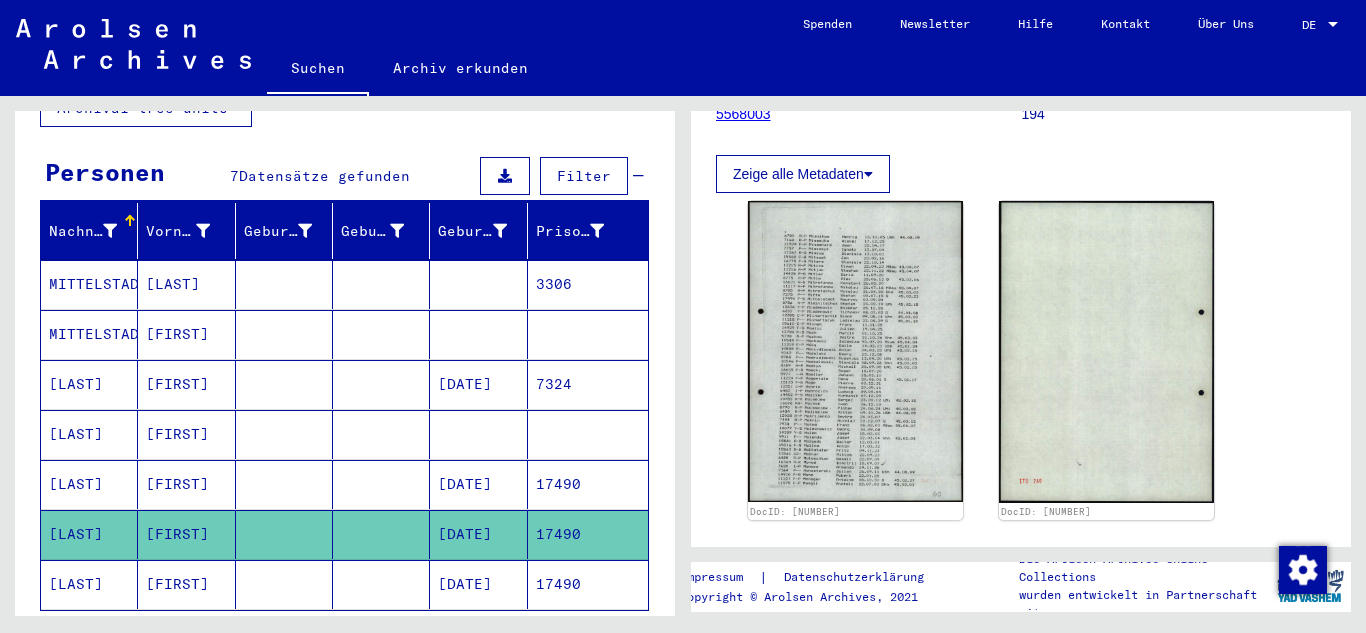 scroll, scrollTop: 281, scrollLeft: 0, axis: vertical 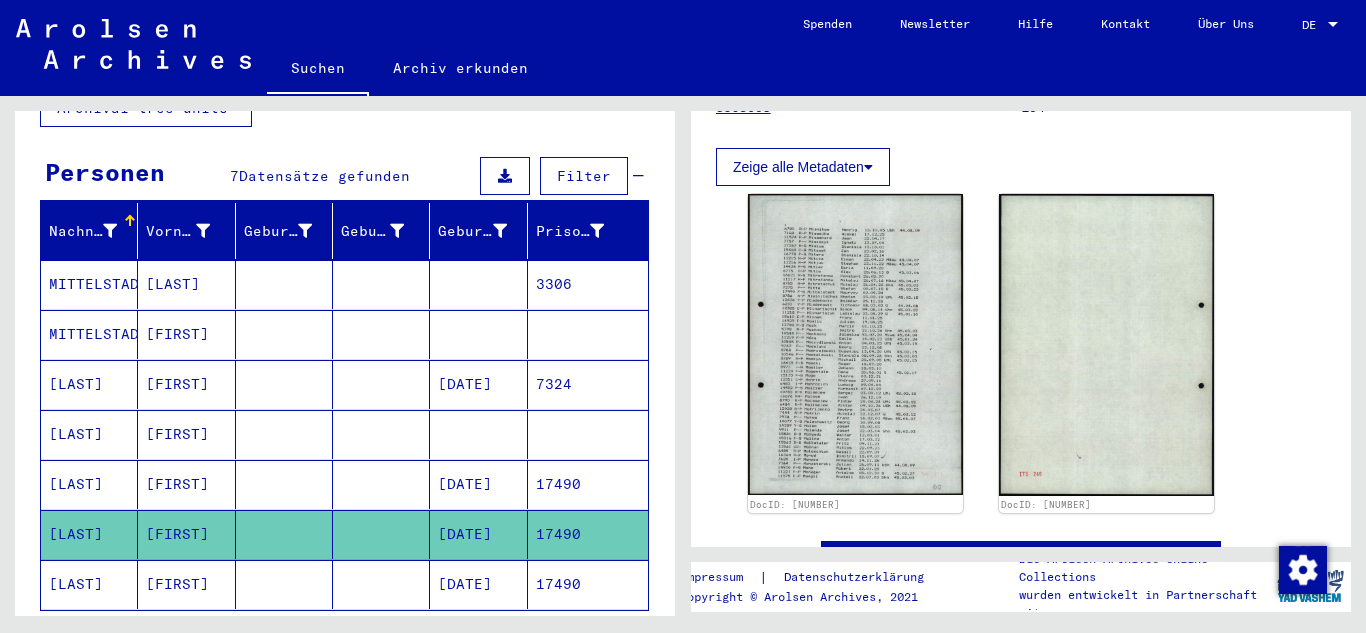 click 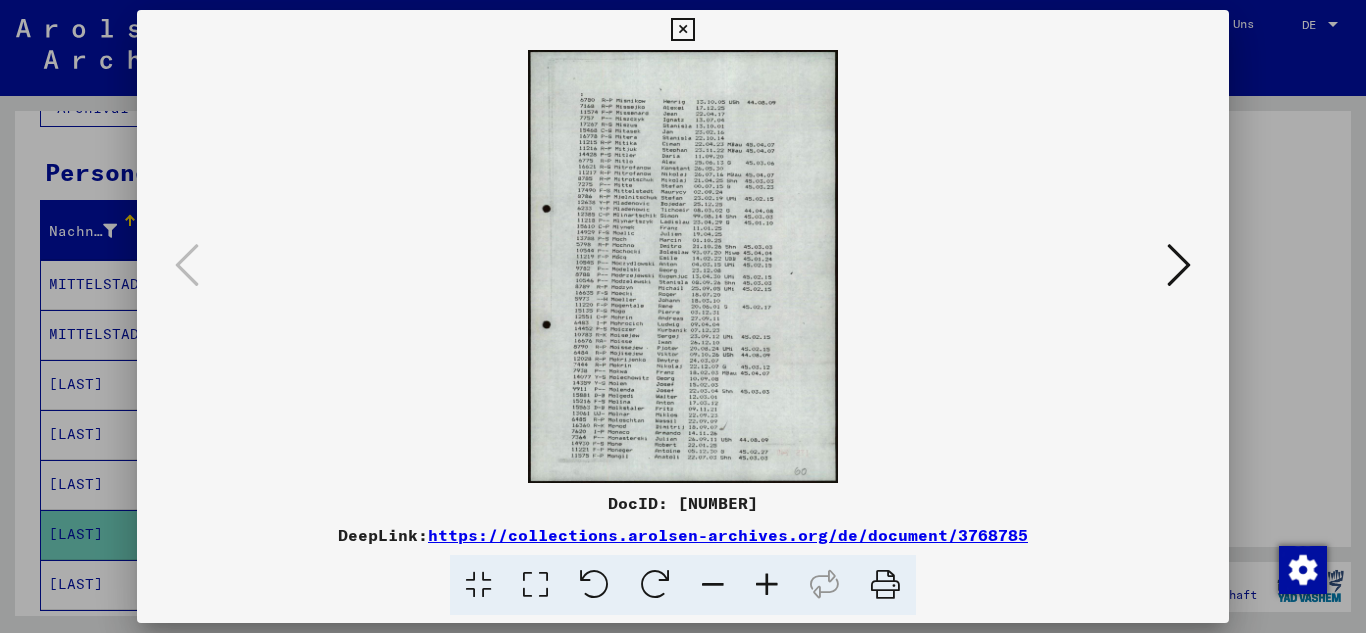 scroll, scrollTop: 0, scrollLeft: 0, axis: both 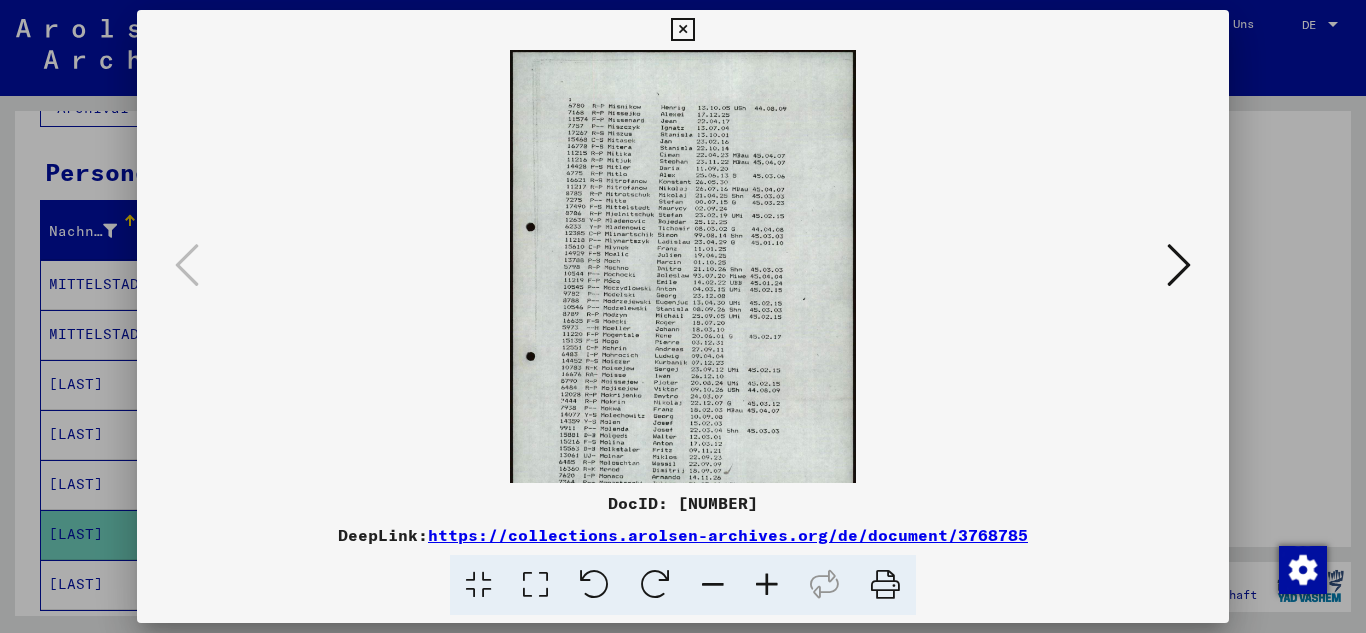 click at bounding box center (767, 585) 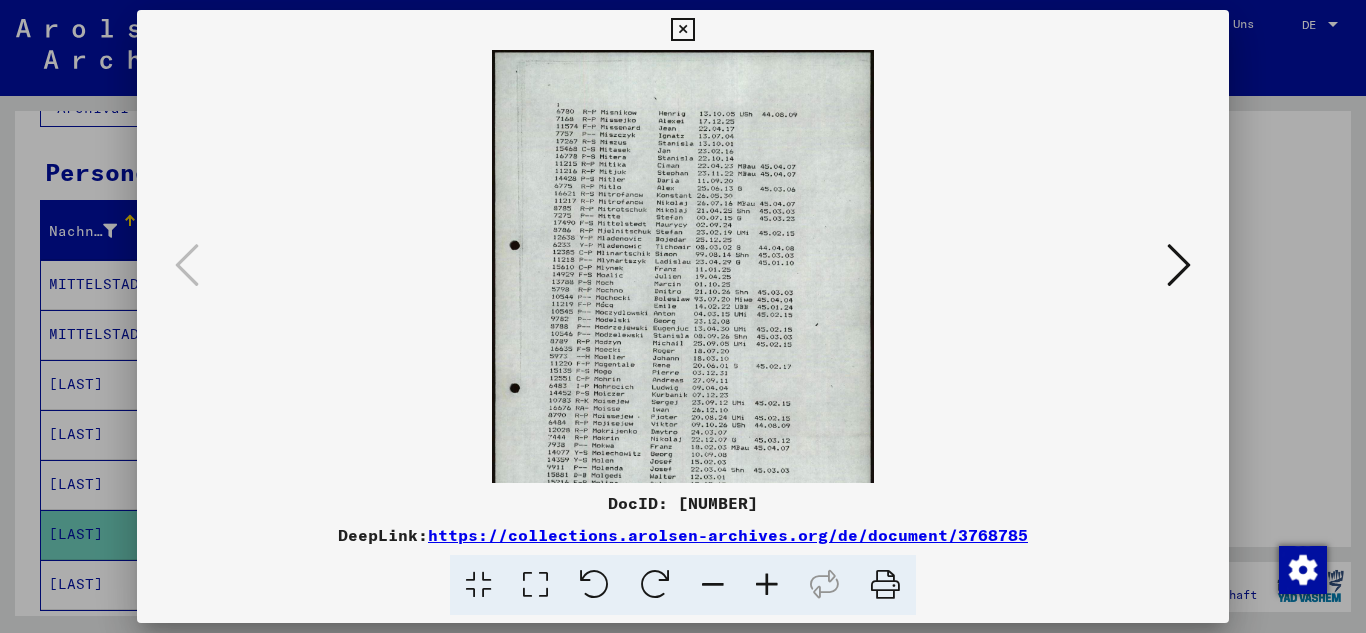 click at bounding box center [767, 585] 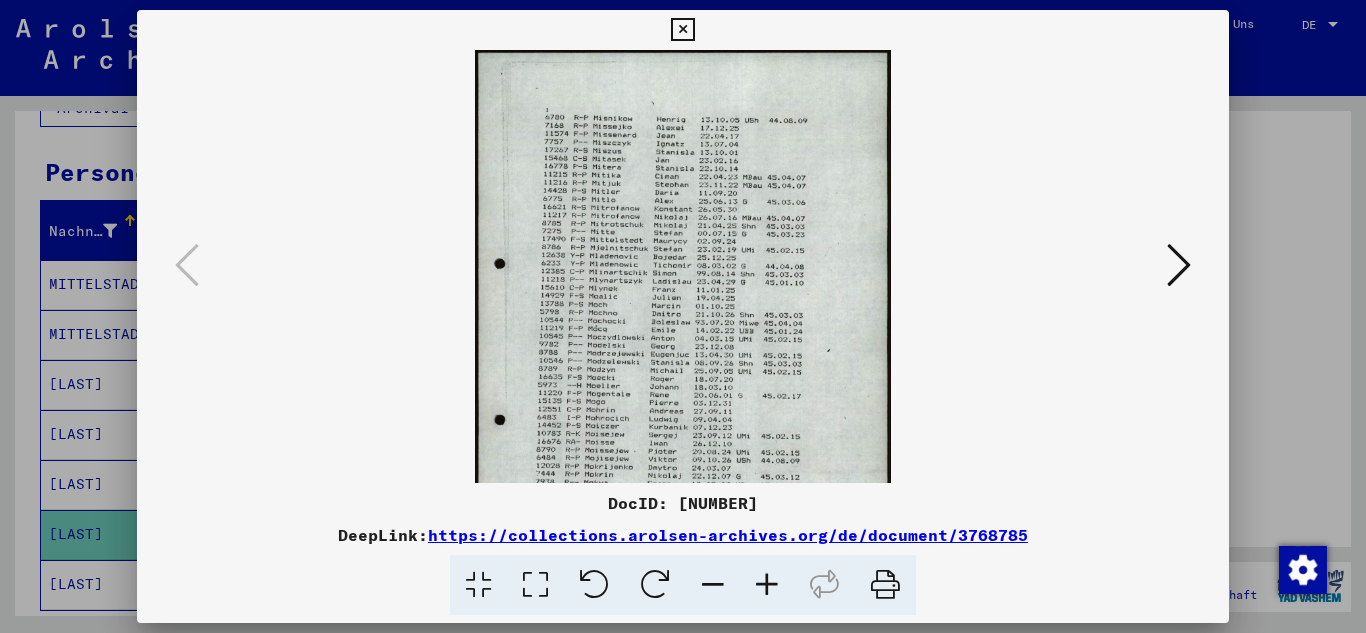 click at bounding box center (767, 585) 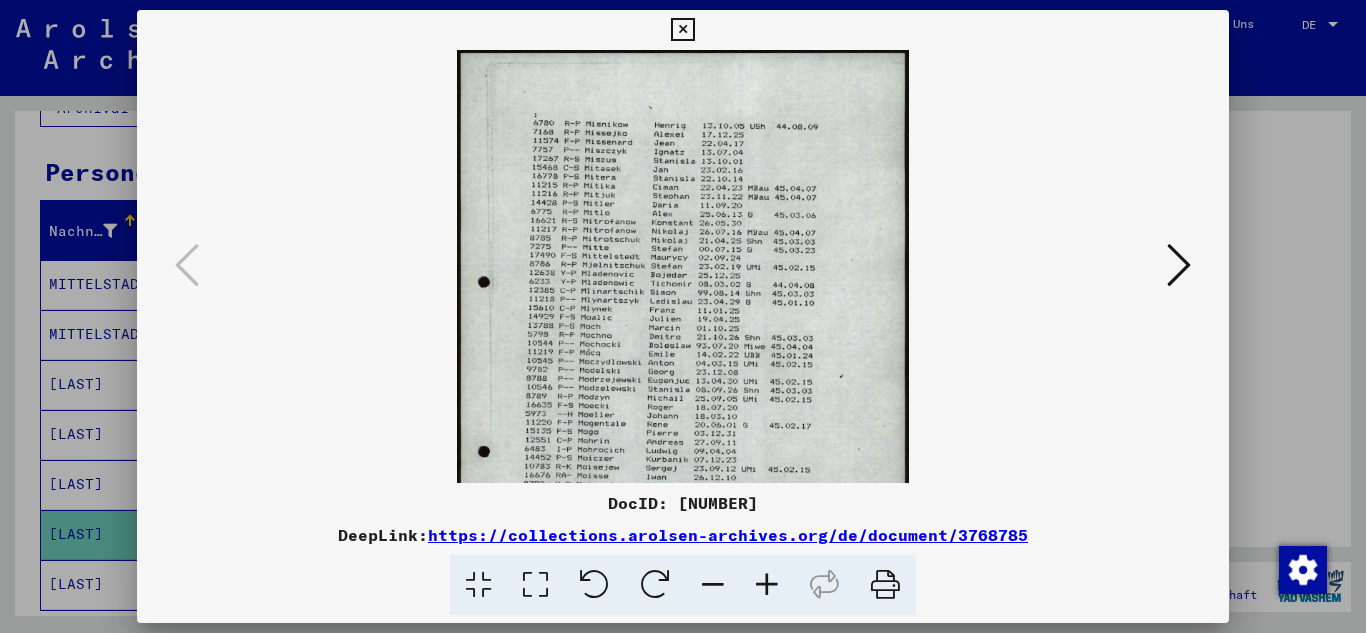click at bounding box center (767, 585) 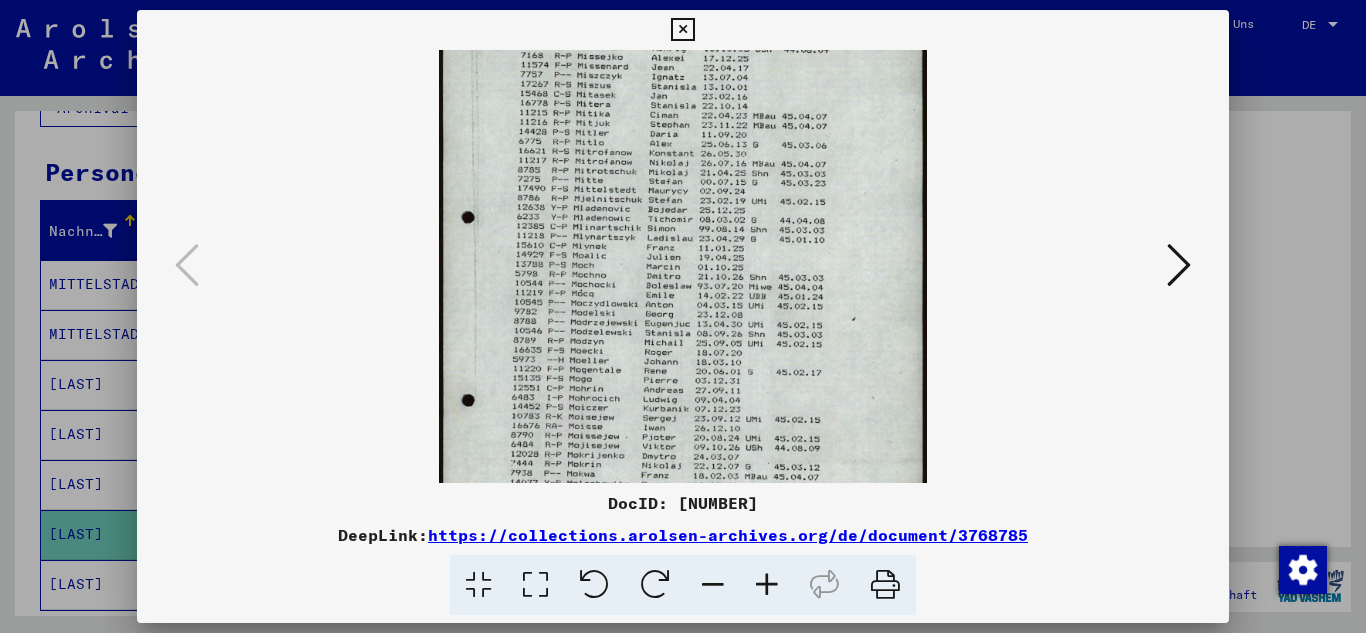 scroll, scrollTop: 85, scrollLeft: 0, axis: vertical 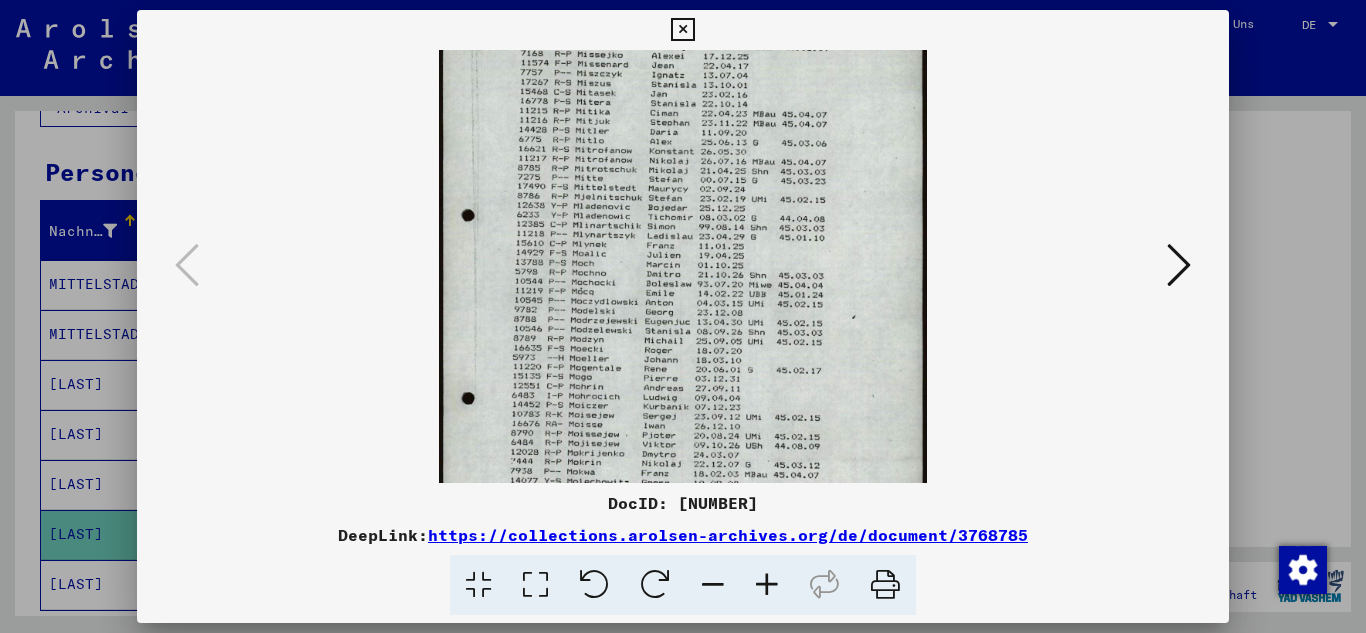 drag, startPoint x: 716, startPoint y: 299, endPoint x: 731, endPoint y: 215, distance: 85.32877 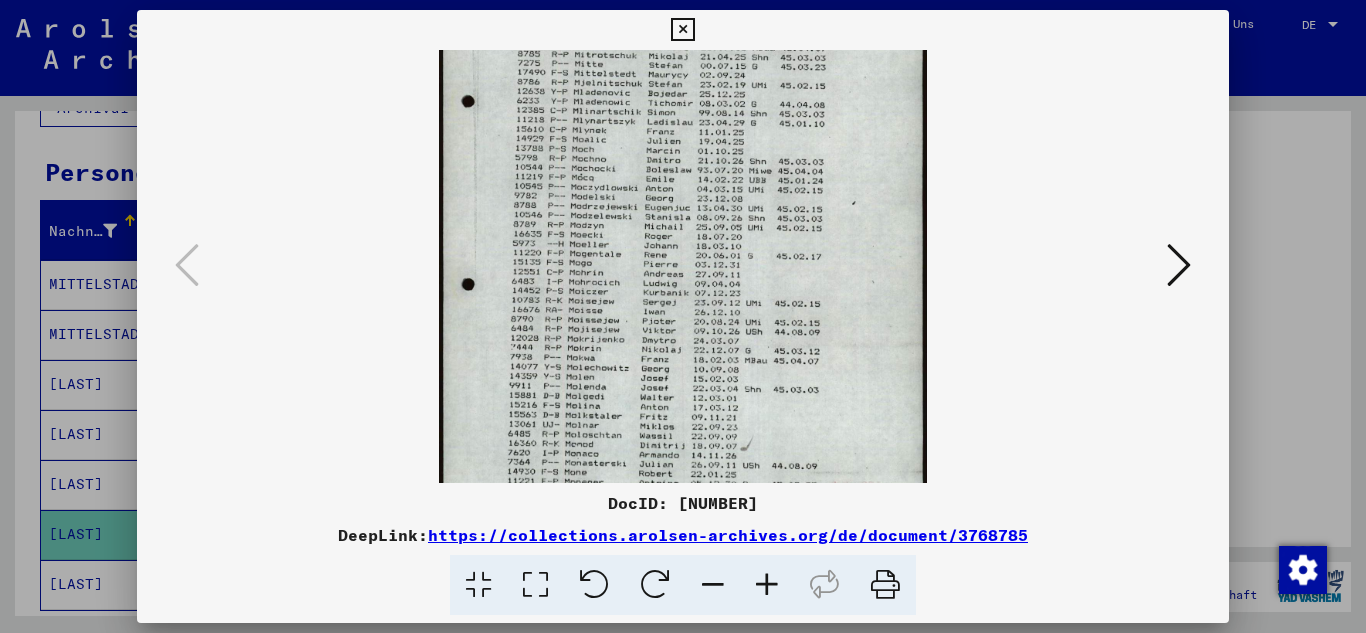 drag, startPoint x: 691, startPoint y: 322, endPoint x: 702, endPoint y: 208, distance: 114.52947 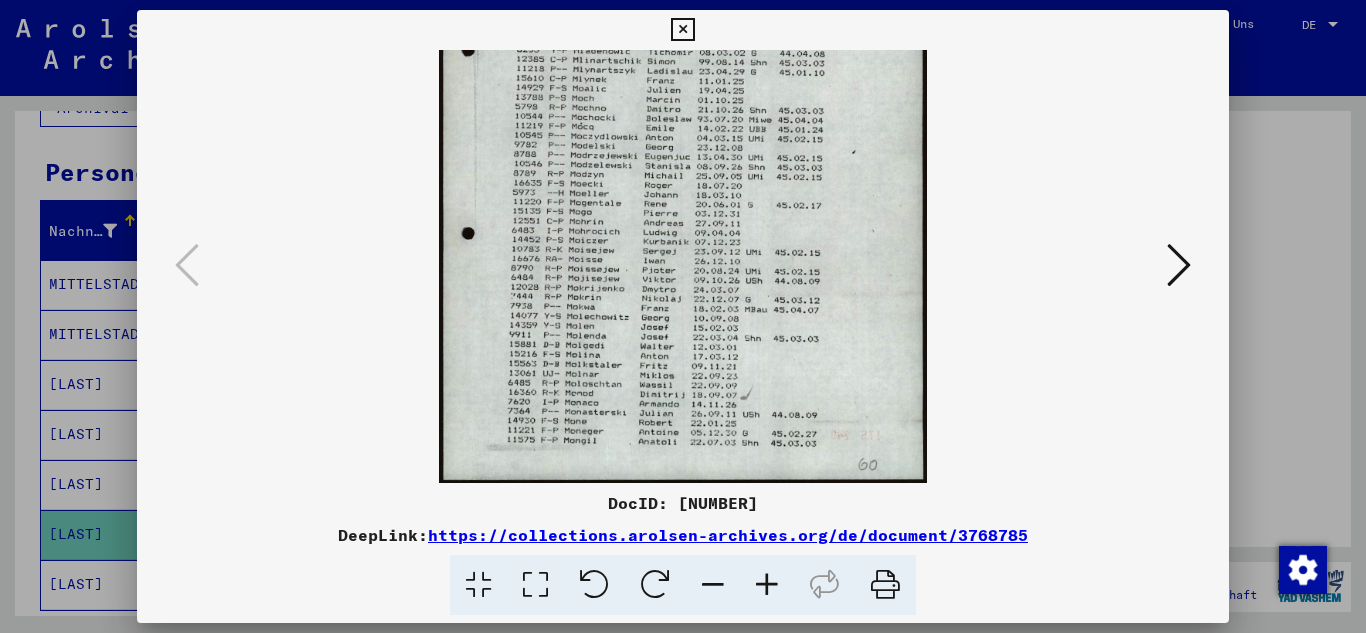 scroll, scrollTop: 250, scrollLeft: 0, axis: vertical 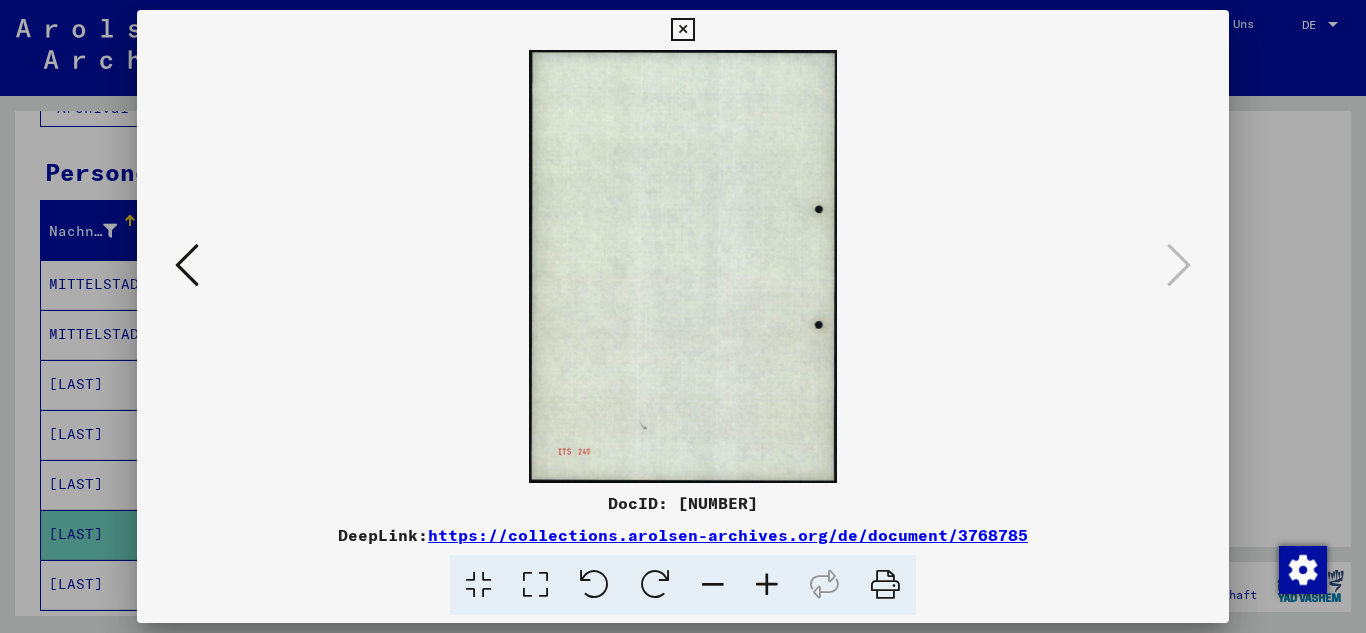 click at bounding box center [682, 30] 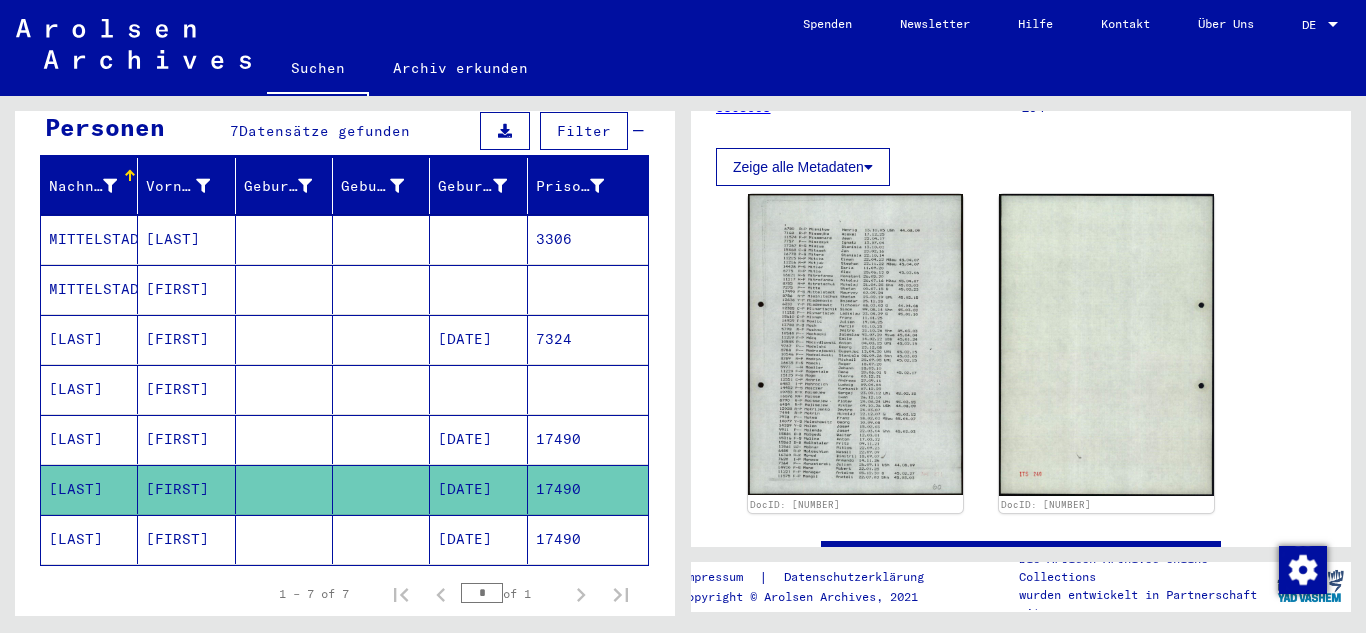 scroll, scrollTop: 230, scrollLeft: 0, axis: vertical 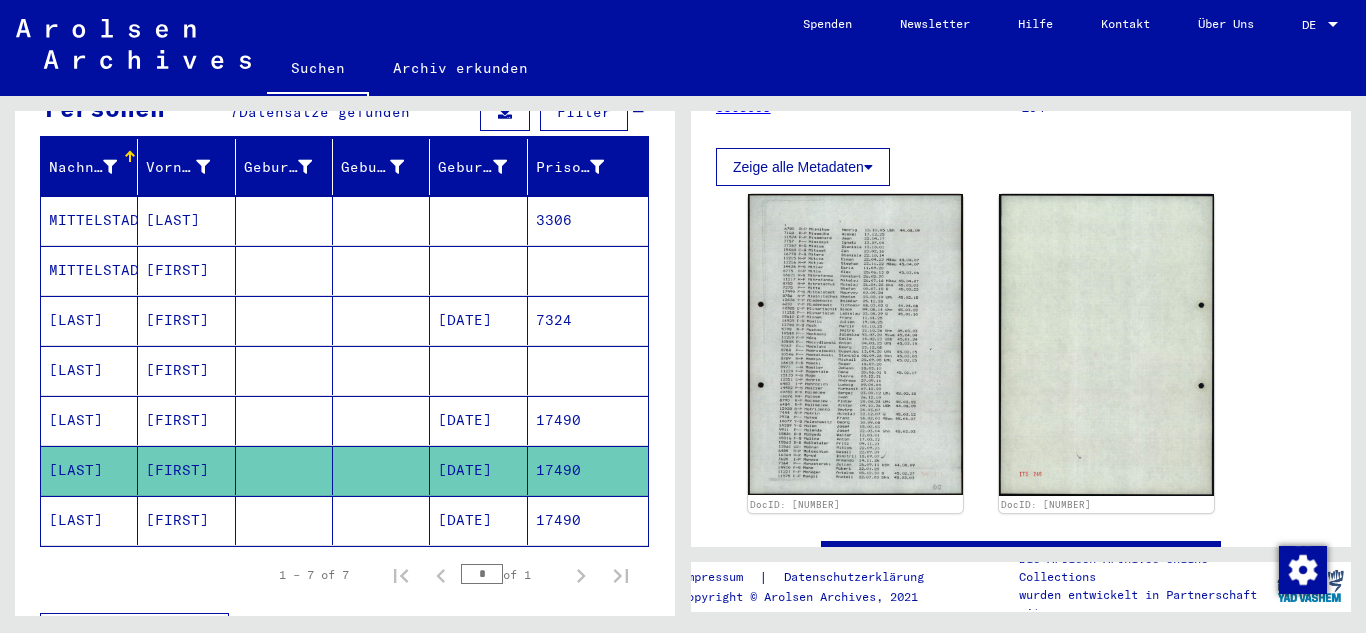 click on "17490" 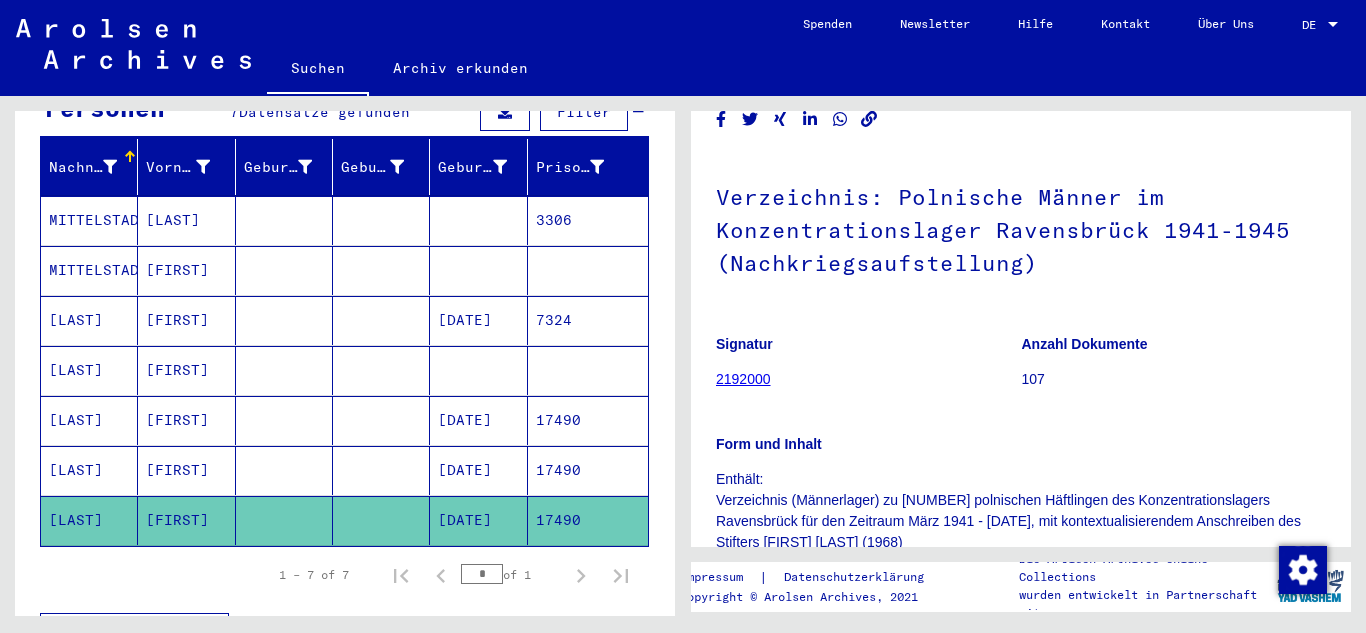 scroll, scrollTop: 107, scrollLeft: 0, axis: vertical 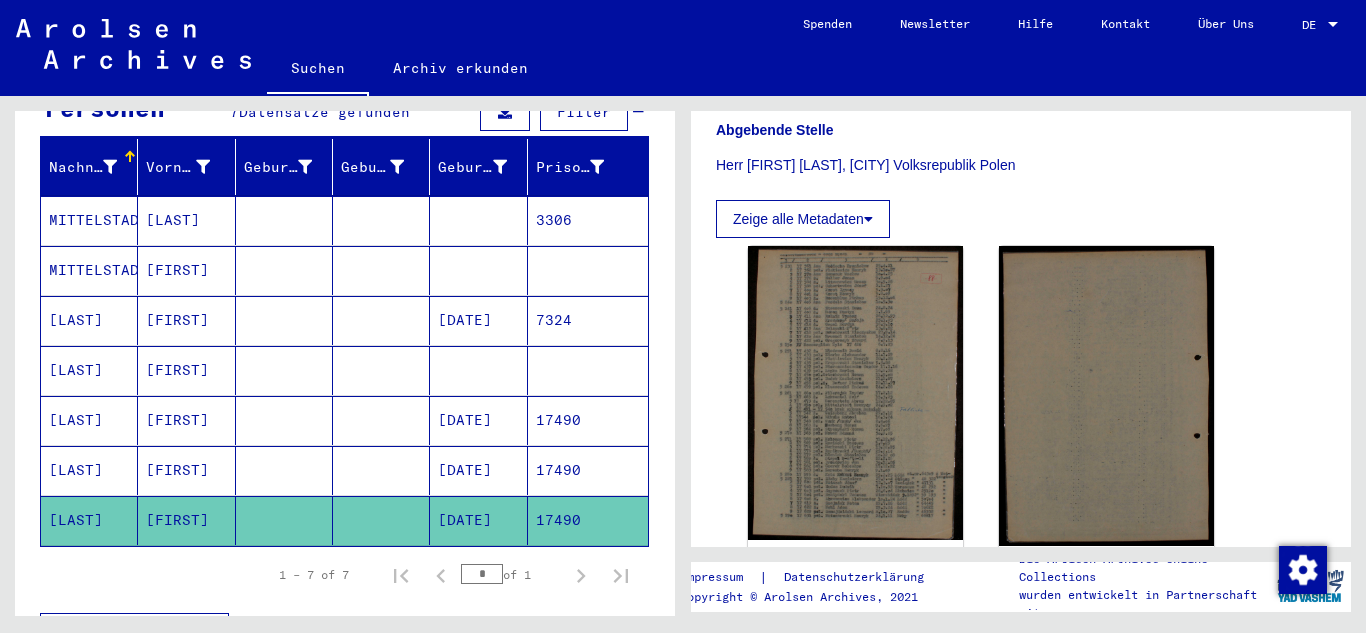 click 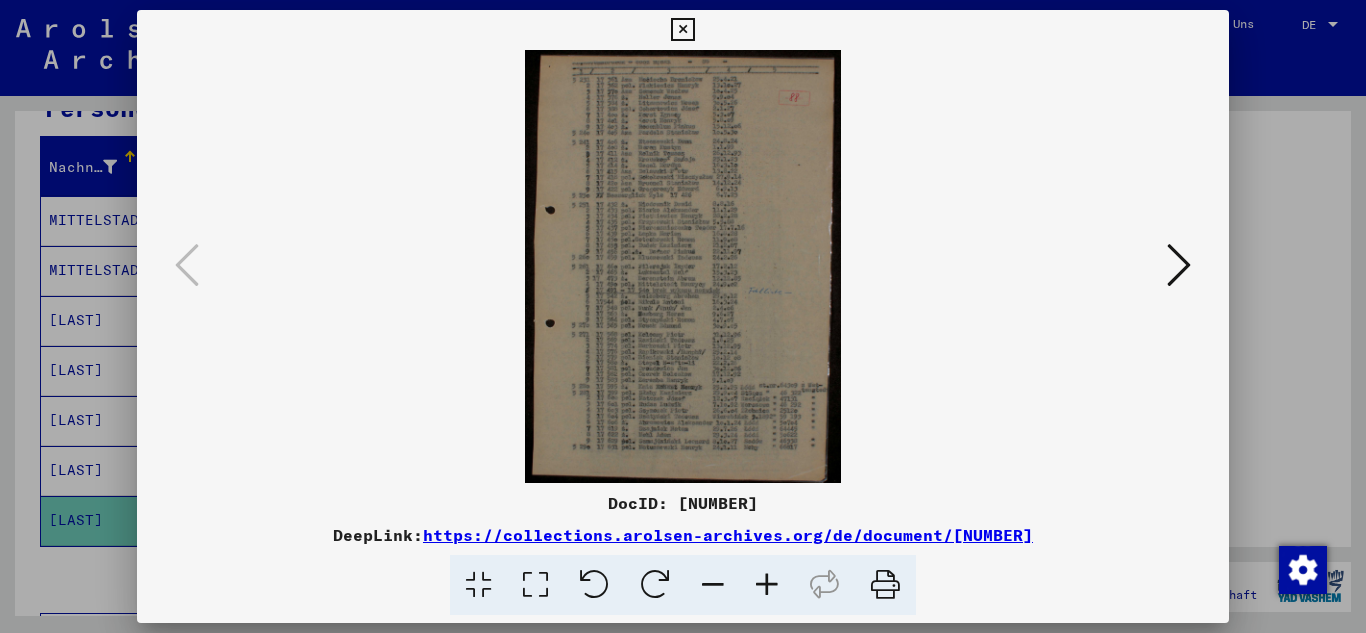 click at bounding box center (767, 585) 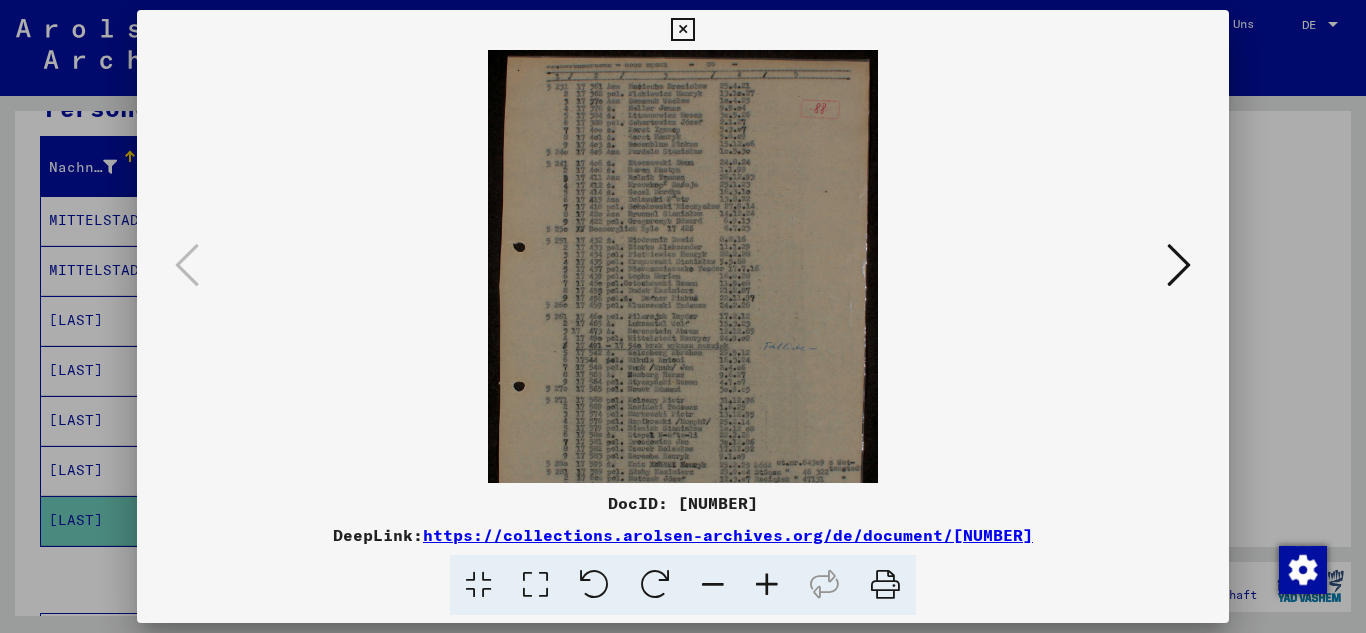 click at bounding box center (767, 585) 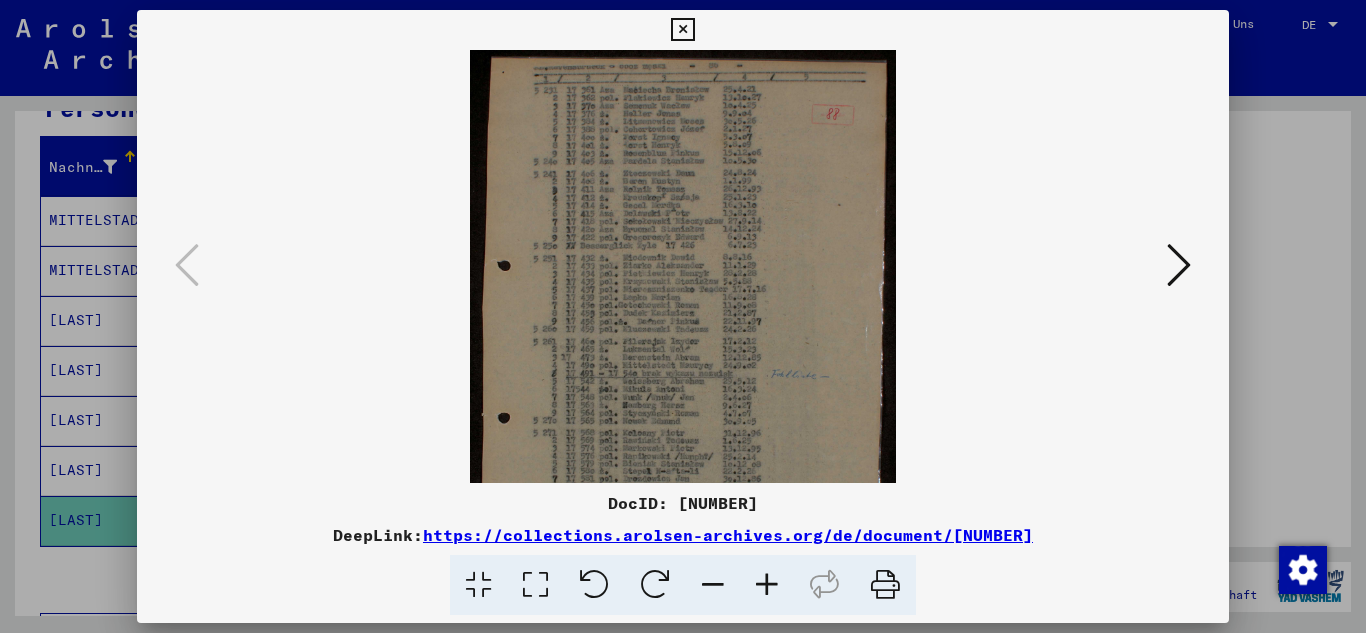 click at bounding box center (767, 585) 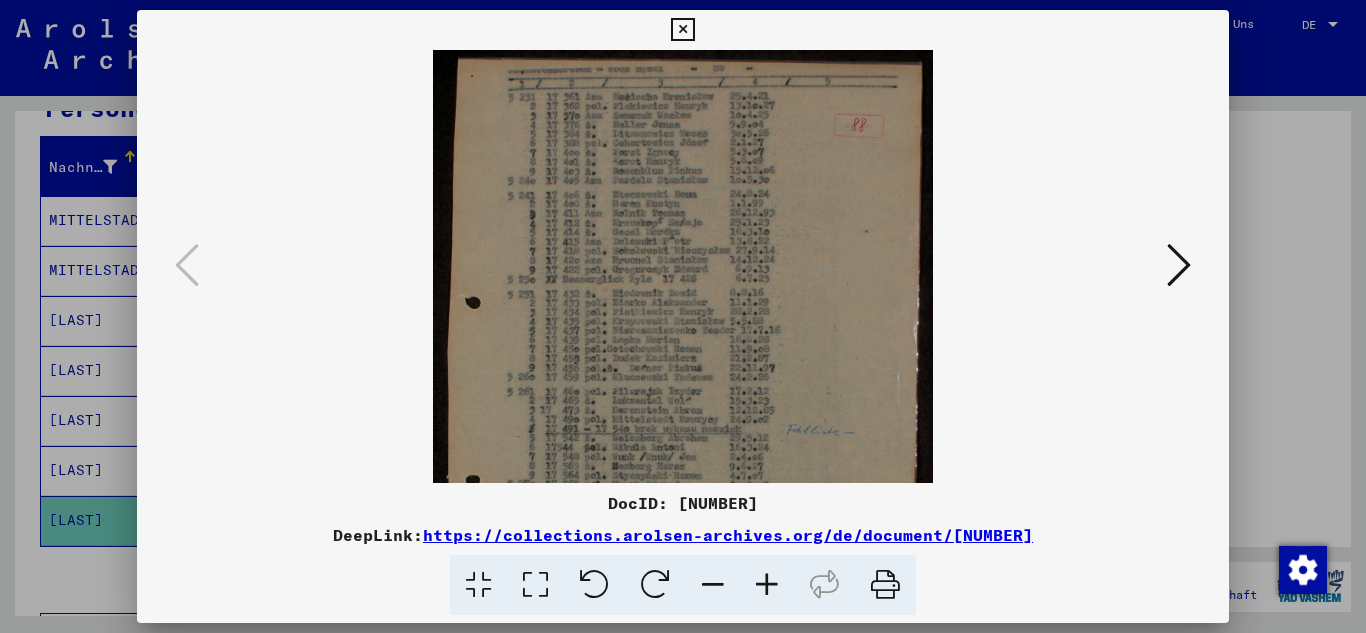 click at bounding box center (767, 585) 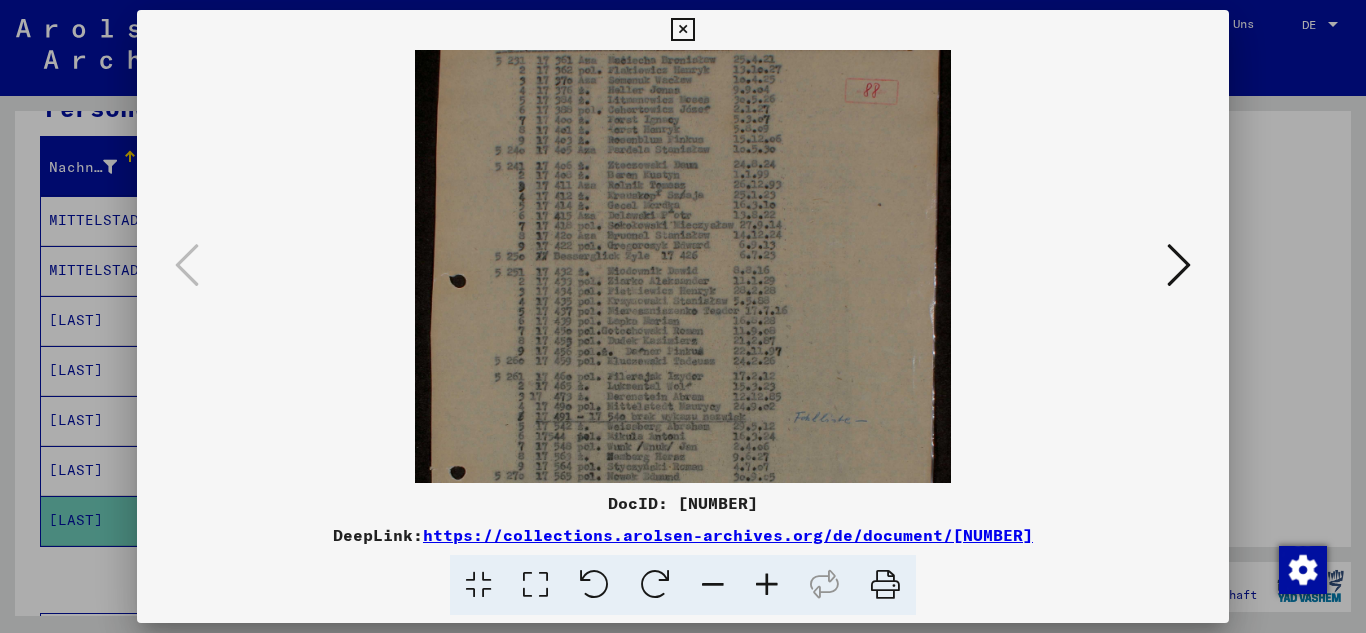 scroll, scrollTop: 44, scrollLeft: 0, axis: vertical 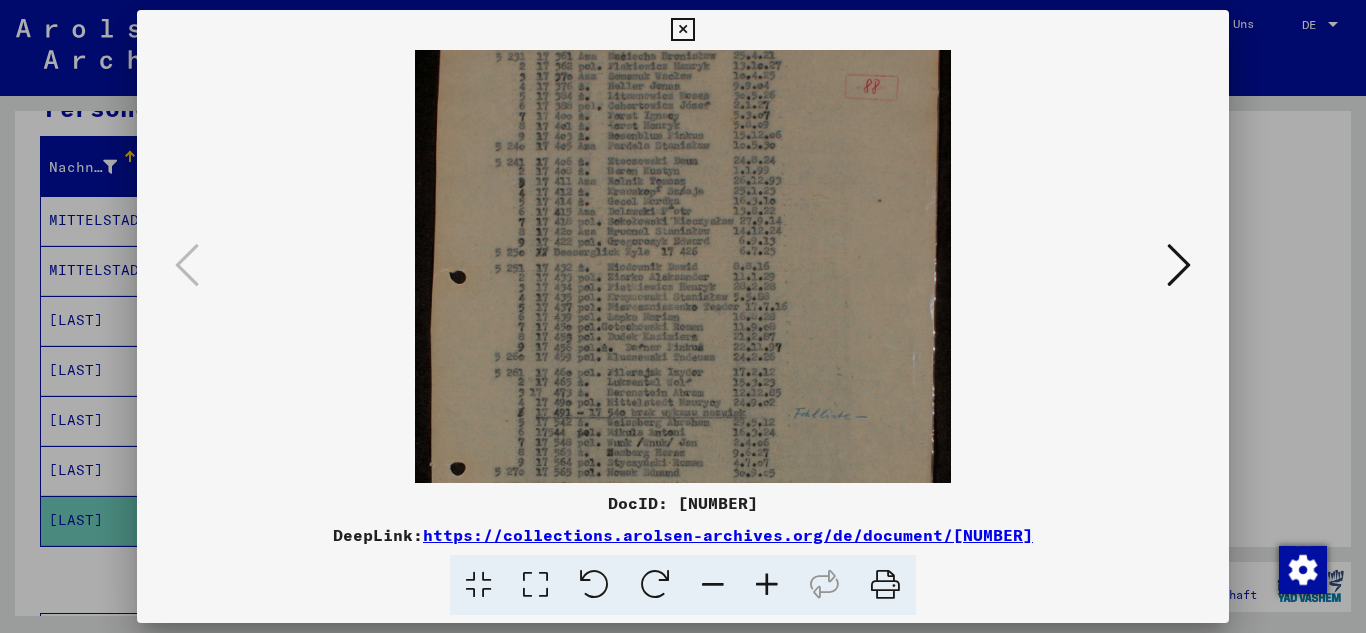 drag, startPoint x: 610, startPoint y: 275, endPoint x: 614, endPoint y: 231, distance: 44.181442 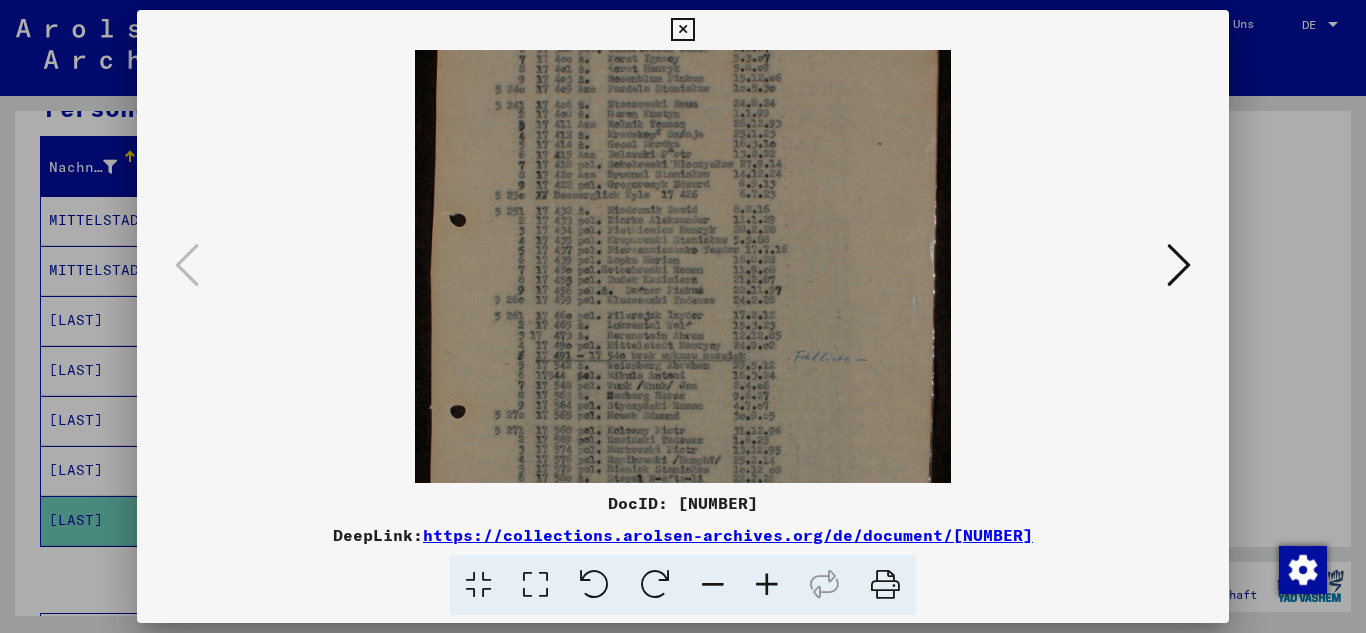 scroll, scrollTop: 107, scrollLeft: 0, axis: vertical 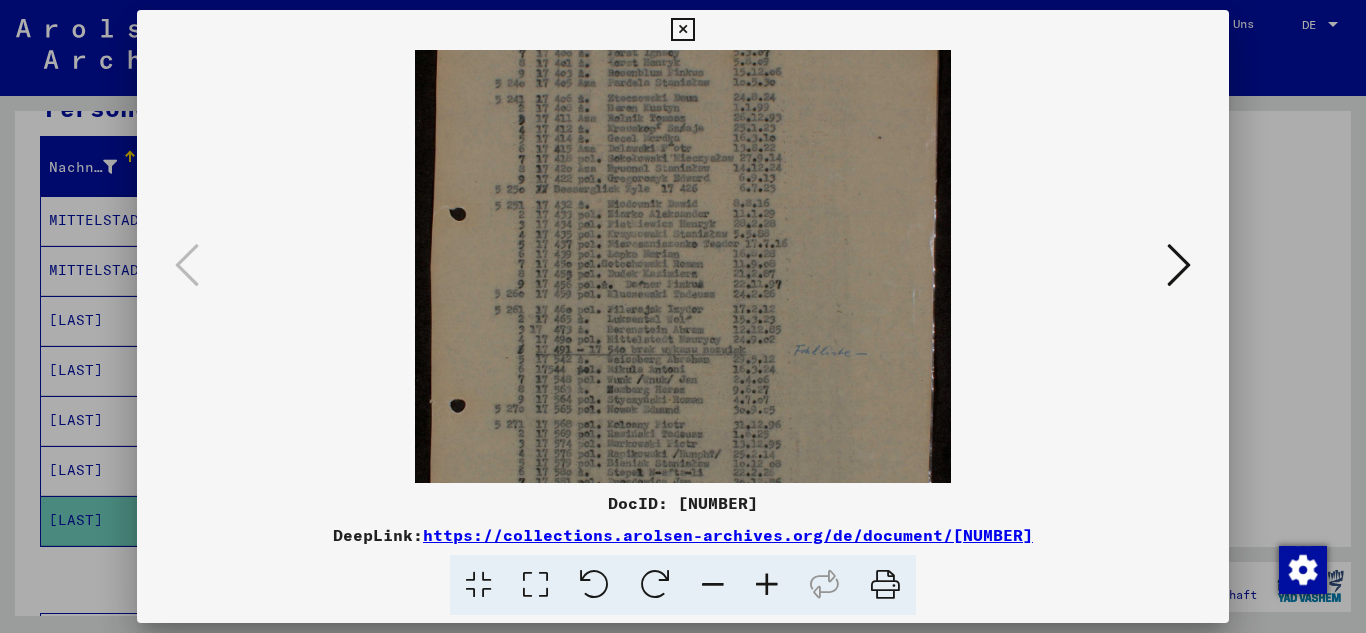 drag, startPoint x: 623, startPoint y: 297, endPoint x: 614, endPoint y: 234, distance: 63.63961 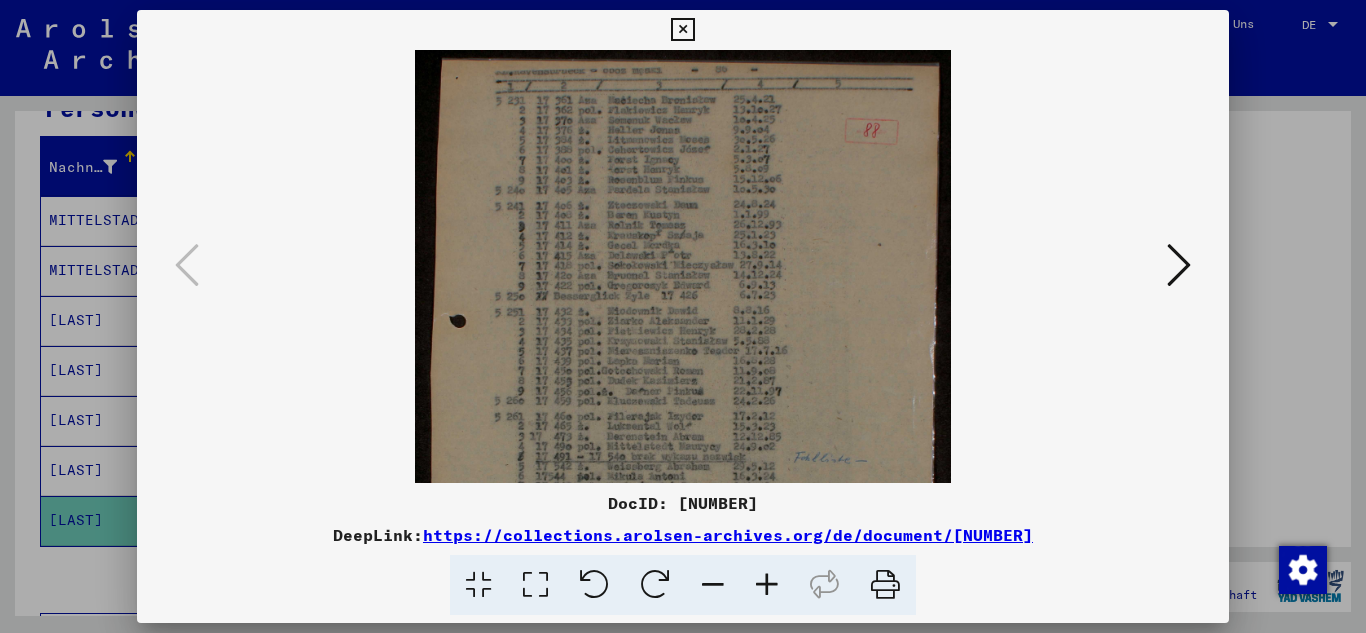 scroll, scrollTop: 0, scrollLeft: 0, axis: both 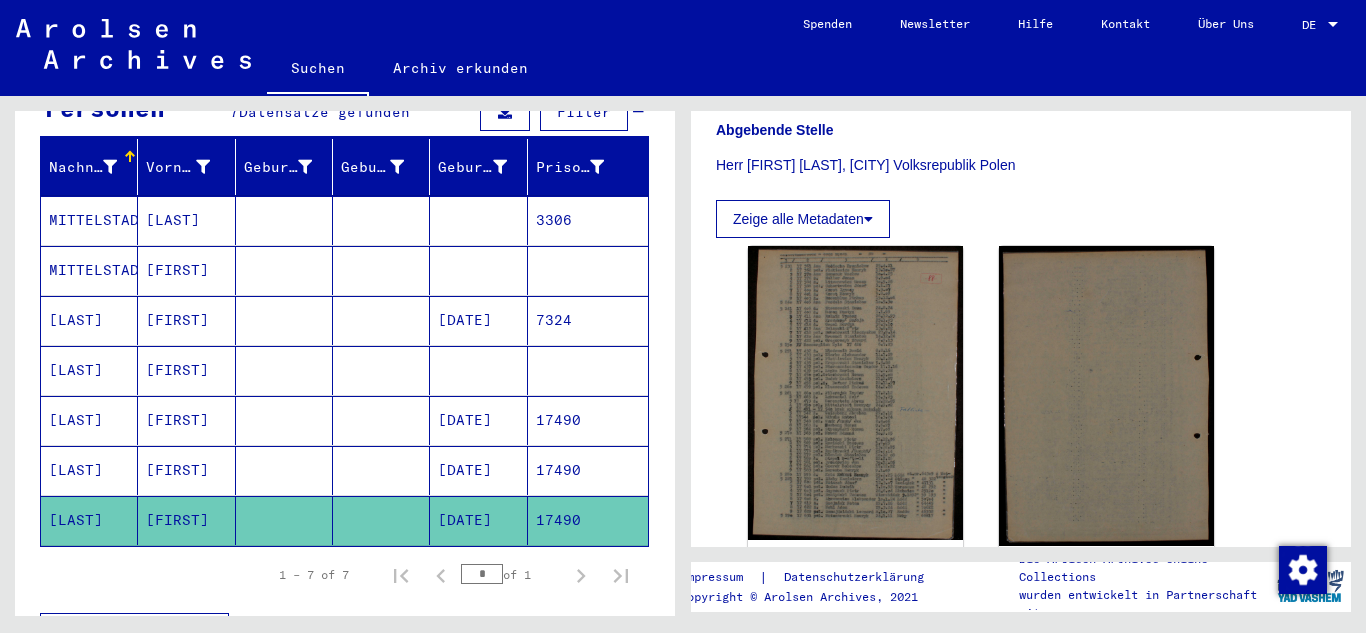 click on "17490" at bounding box center (588, 470) 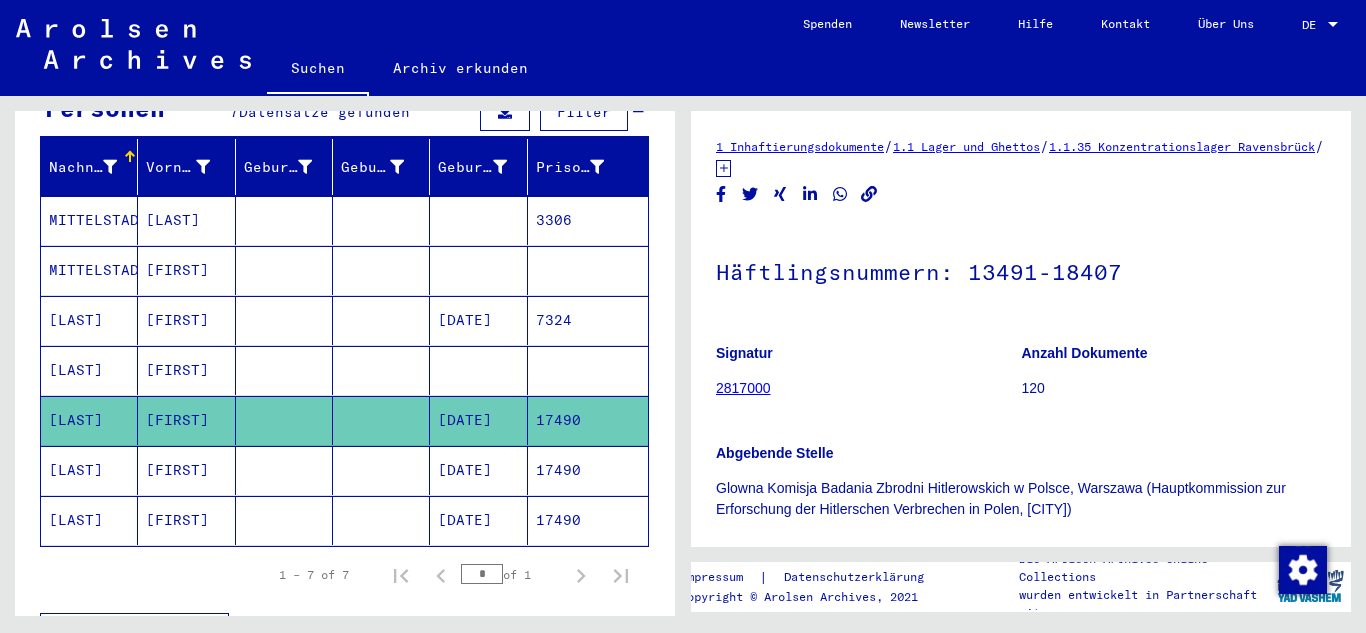 scroll, scrollTop: 0, scrollLeft: 0, axis: both 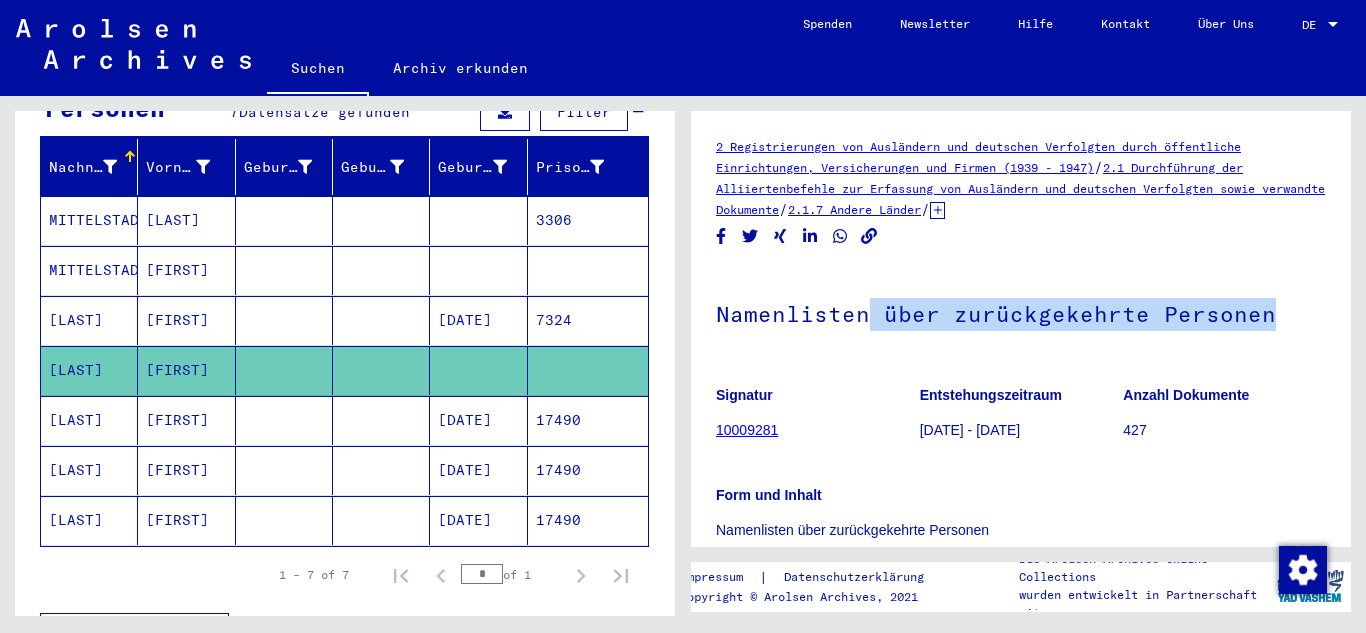drag, startPoint x: 863, startPoint y: 357, endPoint x: 864, endPoint y: 311, distance: 46.010868 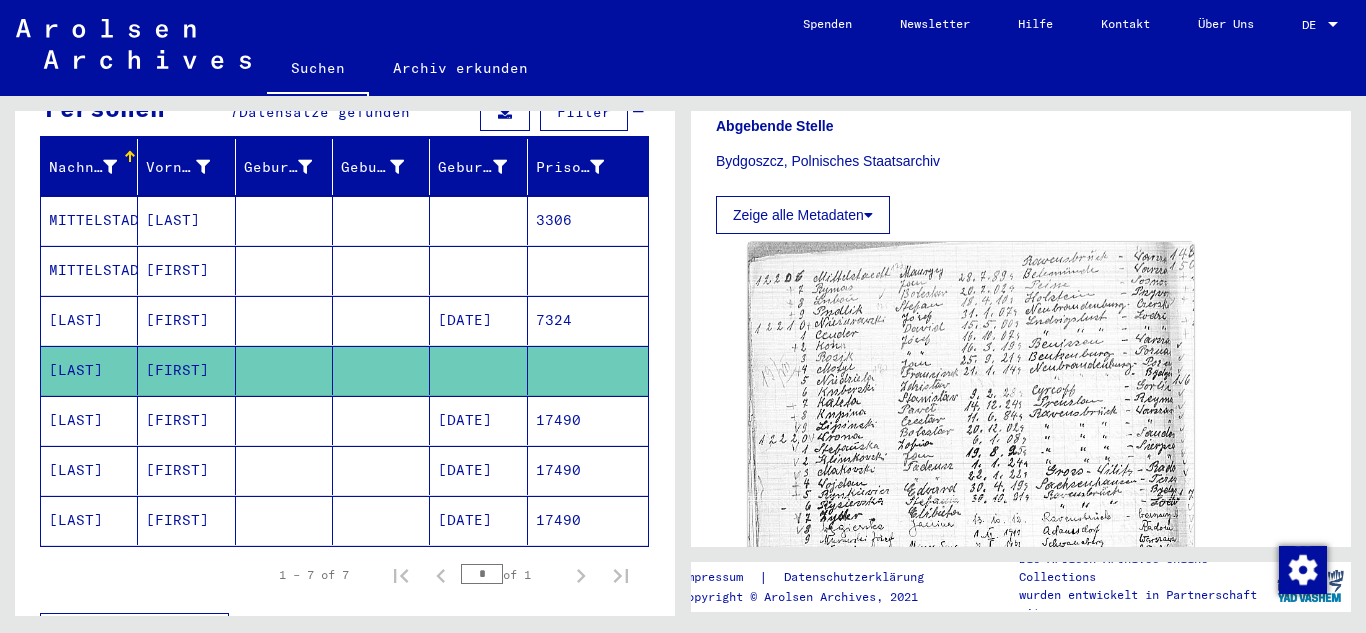 scroll, scrollTop: 464, scrollLeft: 0, axis: vertical 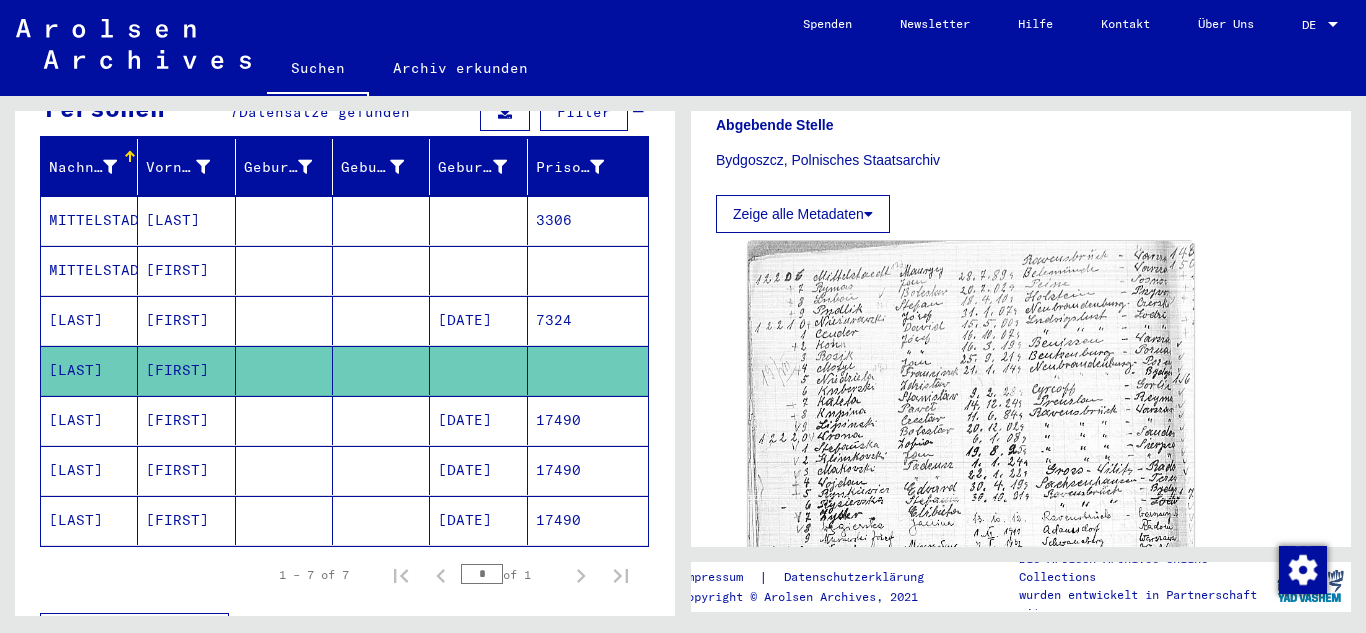 click on "17490" at bounding box center (588, 470) 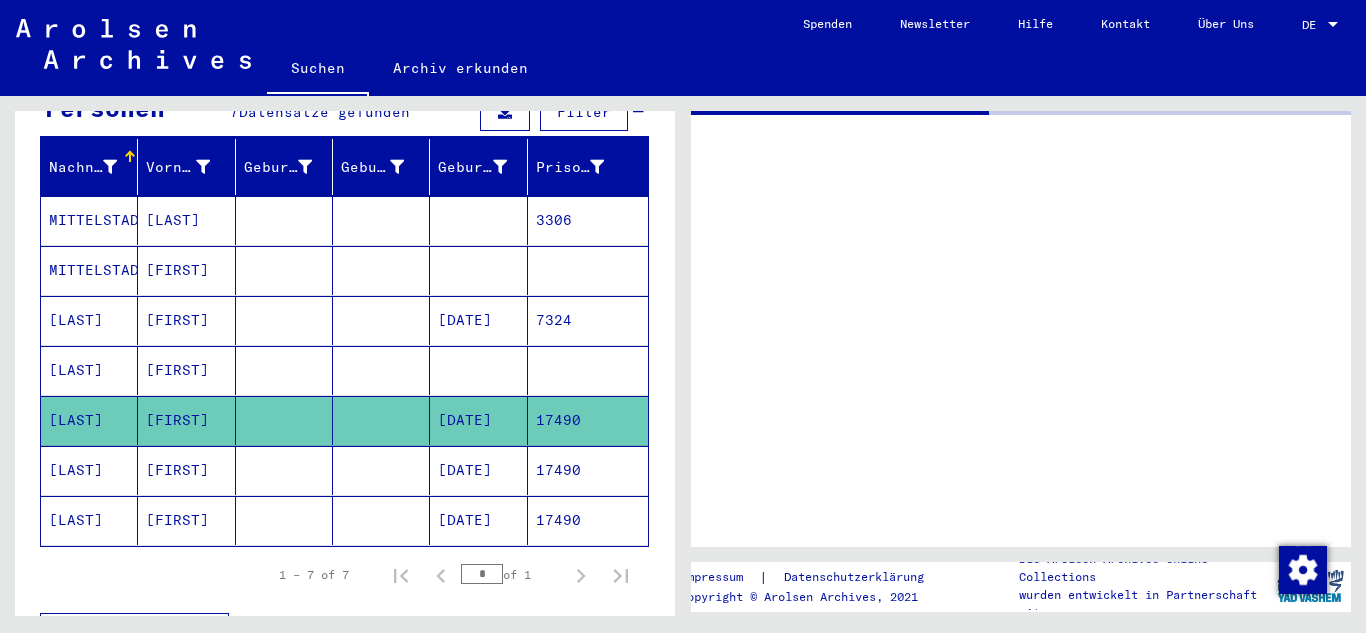 scroll, scrollTop: 0, scrollLeft: 0, axis: both 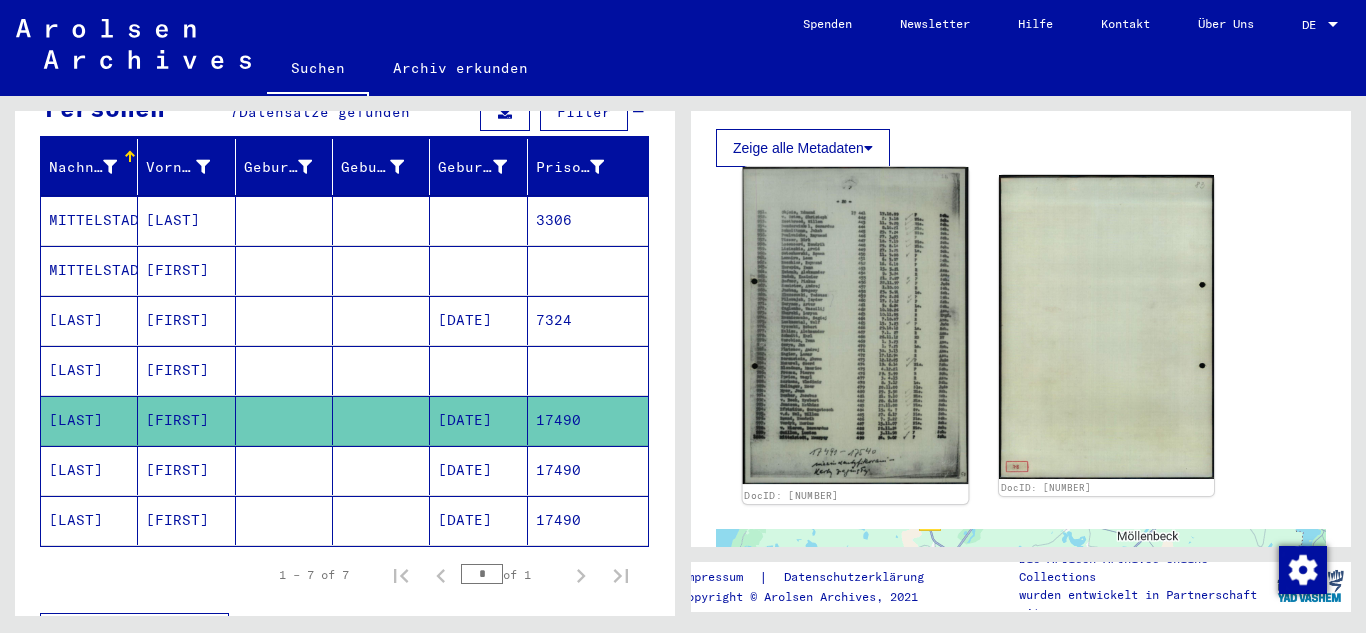 click 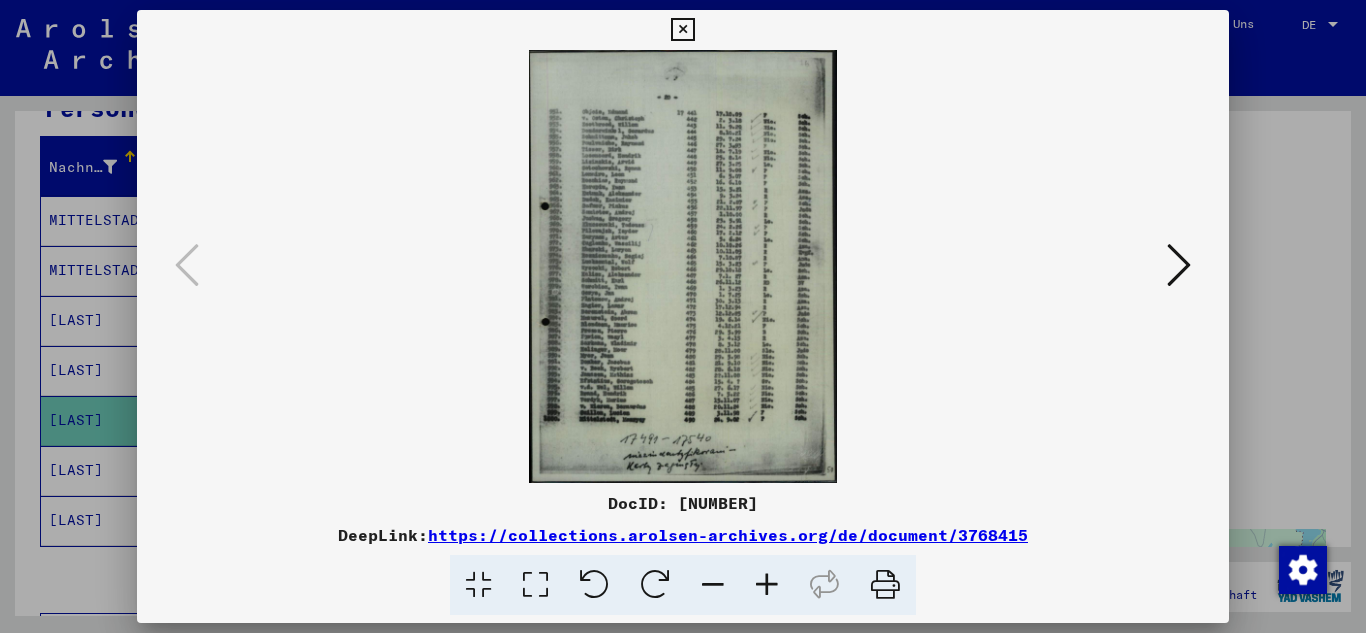 click at bounding box center [767, 585] 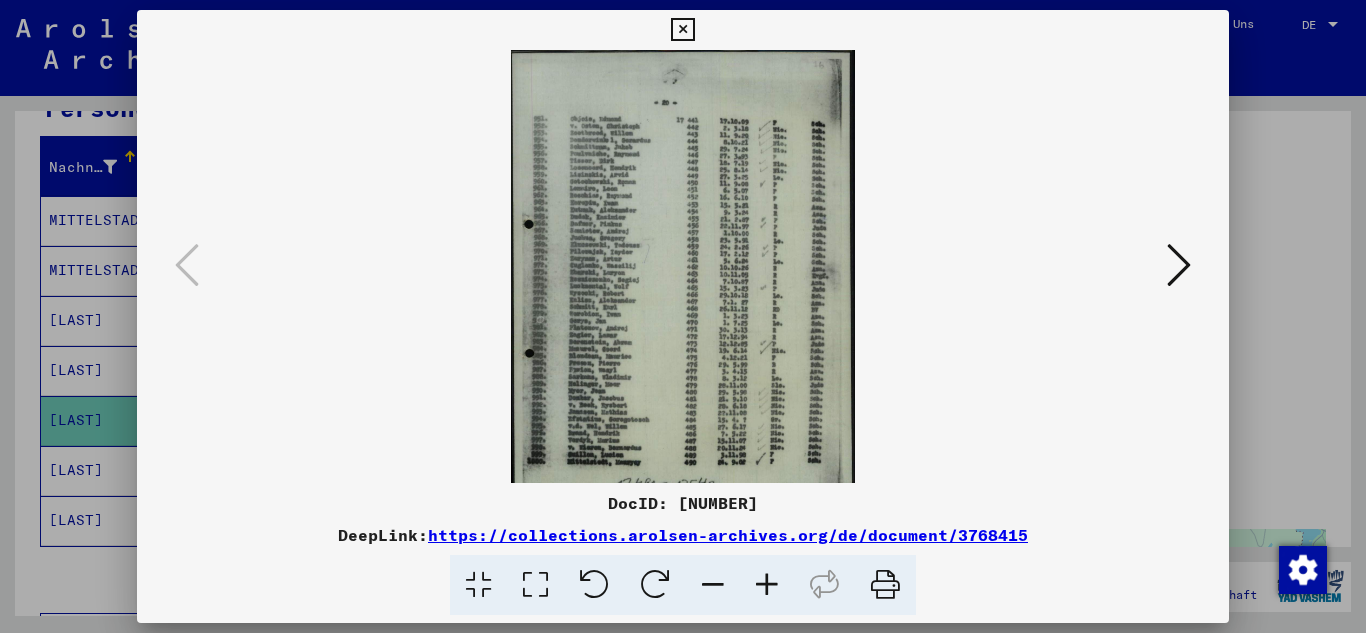 click at bounding box center (767, 585) 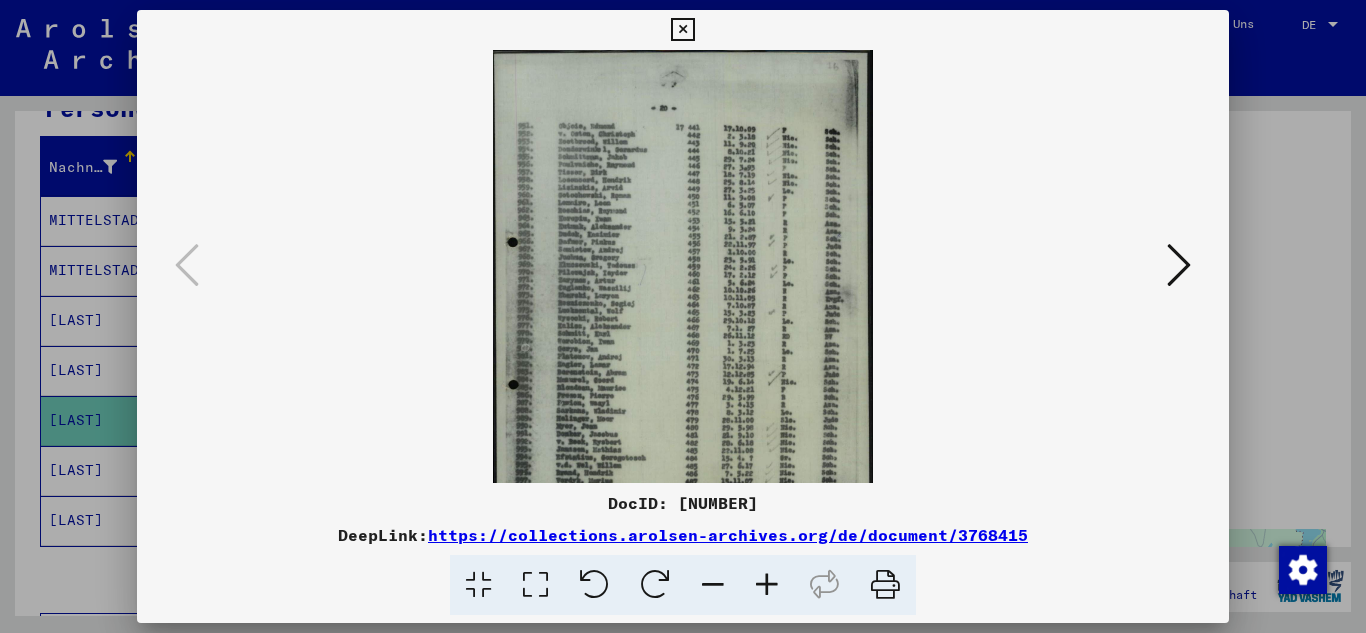 click at bounding box center [767, 585] 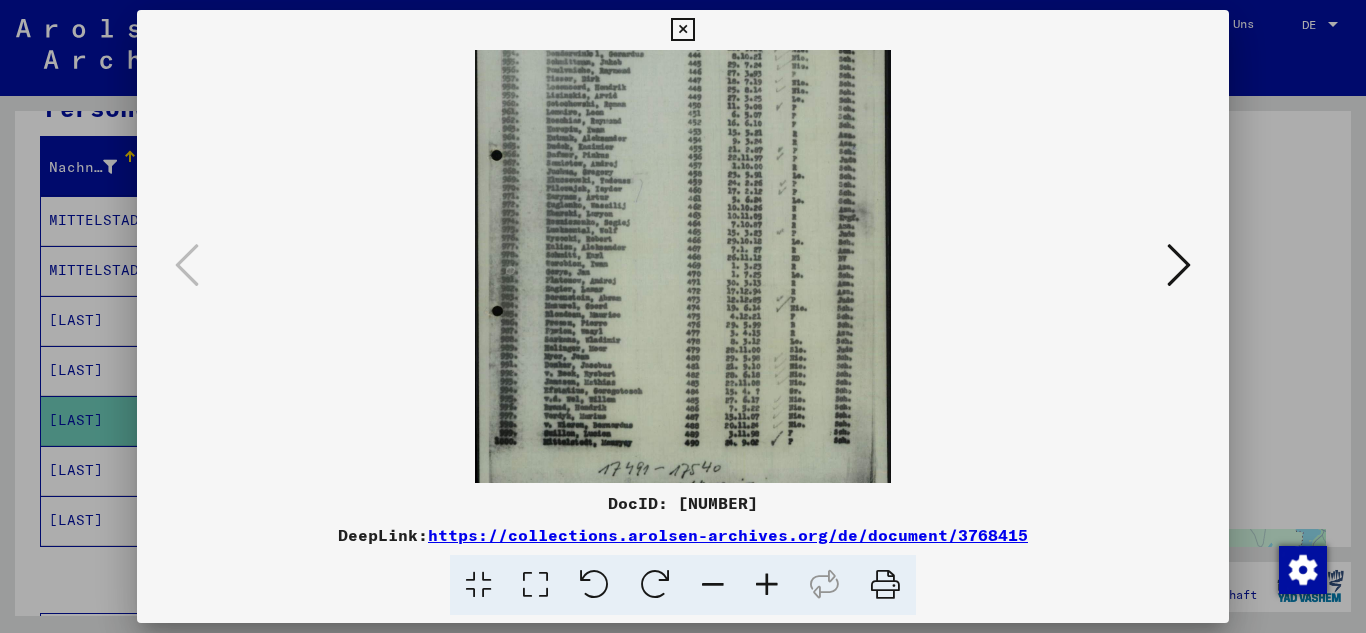 scroll, scrollTop: 106, scrollLeft: 0, axis: vertical 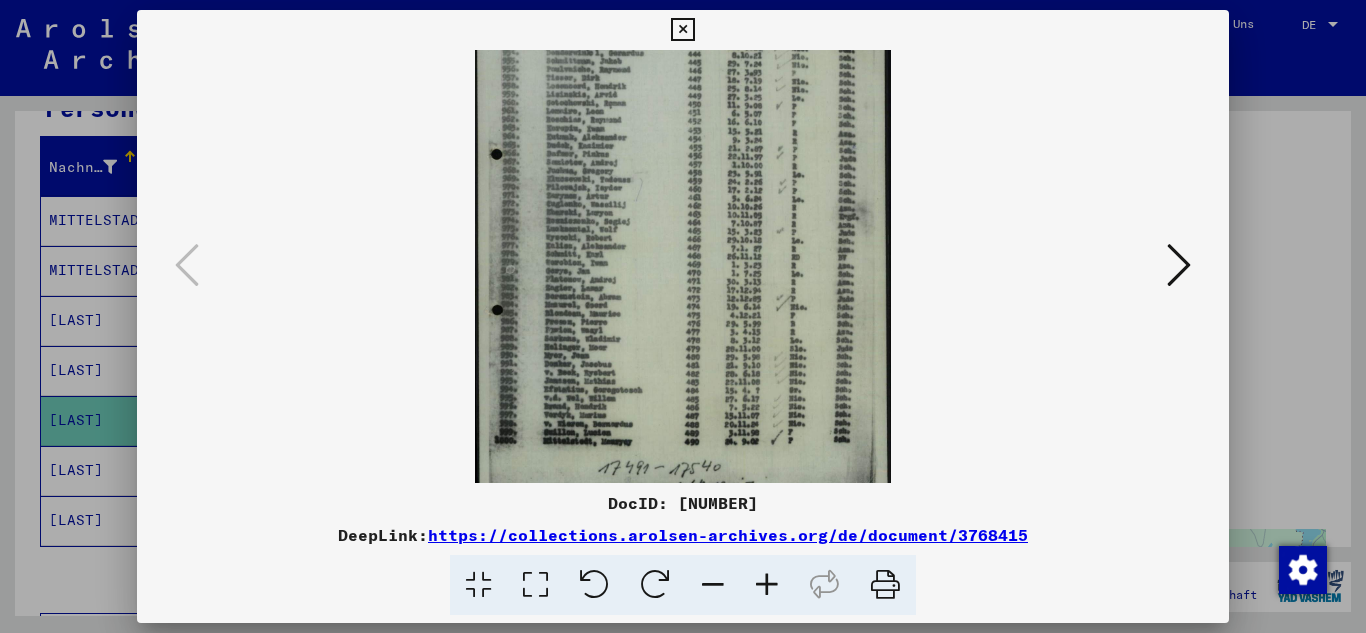 drag, startPoint x: 555, startPoint y: 343, endPoint x: 559, endPoint y: 237, distance: 106.07545 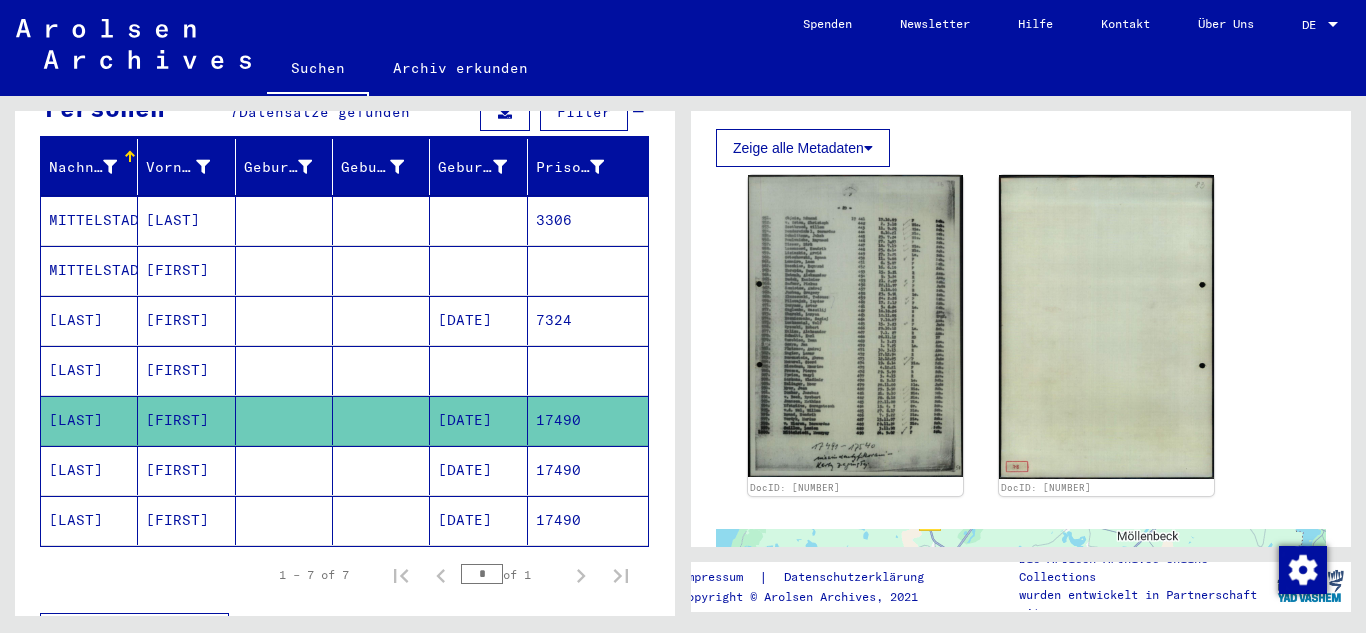 click on "17490" at bounding box center (588, 520) 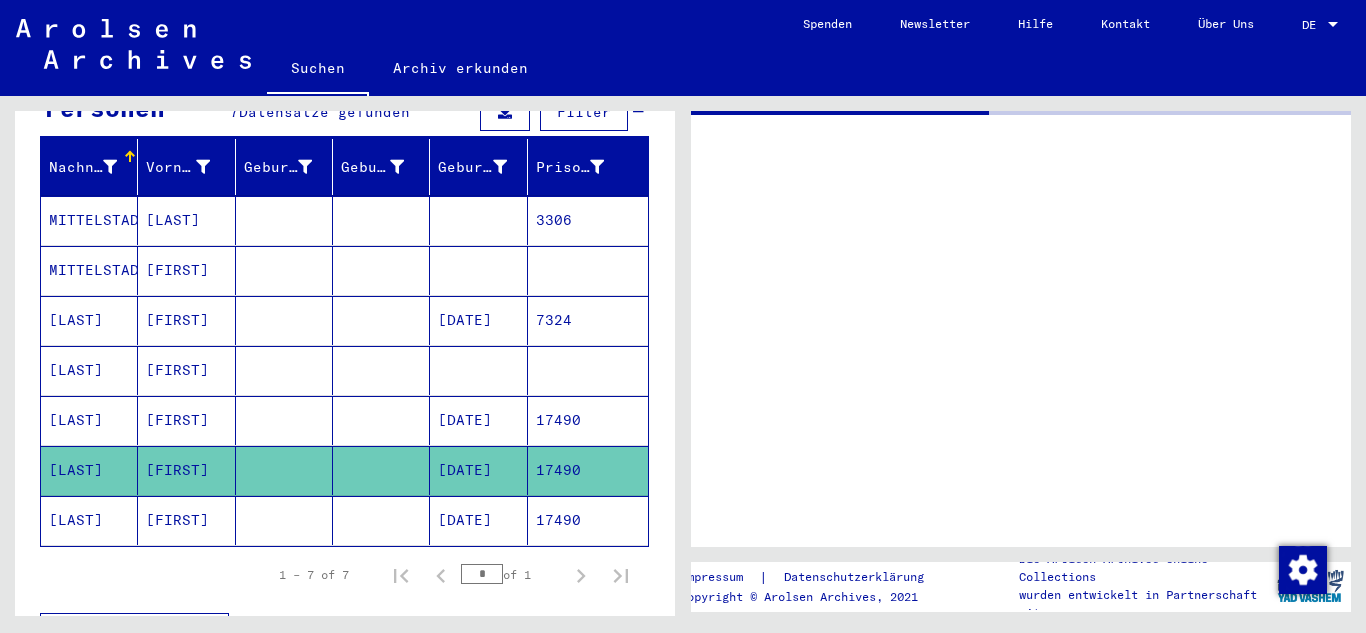 scroll, scrollTop: 0, scrollLeft: 0, axis: both 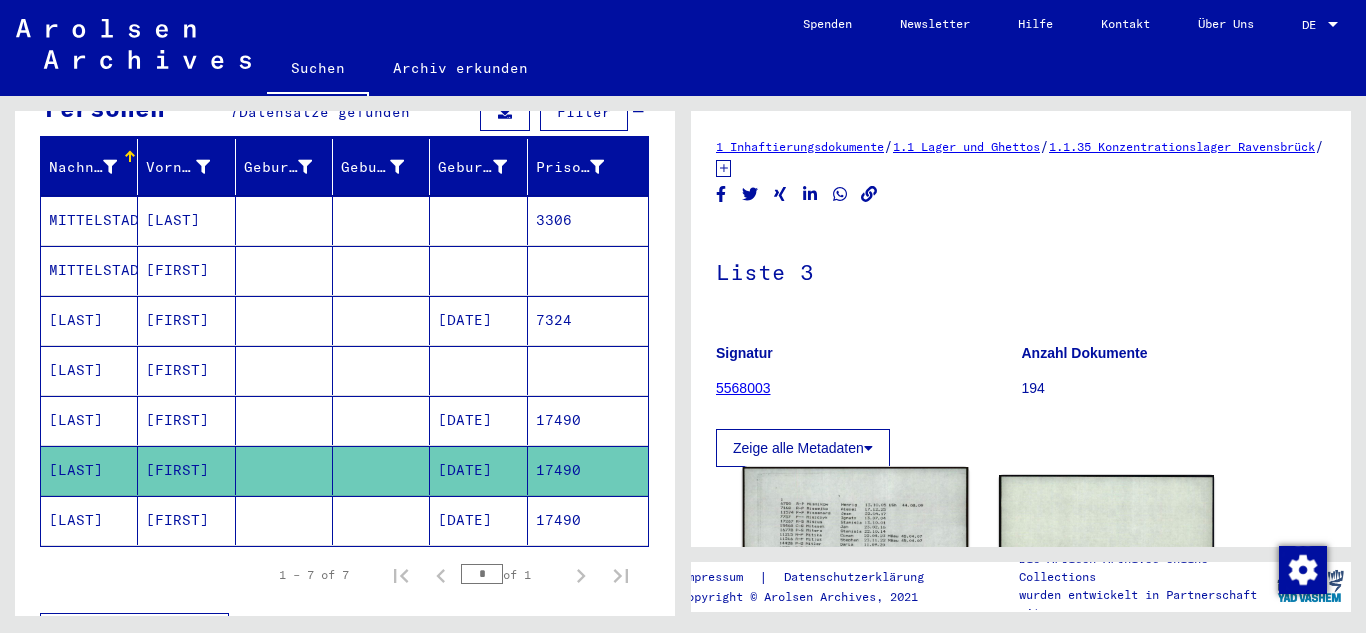 click 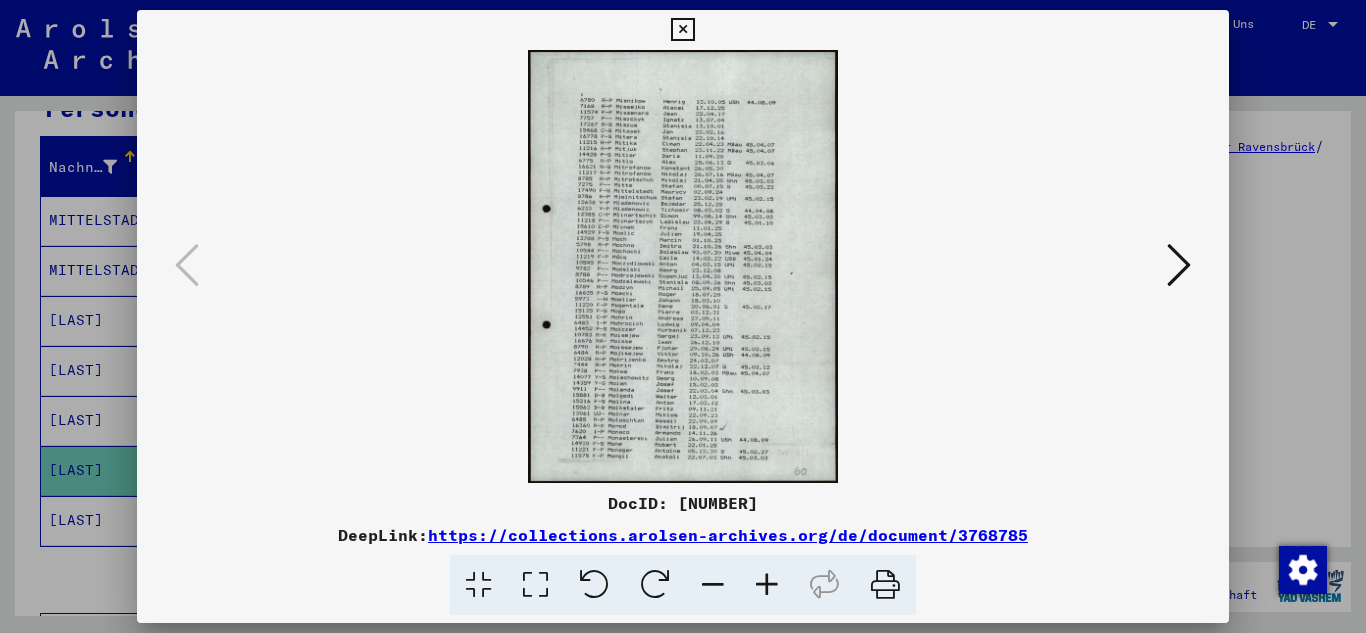 click at bounding box center [767, 585] 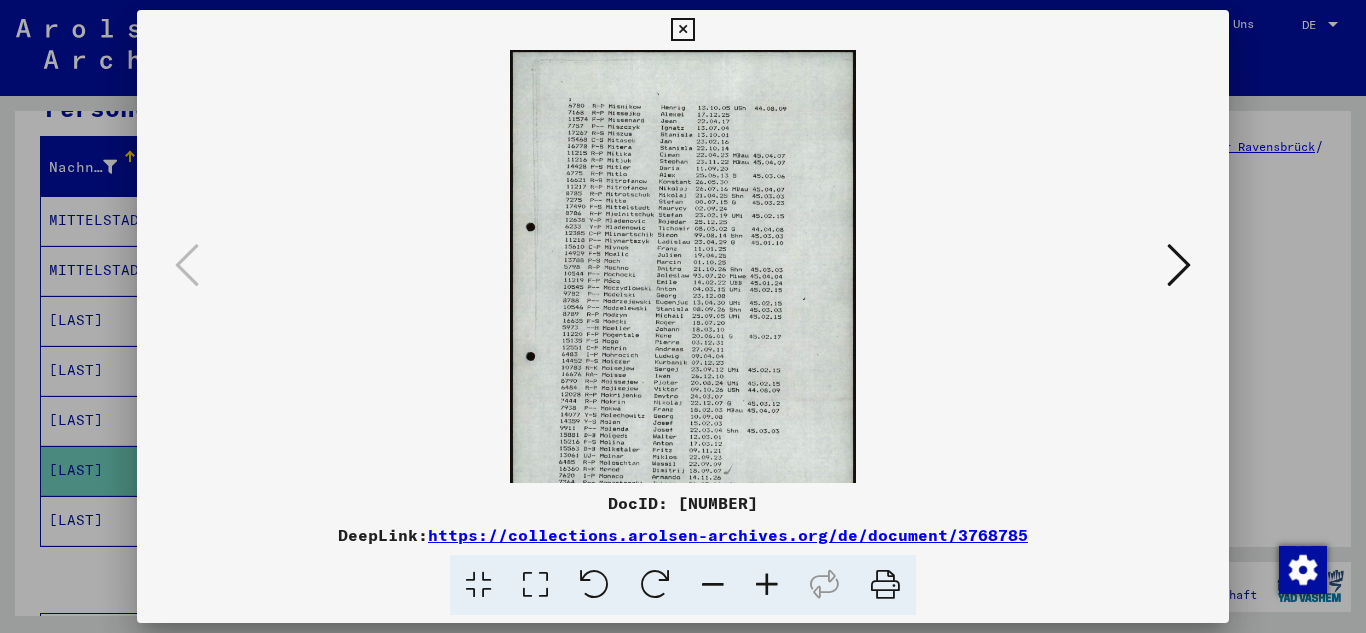 click at bounding box center (767, 585) 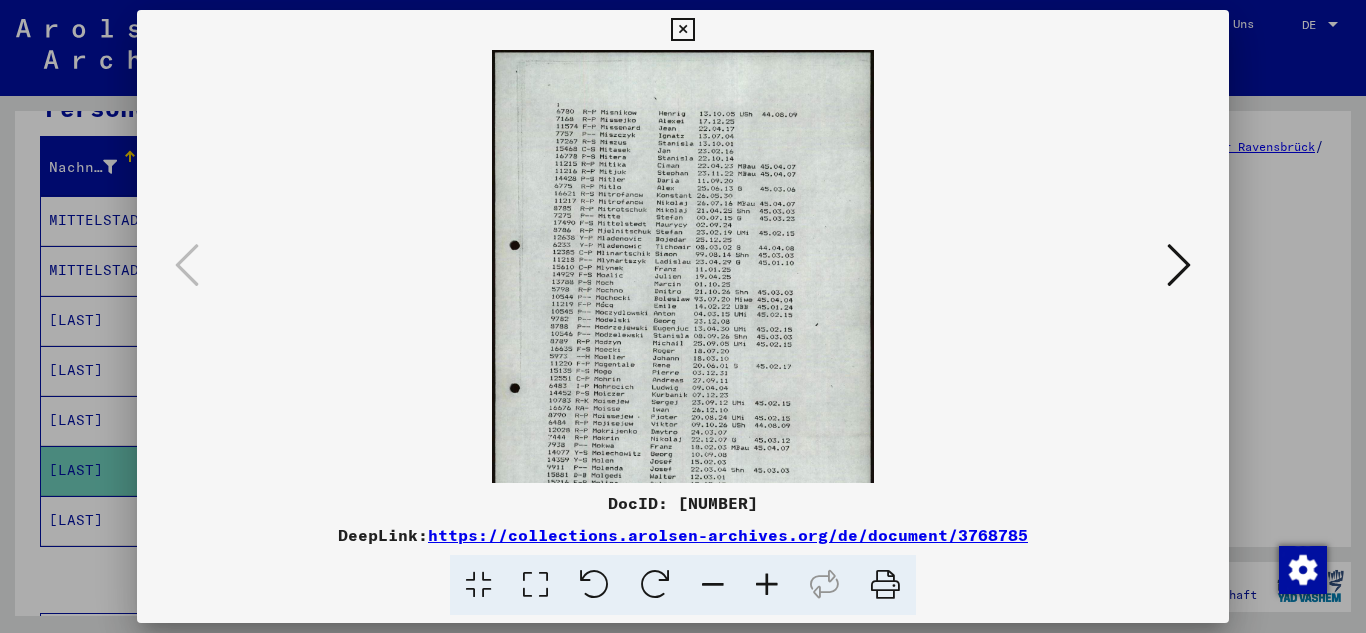 click at bounding box center [767, 585] 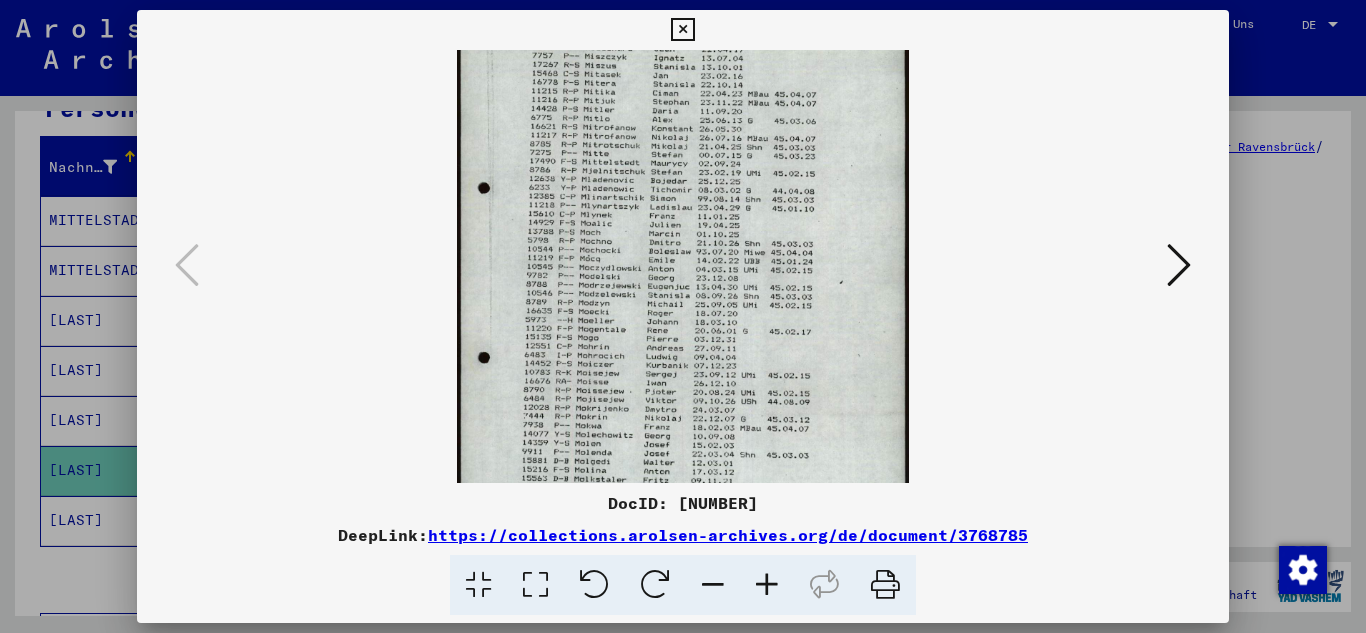 scroll, scrollTop: 96, scrollLeft: 0, axis: vertical 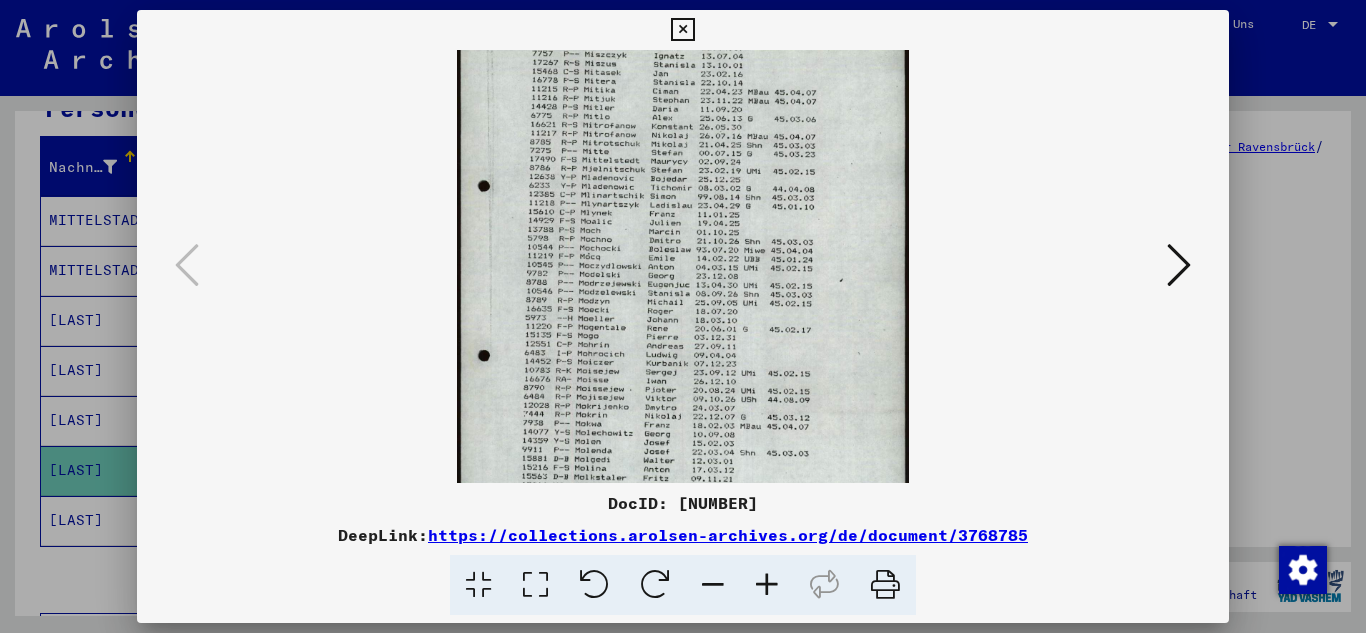 drag, startPoint x: 607, startPoint y: 323, endPoint x: 613, endPoint y: 227, distance: 96.18732 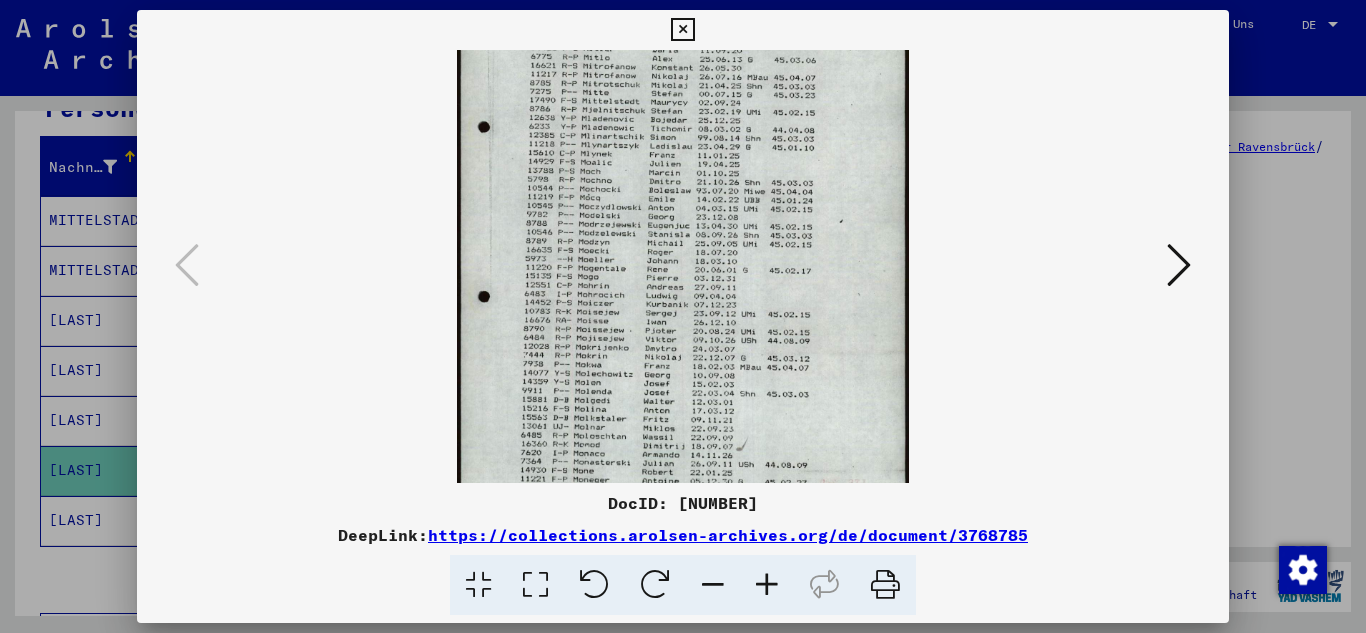 drag, startPoint x: 613, startPoint y: 330, endPoint x: 606, endPoint y: 255, distance: 75.32596 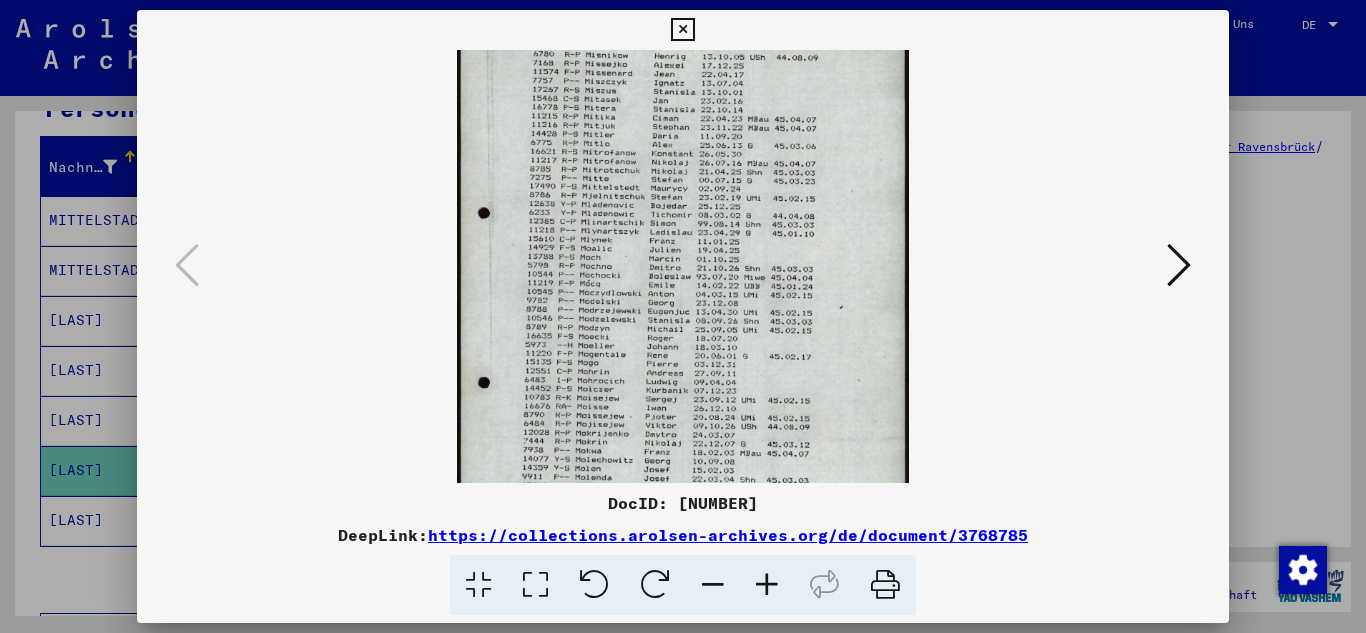drag, startPoint x: 608, startPoint y: 359, endPoint x: 625, endPoint y: 424, distance: 67.18631 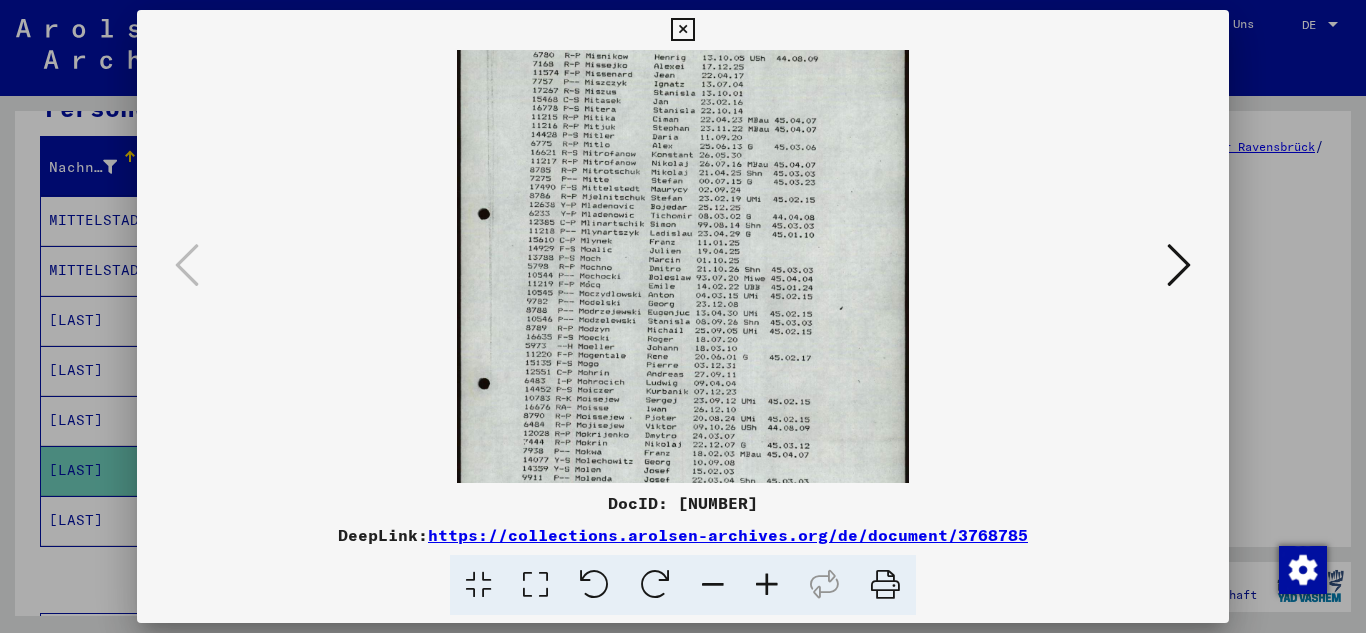 drag, startPoint x: 607, startPoint y: 224, endPoint x: 609, endPoint y: 282, distance: 58.034473 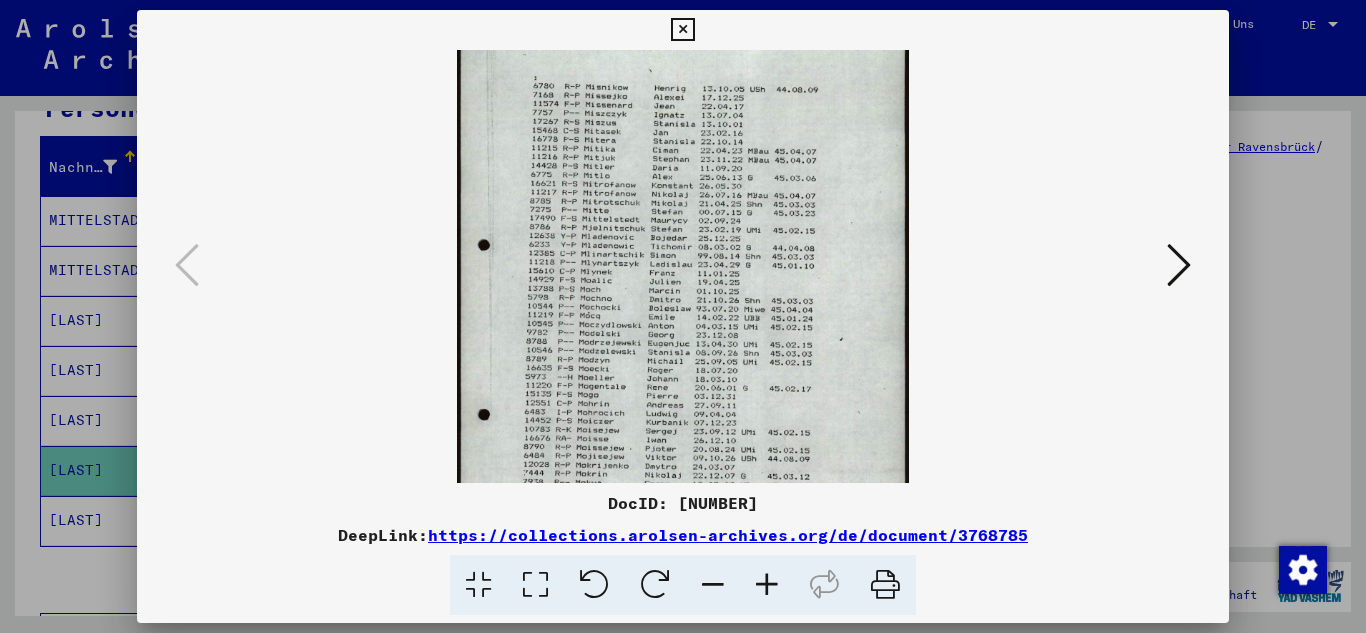 scroll, scrollTop: 42, scrollLeft: 0, axis: vertical 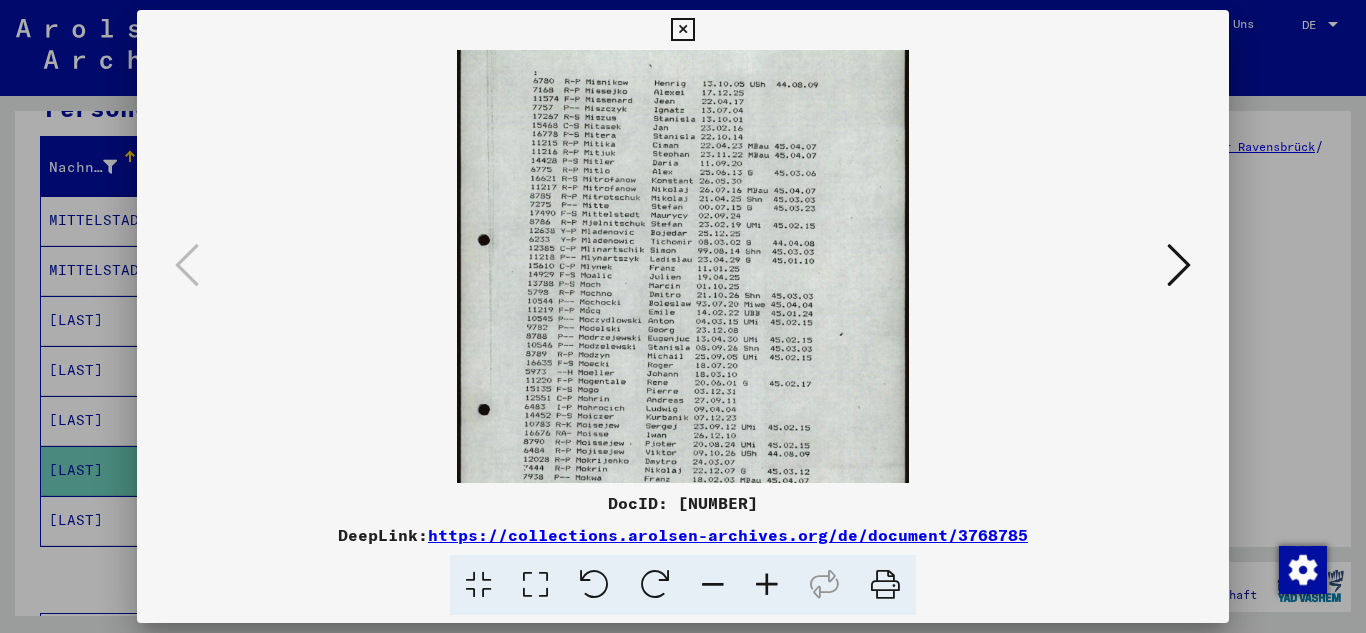 drag, startPoint x: 609, startPoint y: 327, endPoint x: 618, endPoint y: 312, distance: 17.492855 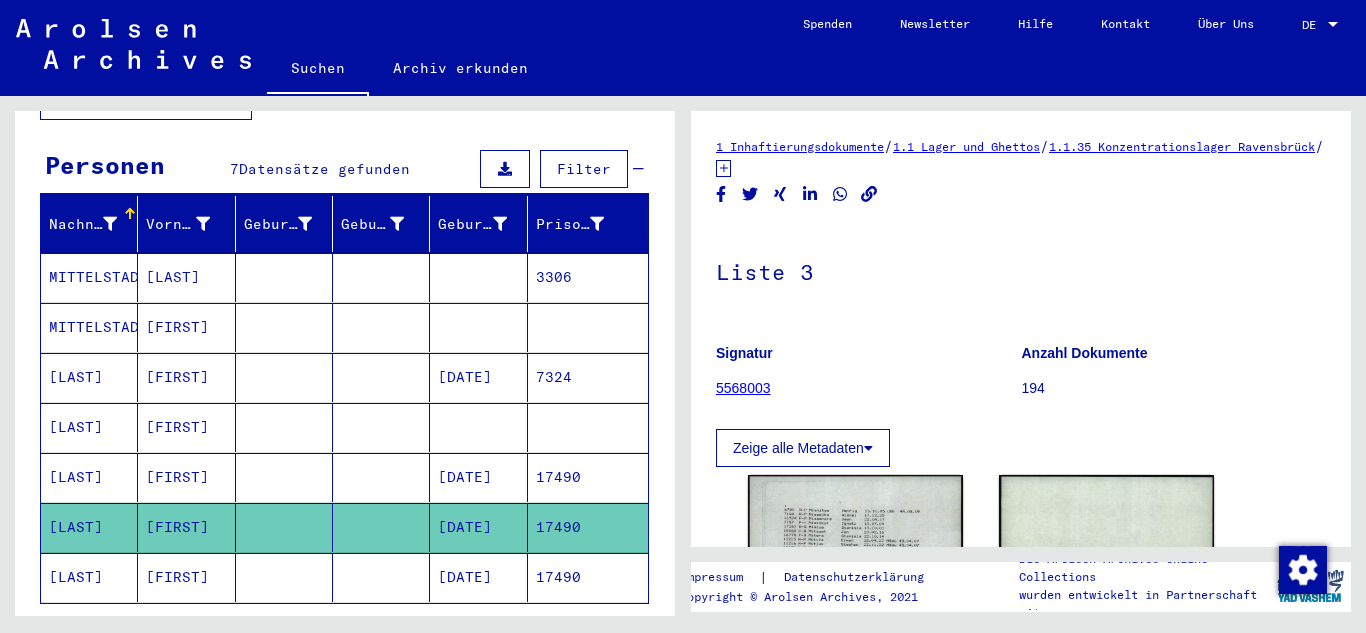 scroll, scrollTop: 0, scrollLeft: 0, axis: both 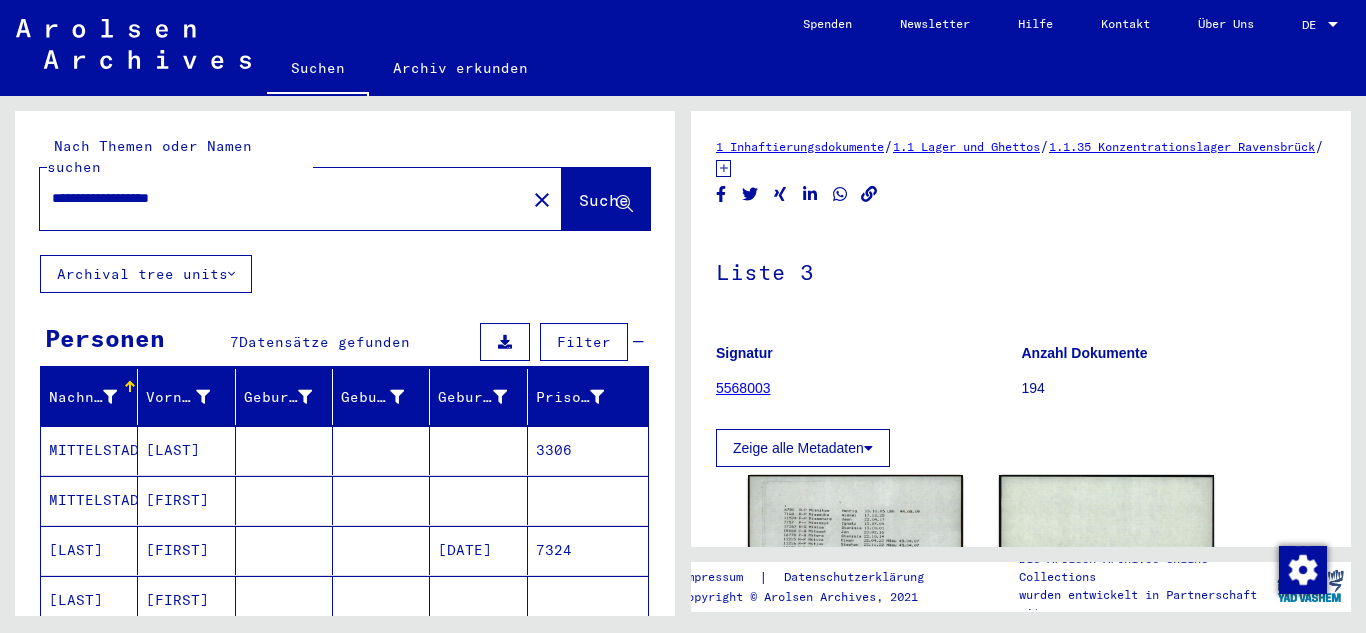 click on "close" 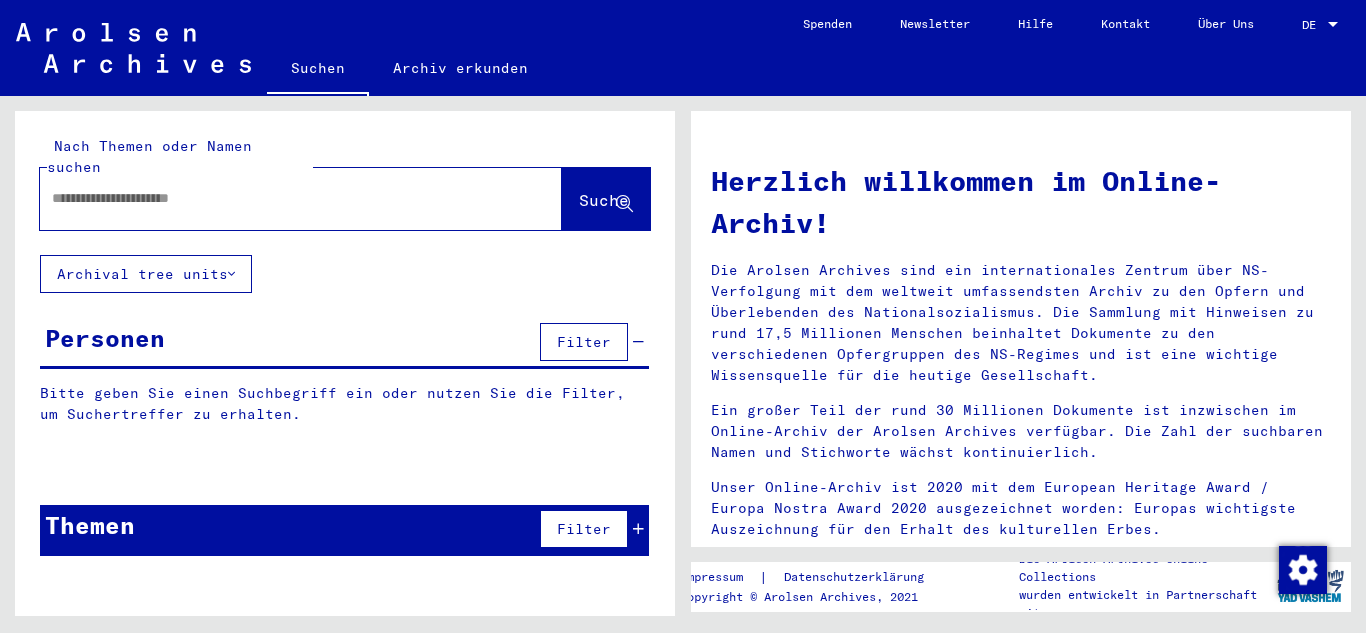 click at bounding box center (277, 198) 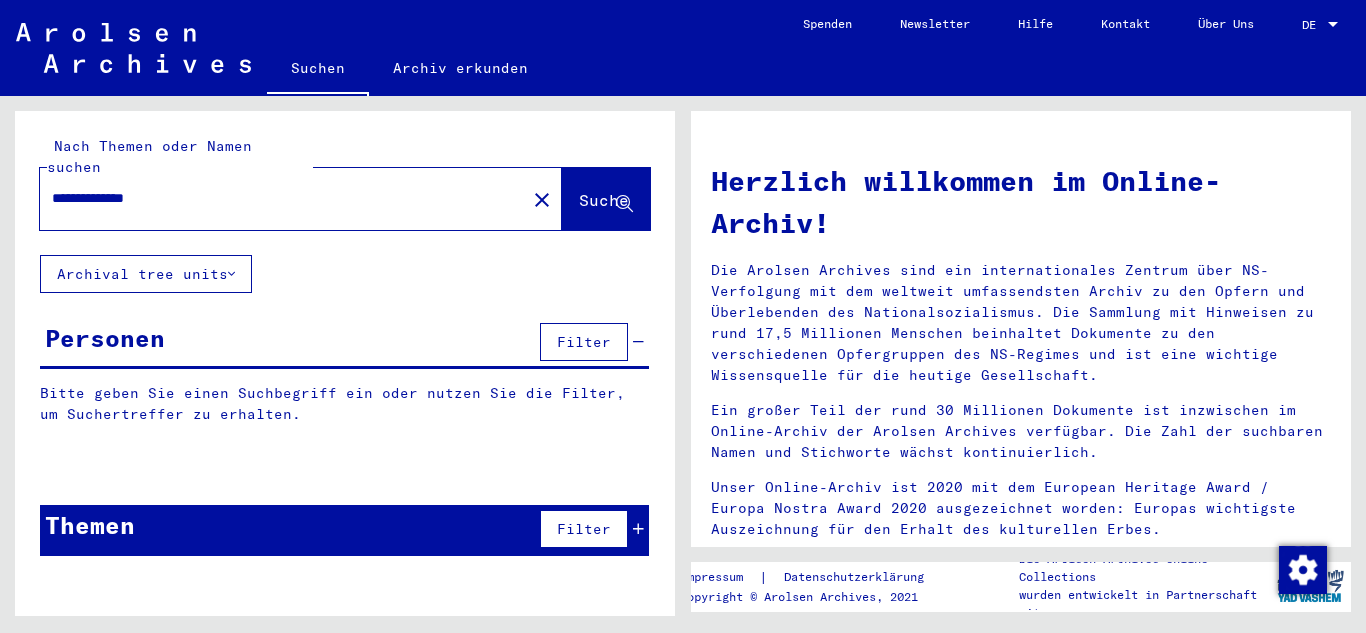 type on "**********" 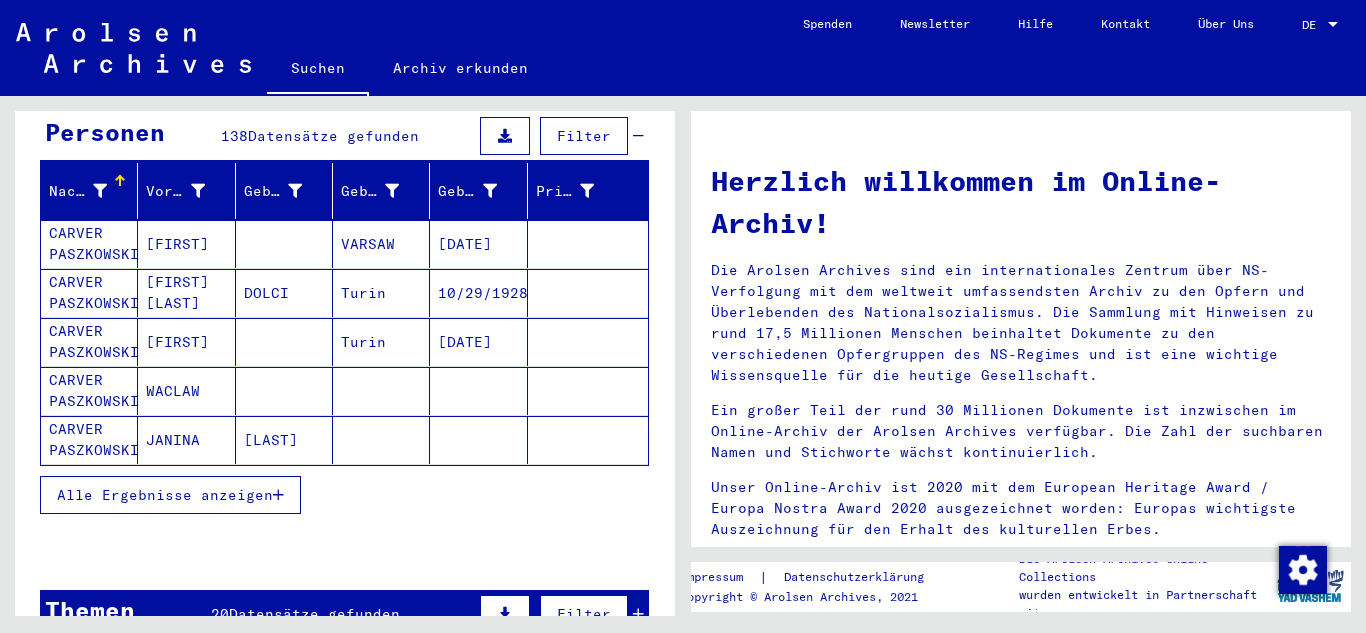 scroll, scrollTop: 221, scrollLeft: 0, axis: vertical 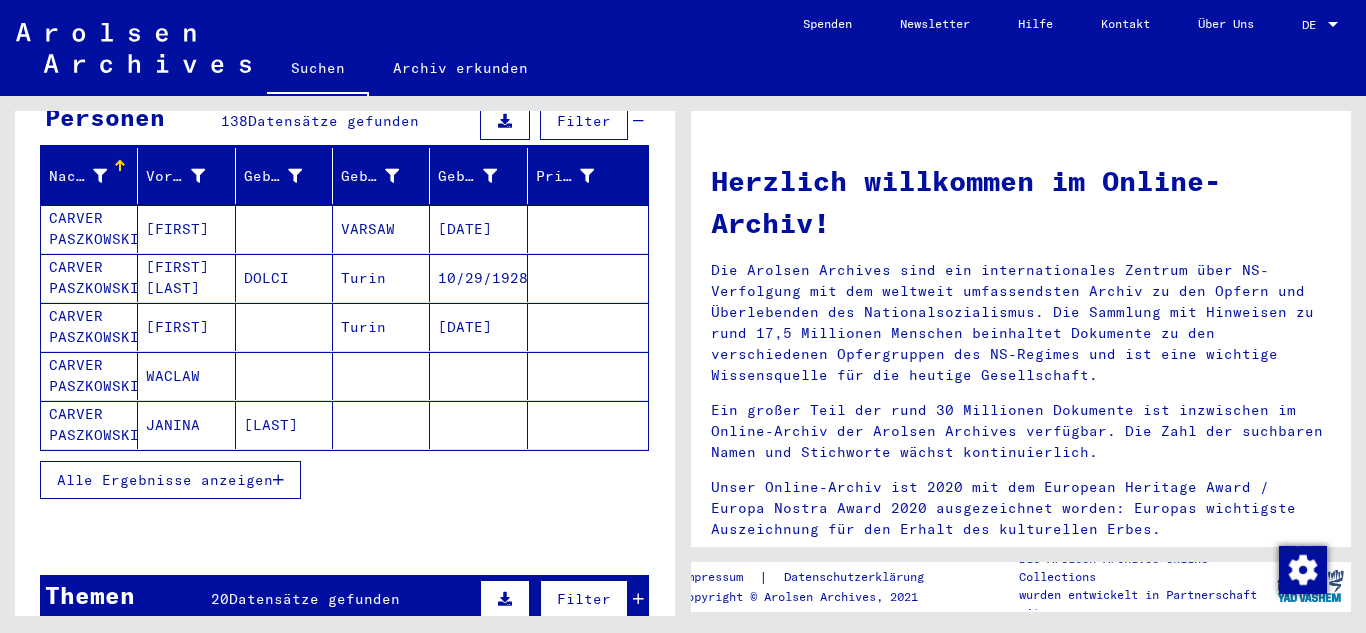 click on "Alle Ergebnisse anzeigen" at bounding box center (165, 480) 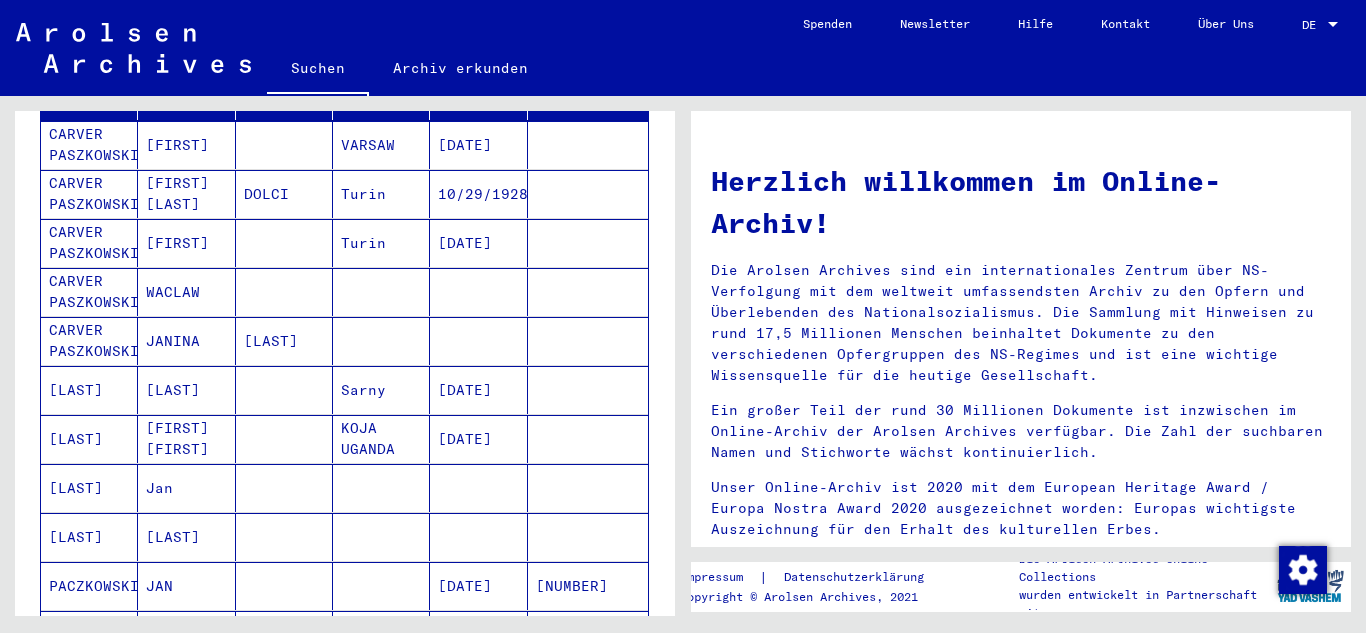 scroll, scrollTop: 344, scrollLeft: 0, axis: vertical 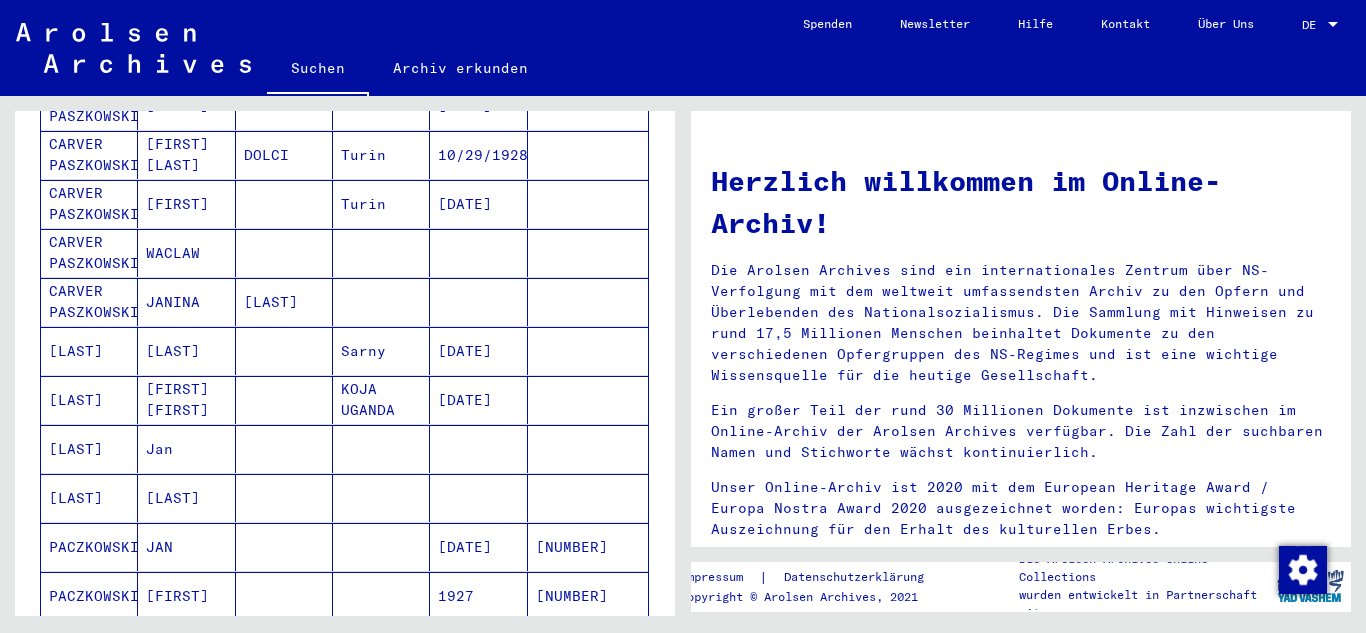 click on "[LAST]" at bounding box center [89, 498] 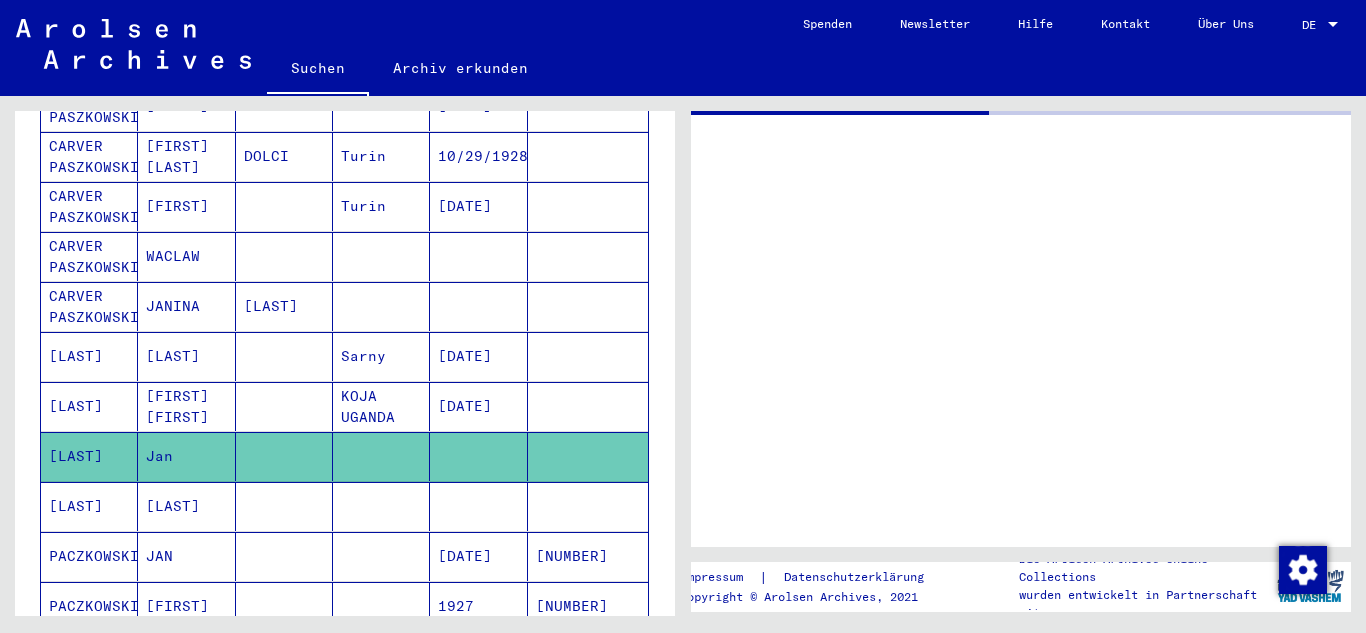 scroll, scrollTop: 346, scrollLeft: 0, axis: vertical 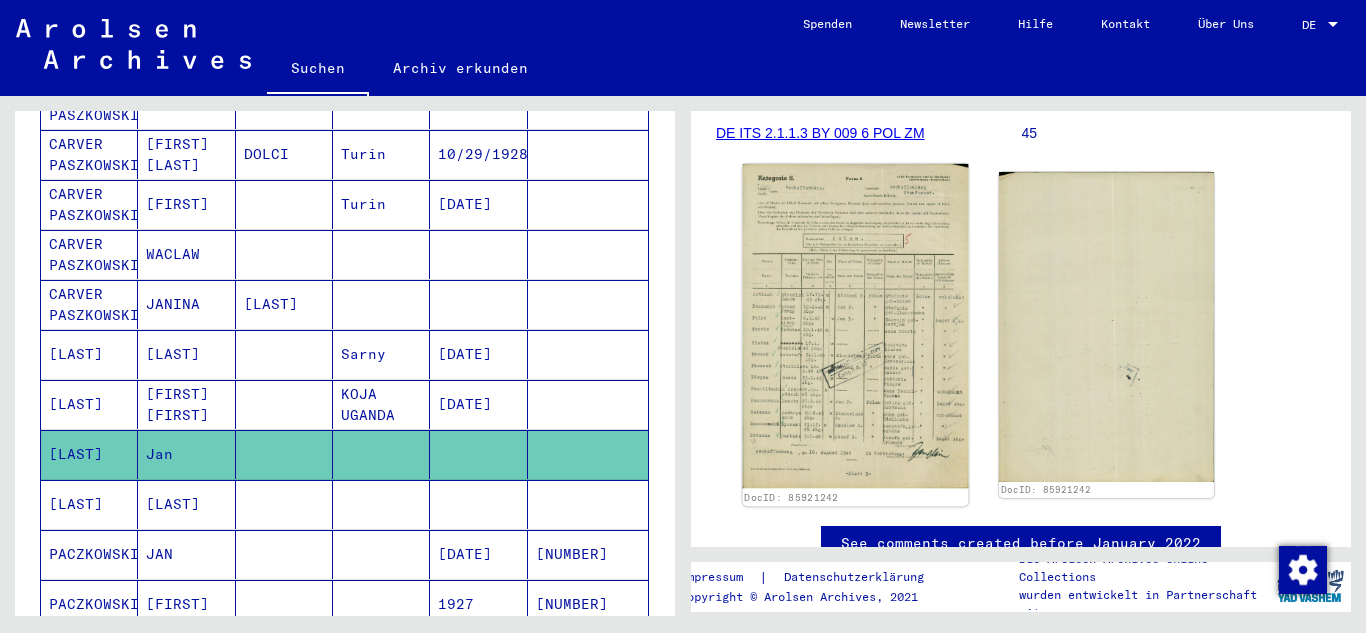 click 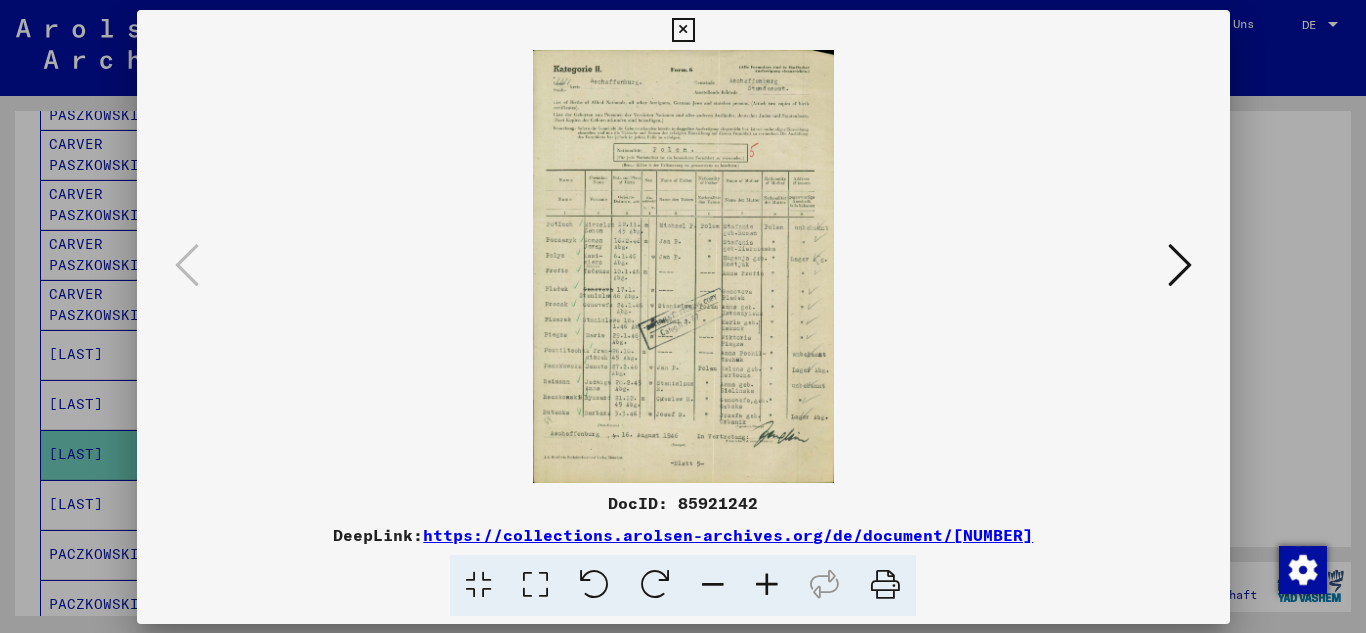 scroll, scrollTop: 312, scrollLeft: 0, axis: vertical 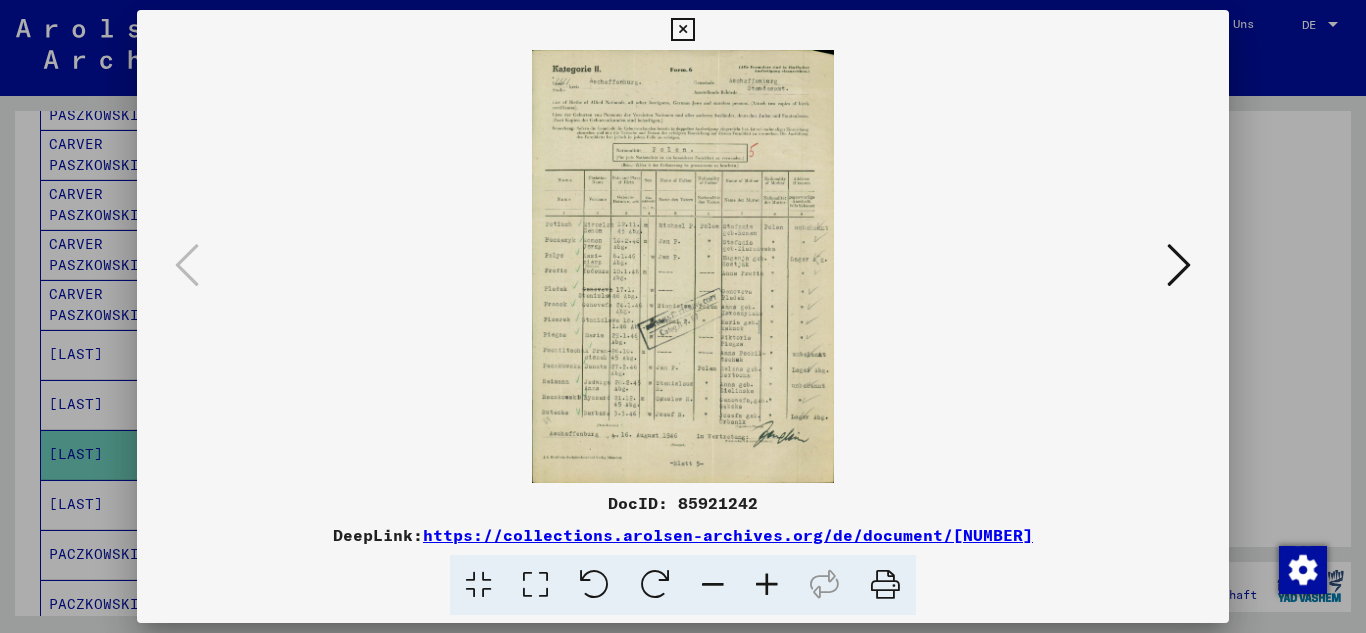 click at bounding box center [767, 585] 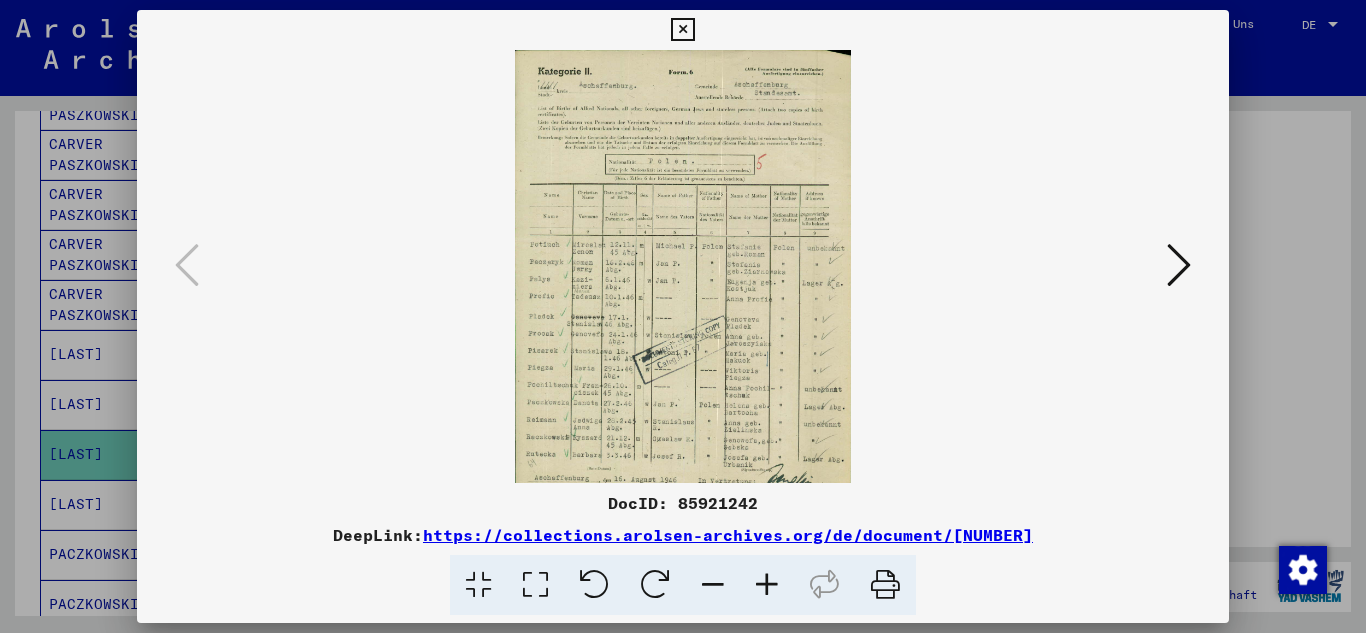 click at bounding box center (767, 585) 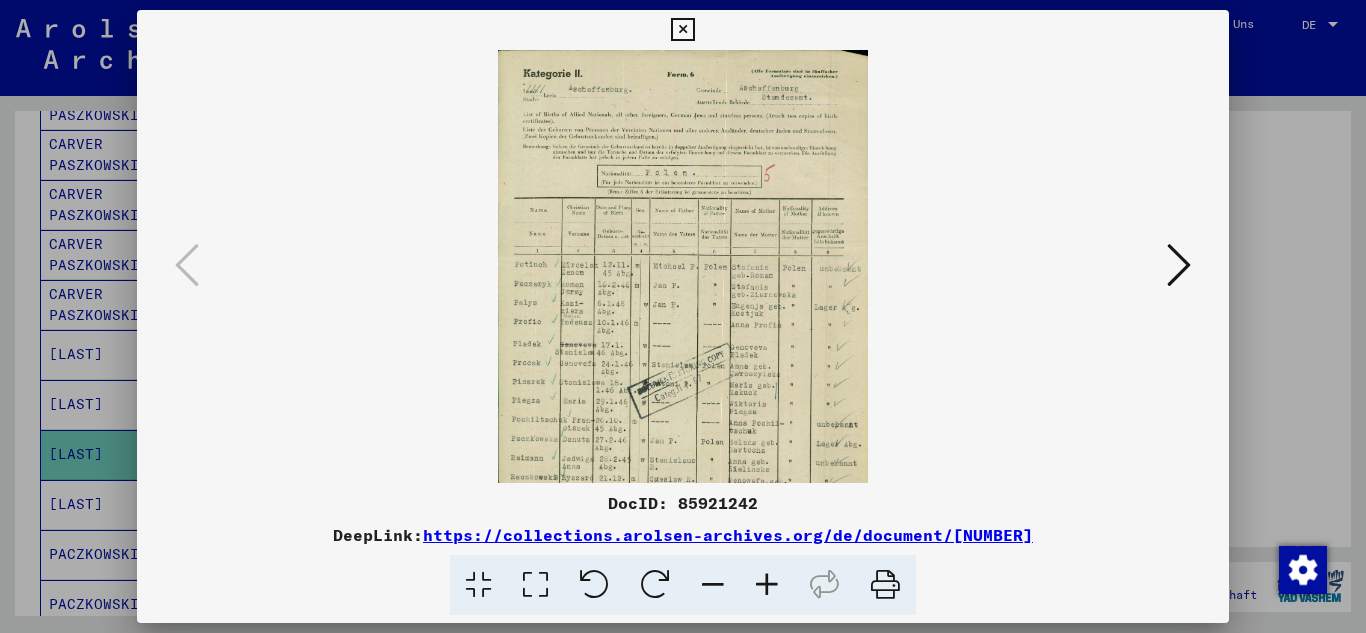 click at bounding box center [767, 585] 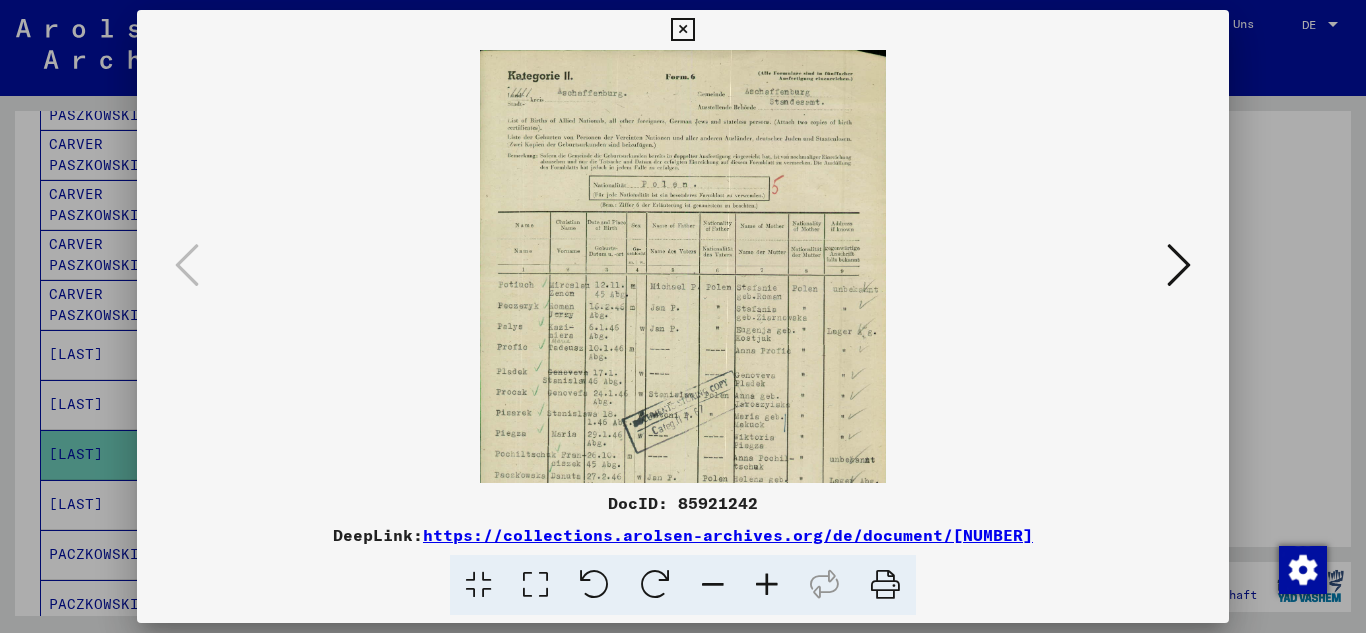 click at bounding box center [767, 585] 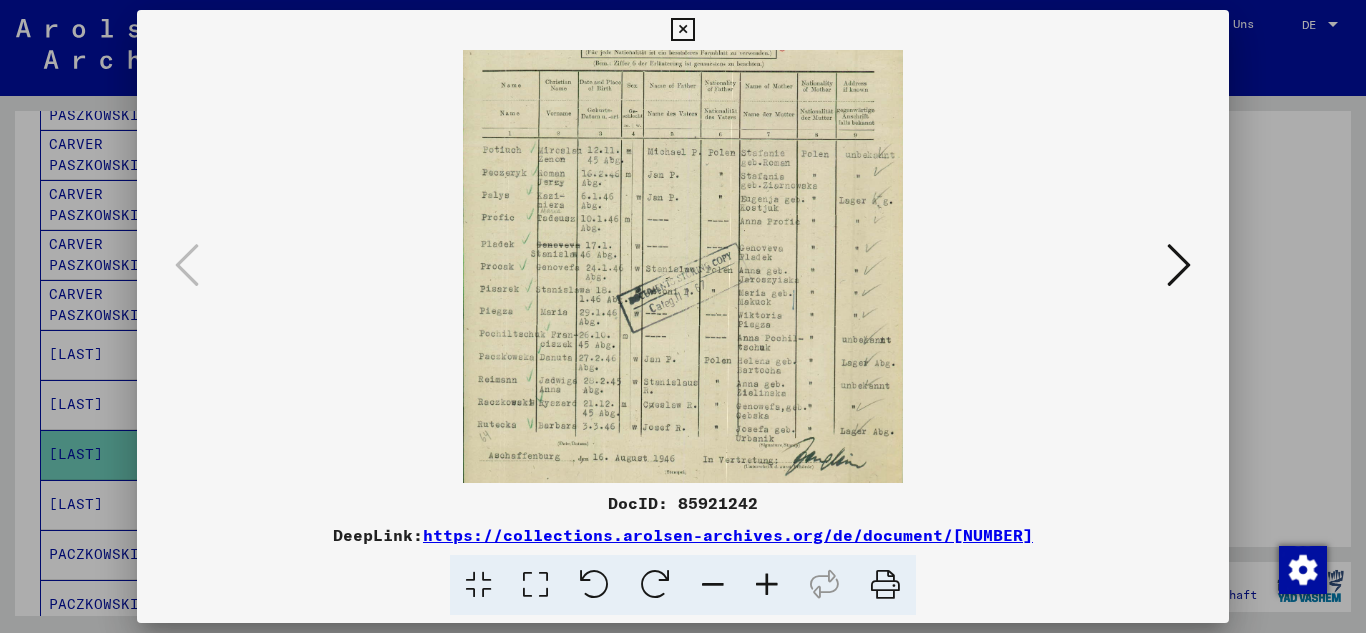 drag, startPoint x: 620, startPoint y: 301, endPoint x: 614, endPoint y: 132, distance: 169.10648 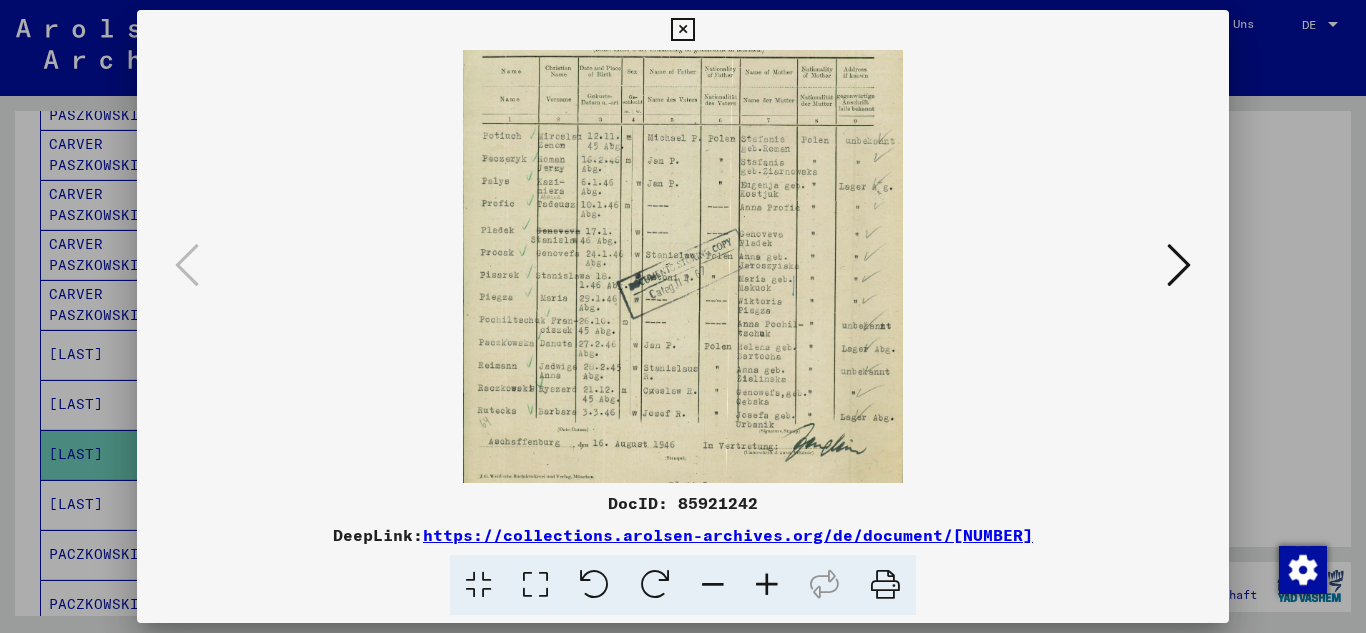 click at bounding box center [682, 30] 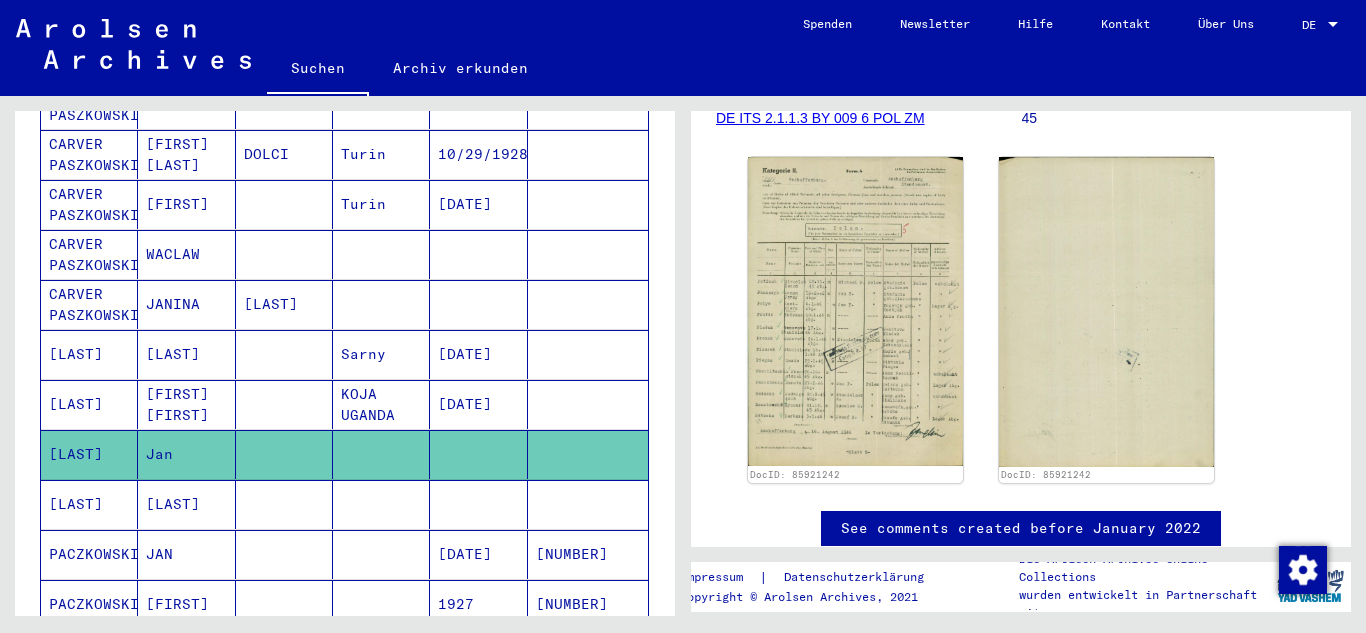 click 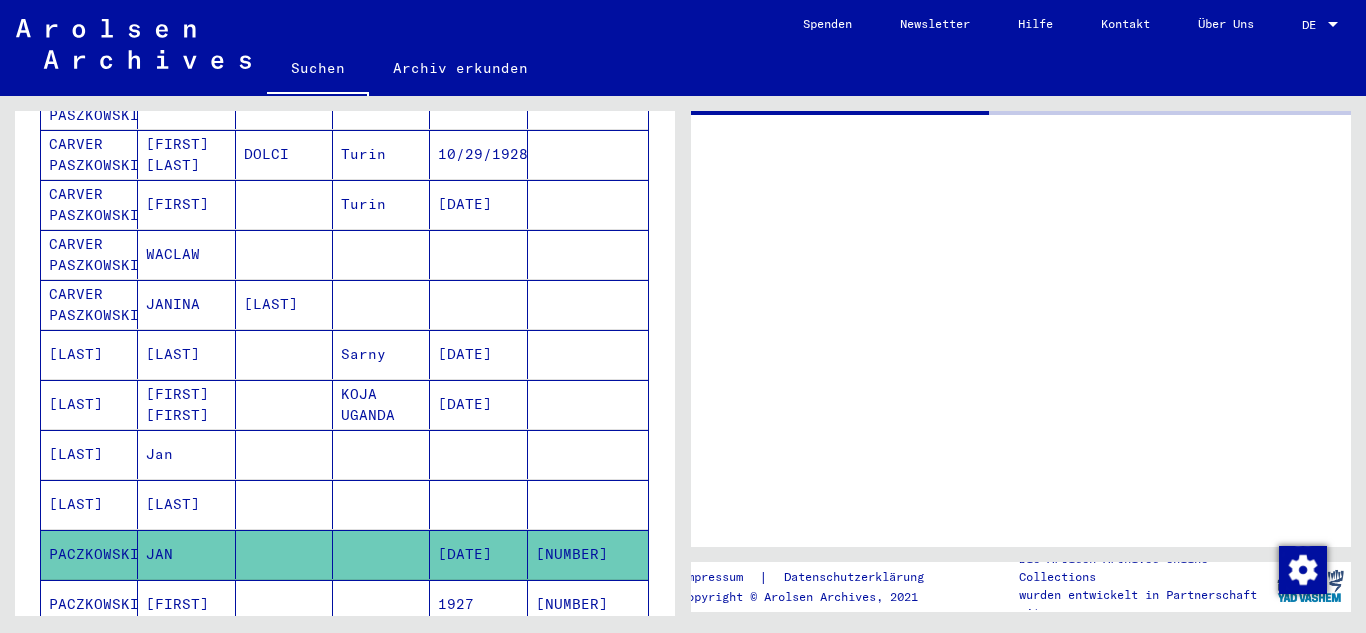 scroll, scrollTop: 0, scrollLeft: 0, axis: both 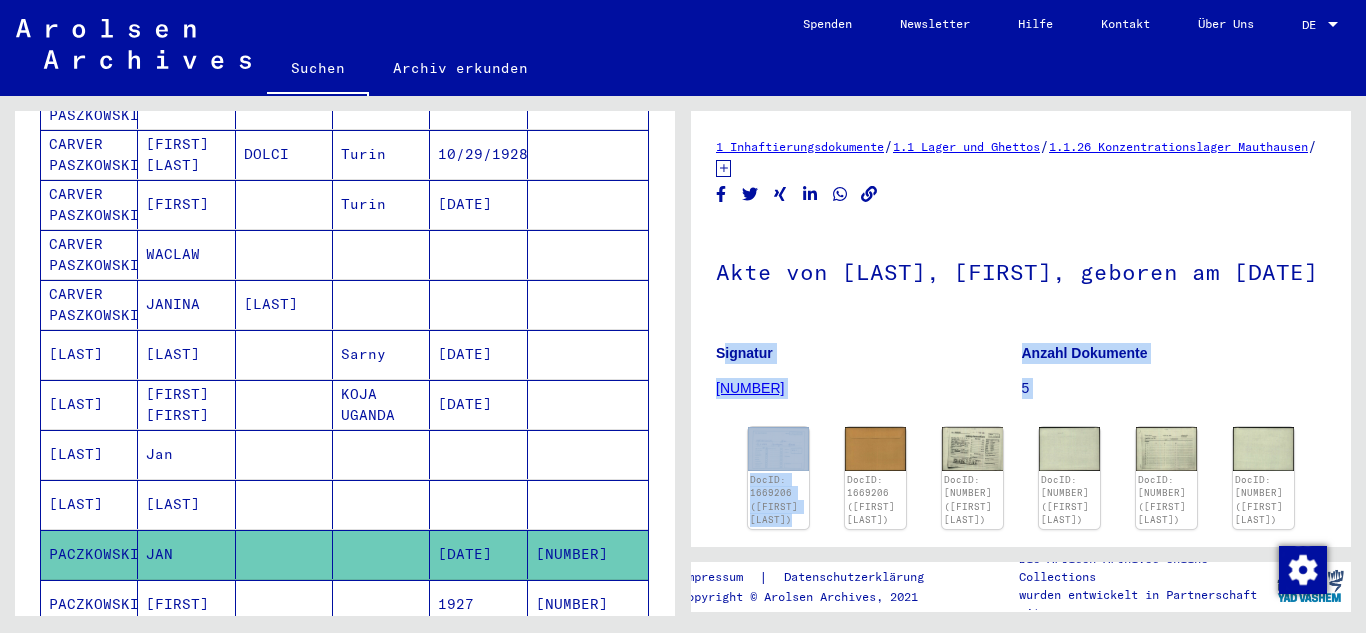drag, startPoint x: 839, startPoint y: 465, endPoint x: 814, endPoint y: 349, distance: 118.66339 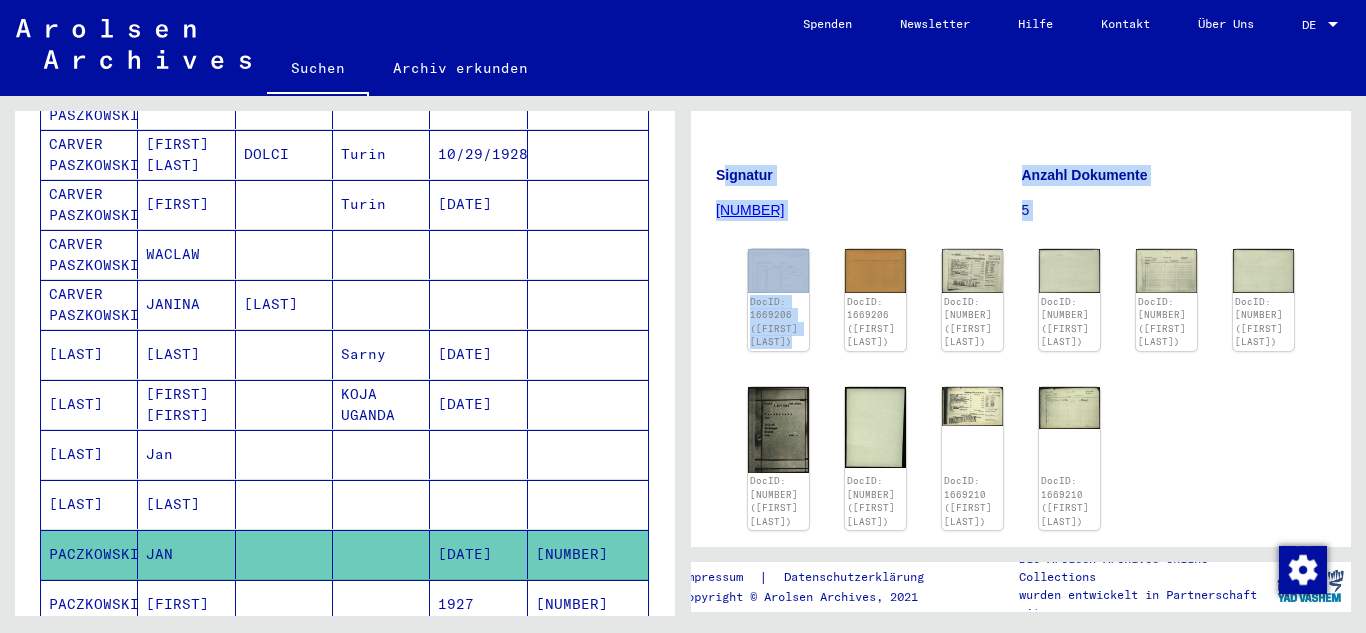 scroll, scrollTop: 304, scrollLeft: 0, axis: vertical 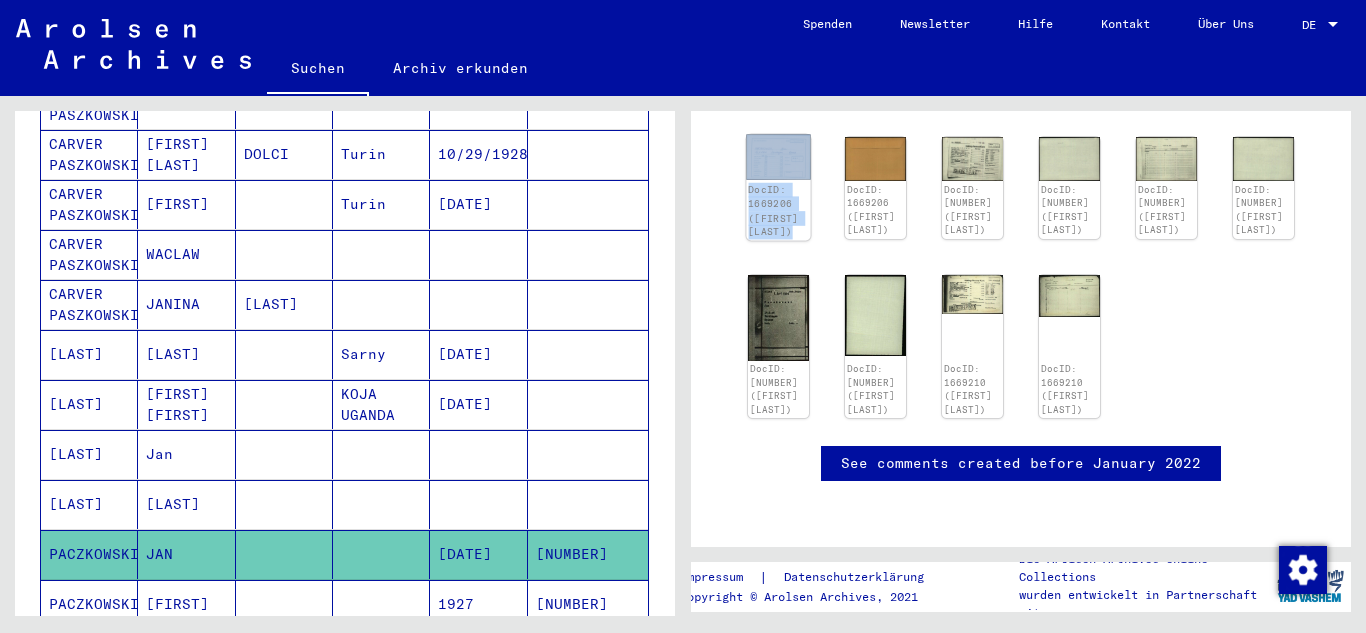 click on "DocID: 1669206 ([FIRST] [LAST])" 